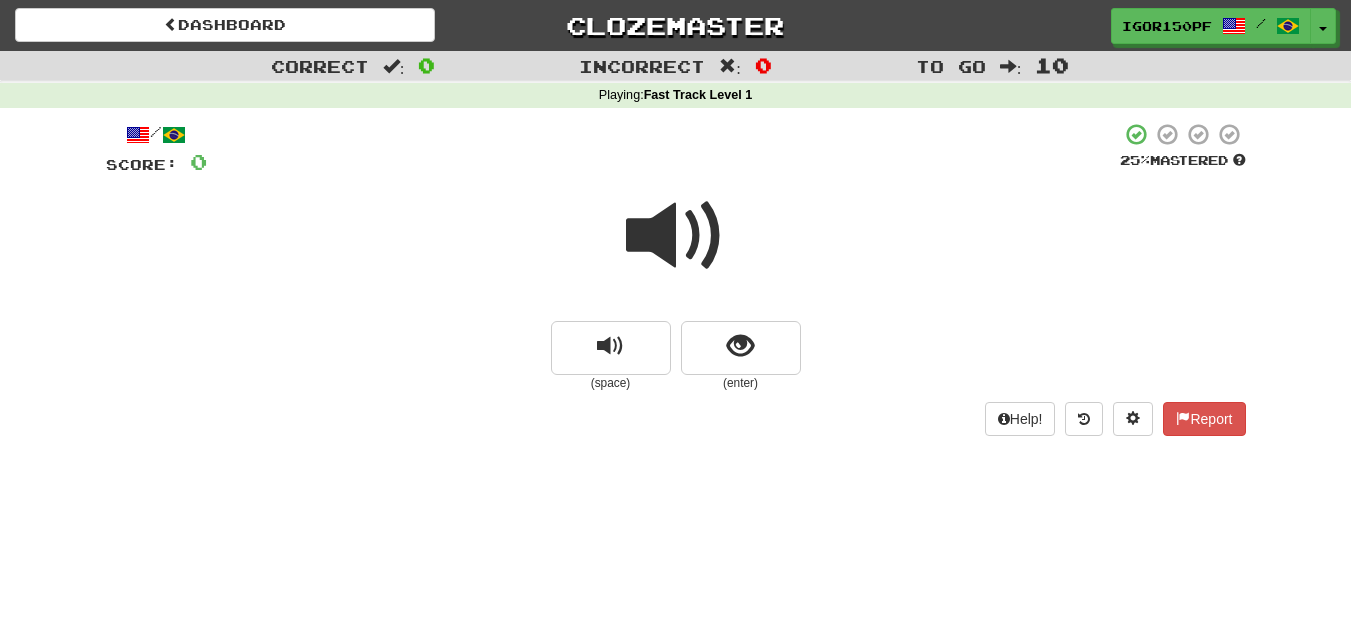 scroll, scrollTop: 0, scrollLeft: 0, axis: both 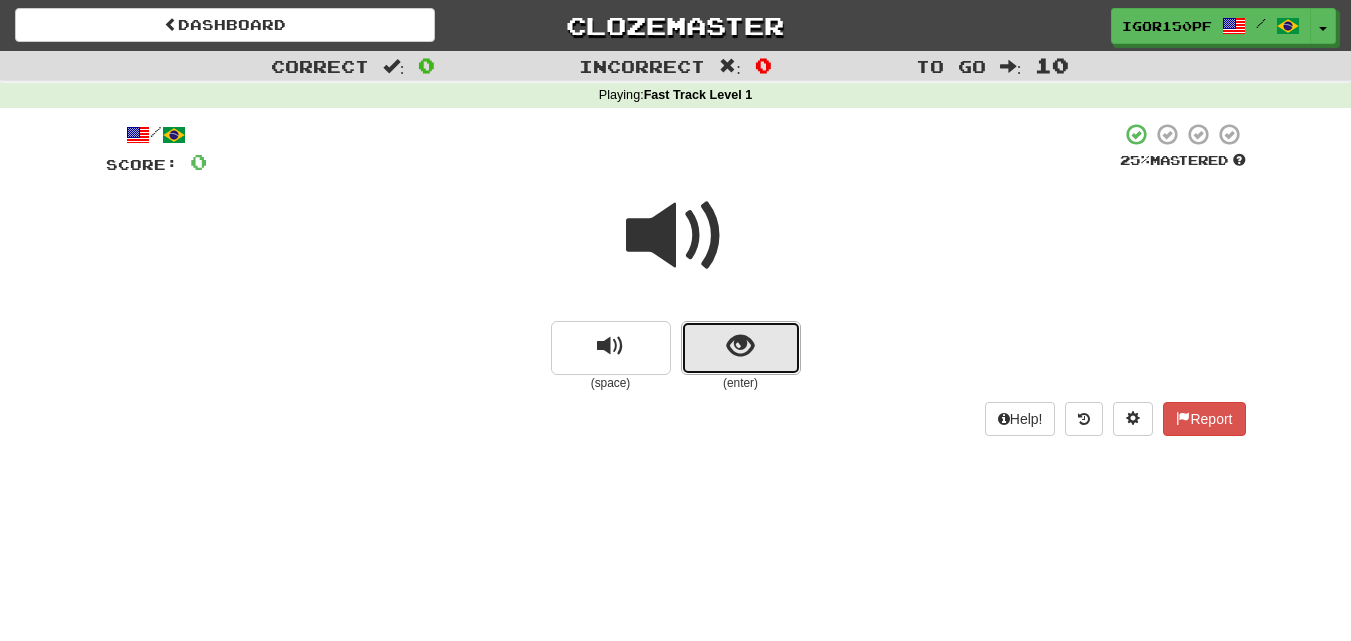 click at bounding box center [741, 348] 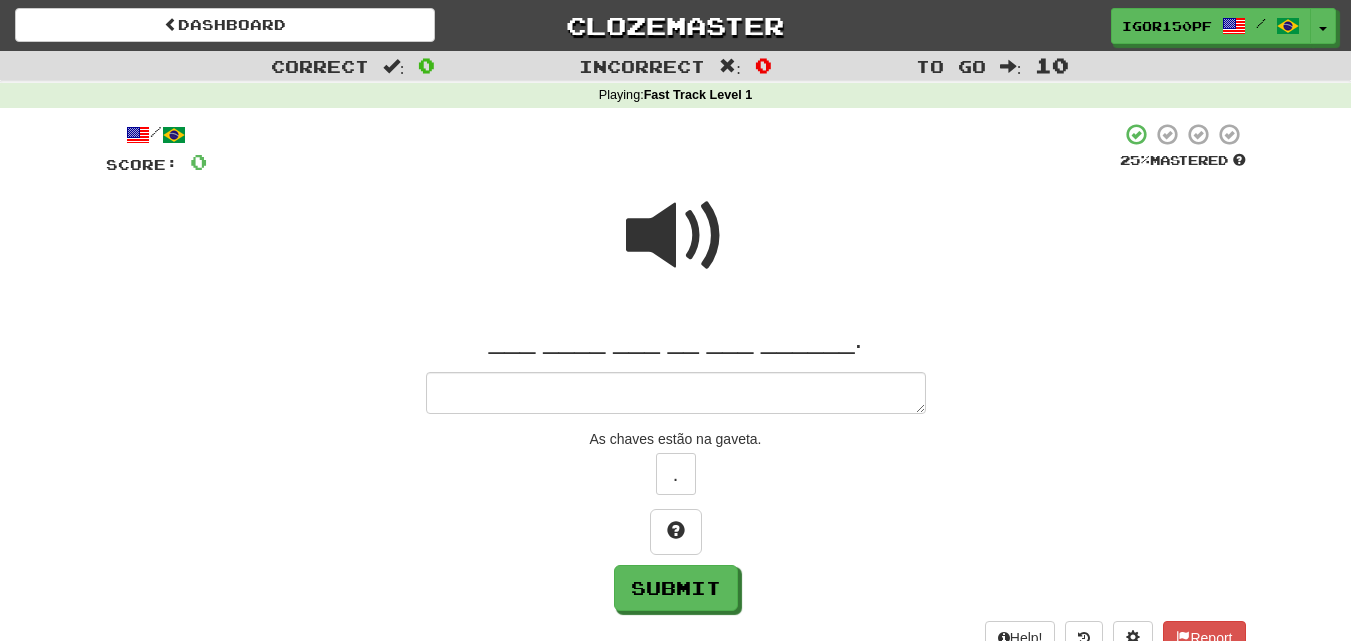 click at bounding box center (676, 236) 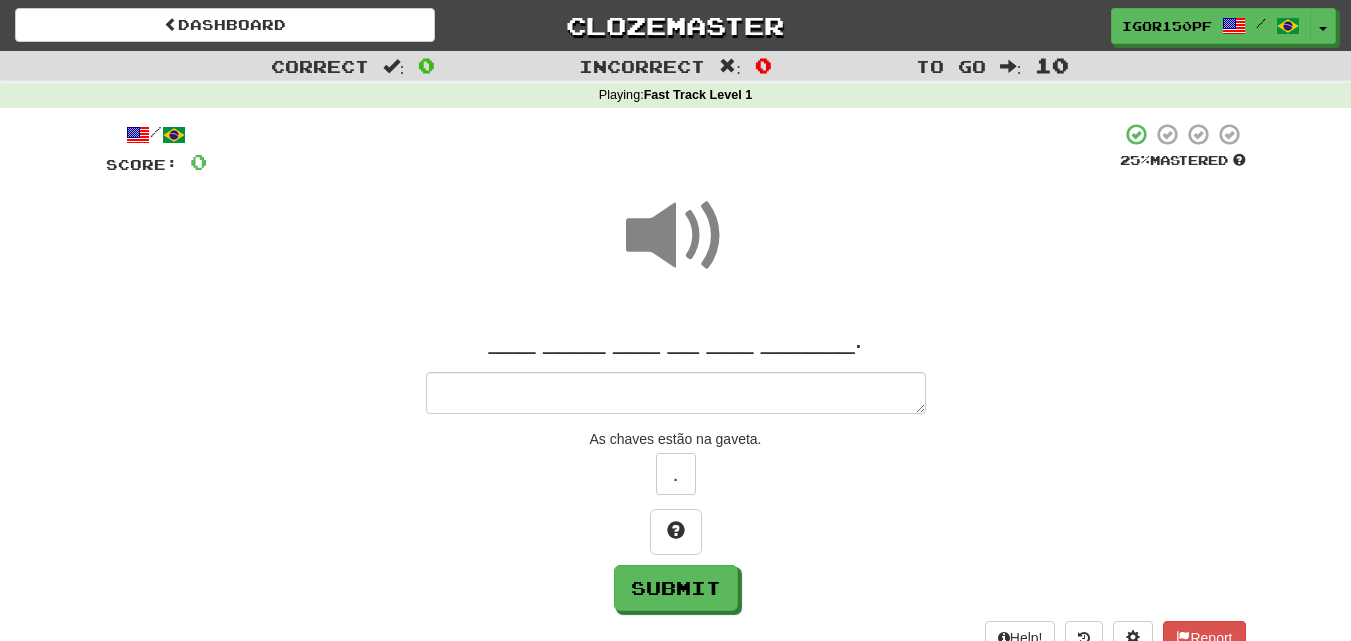 click at bounding box center (676, 236) 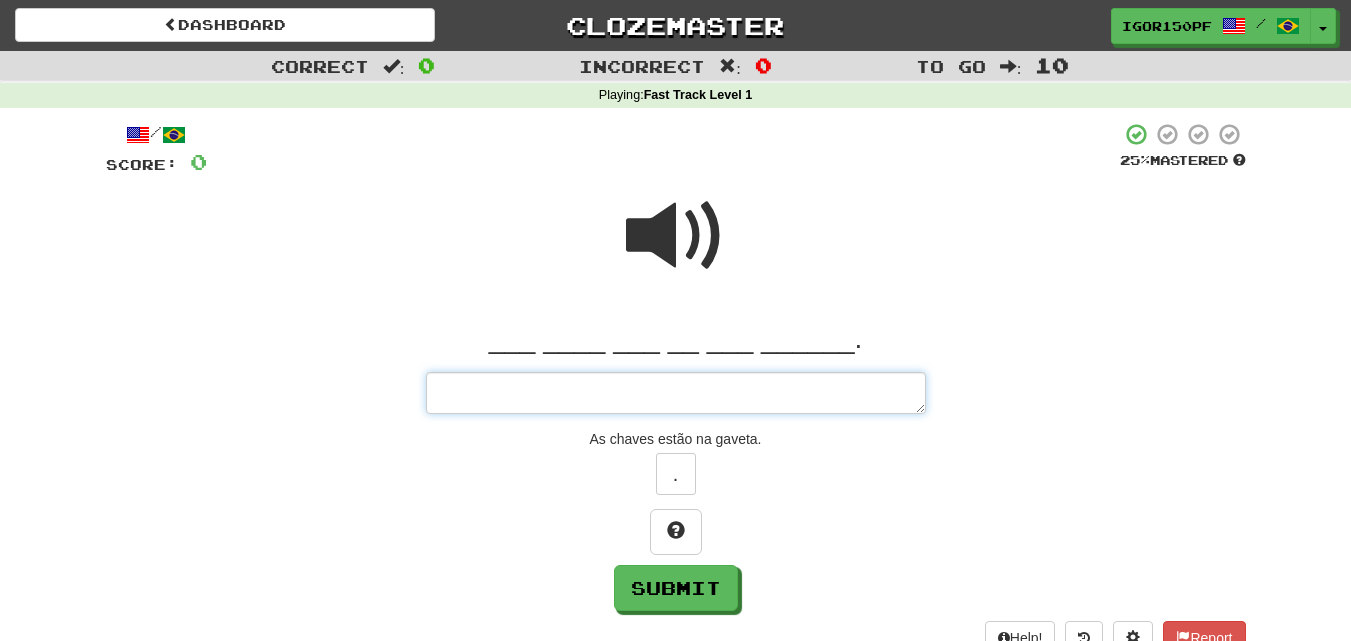 click at bounding box center [676, 393] 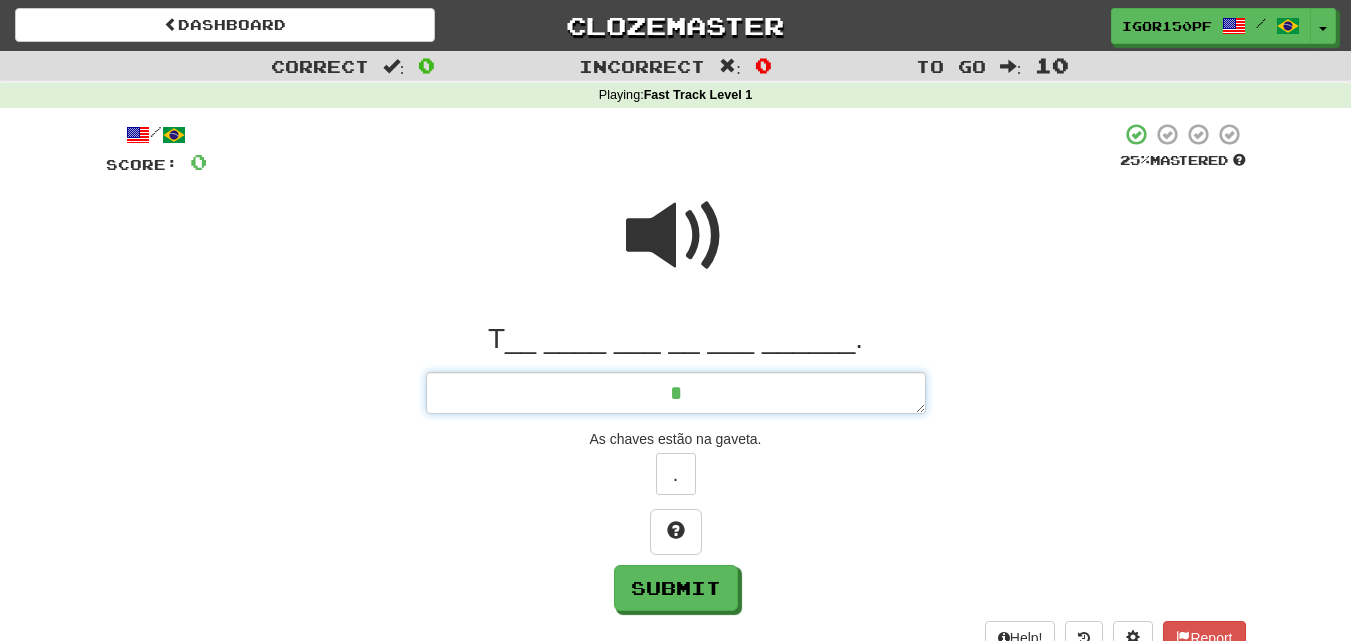 type on "*" 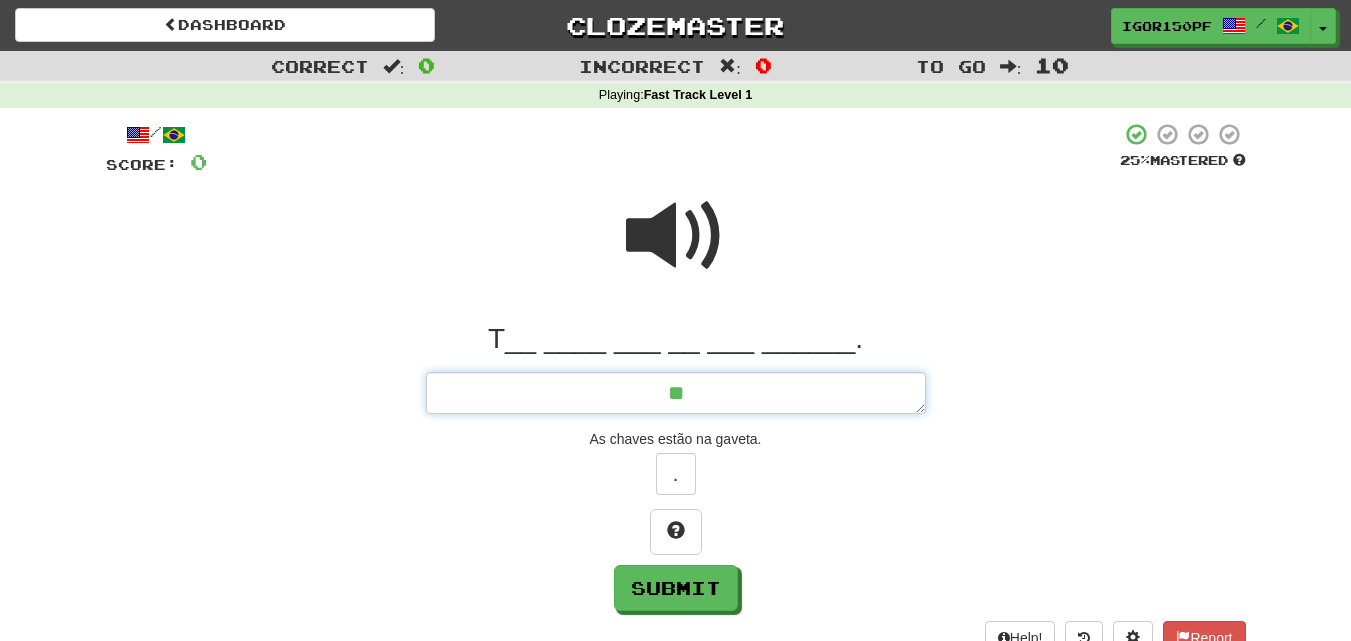 type on "*" 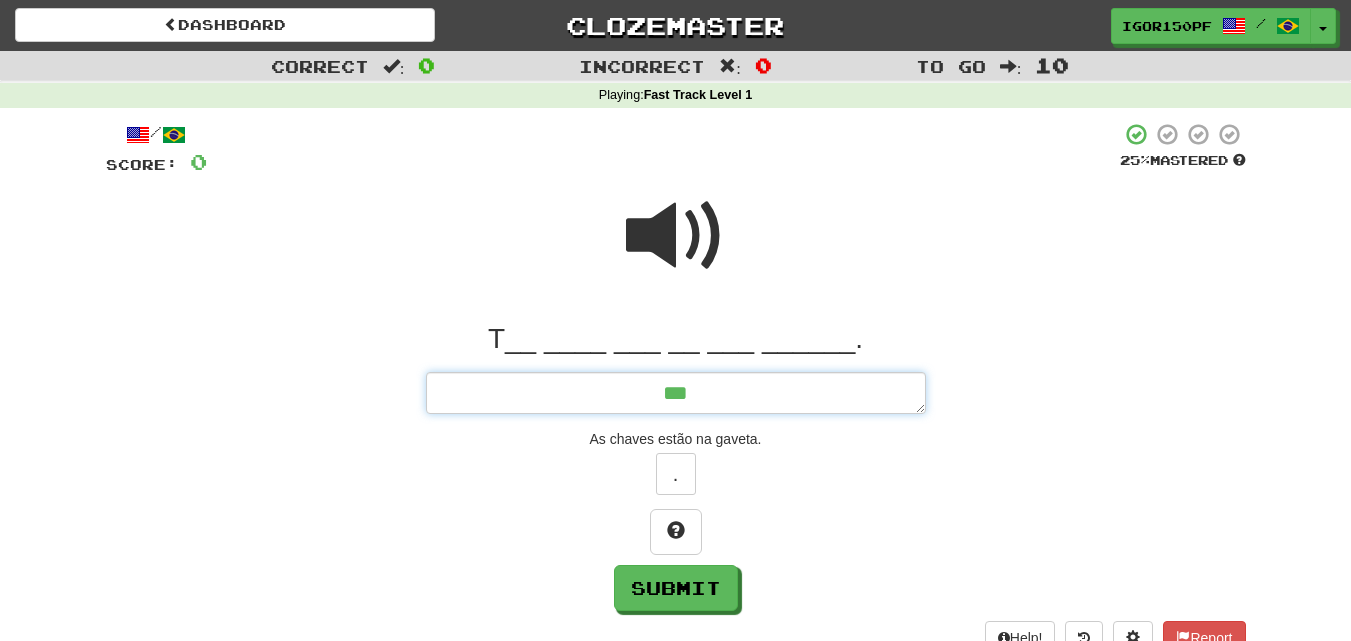type on "*" 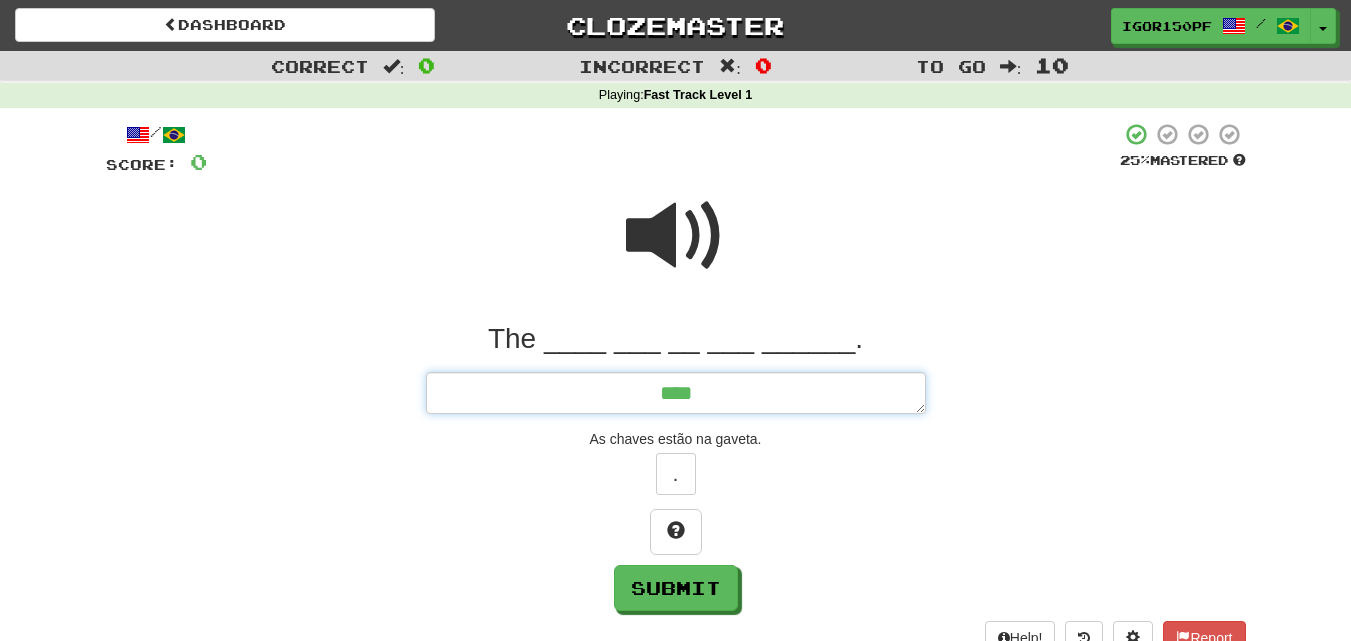 type on "*" 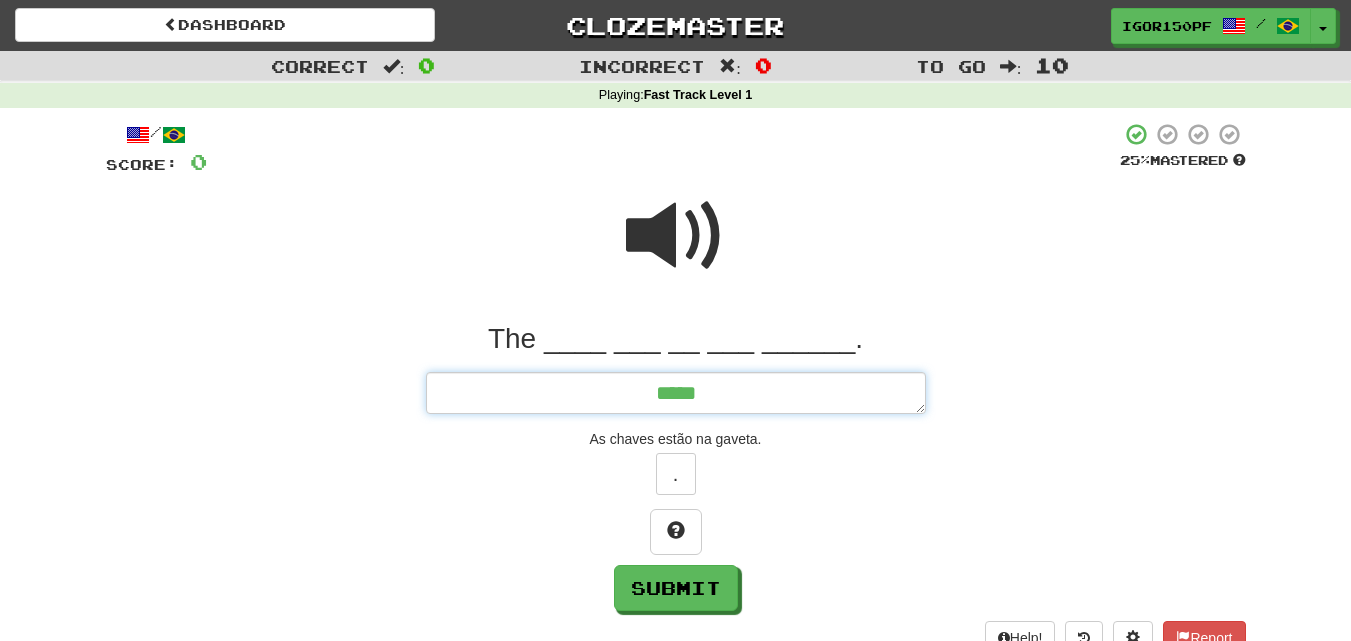 type on "*" 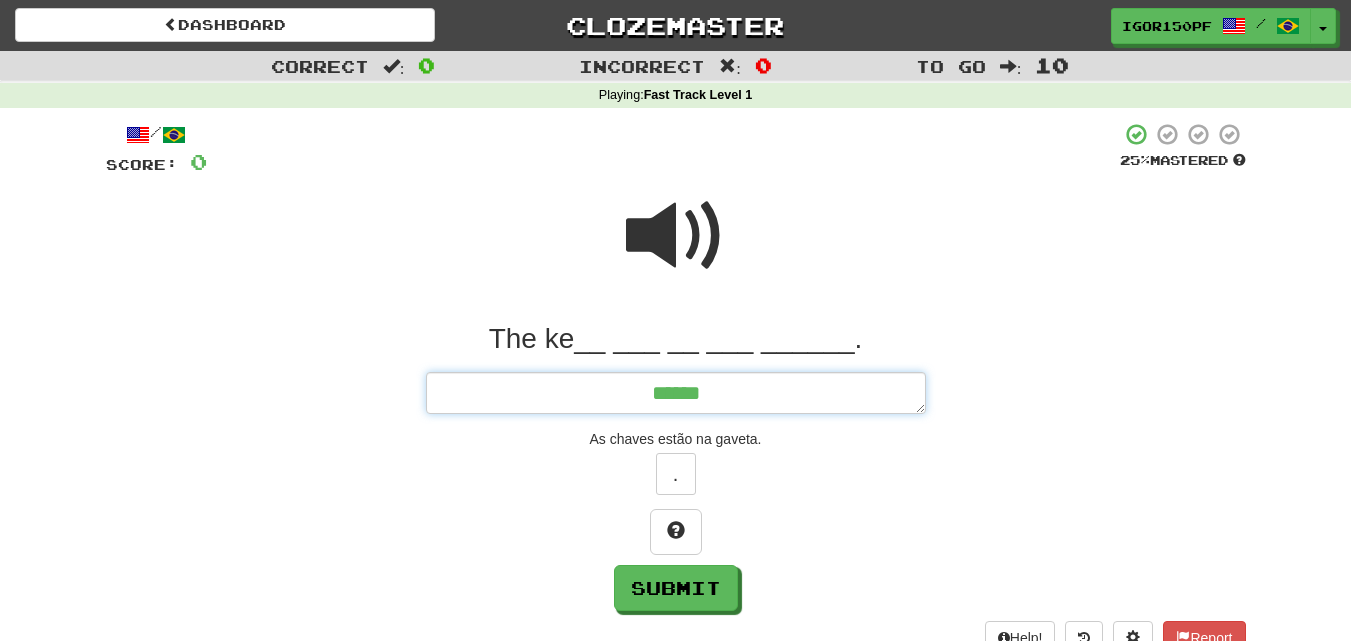 type on "*" 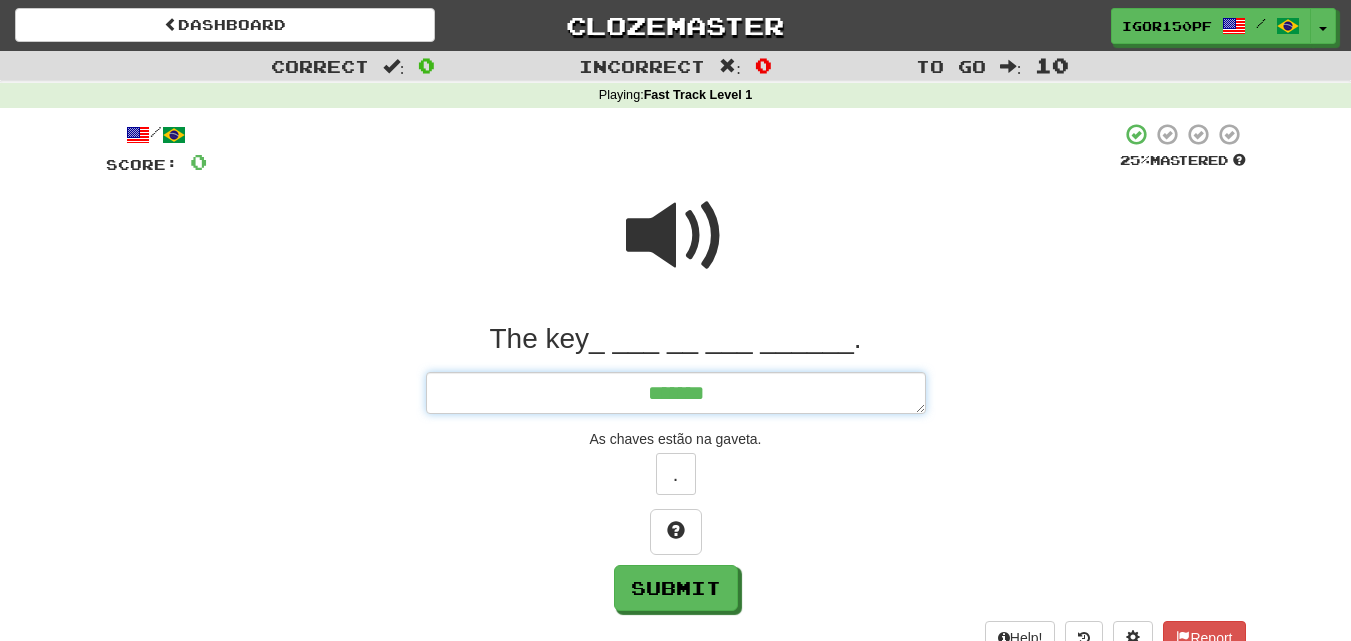 type on "*" 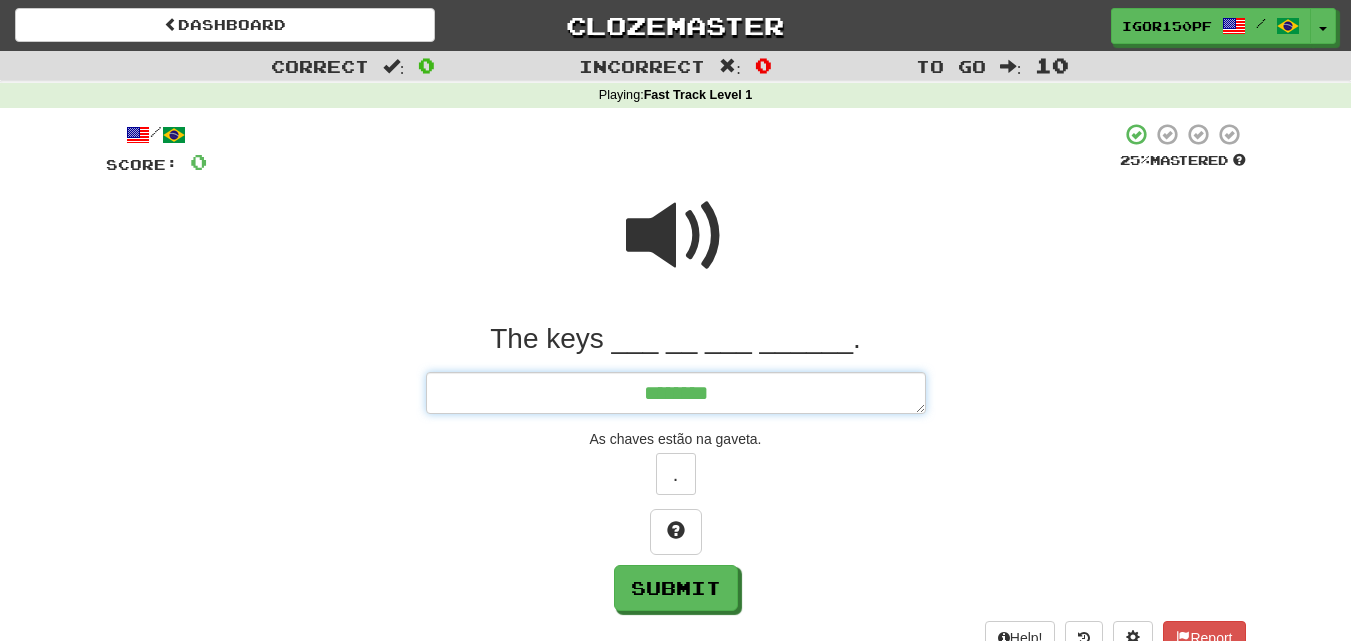 type on "*" 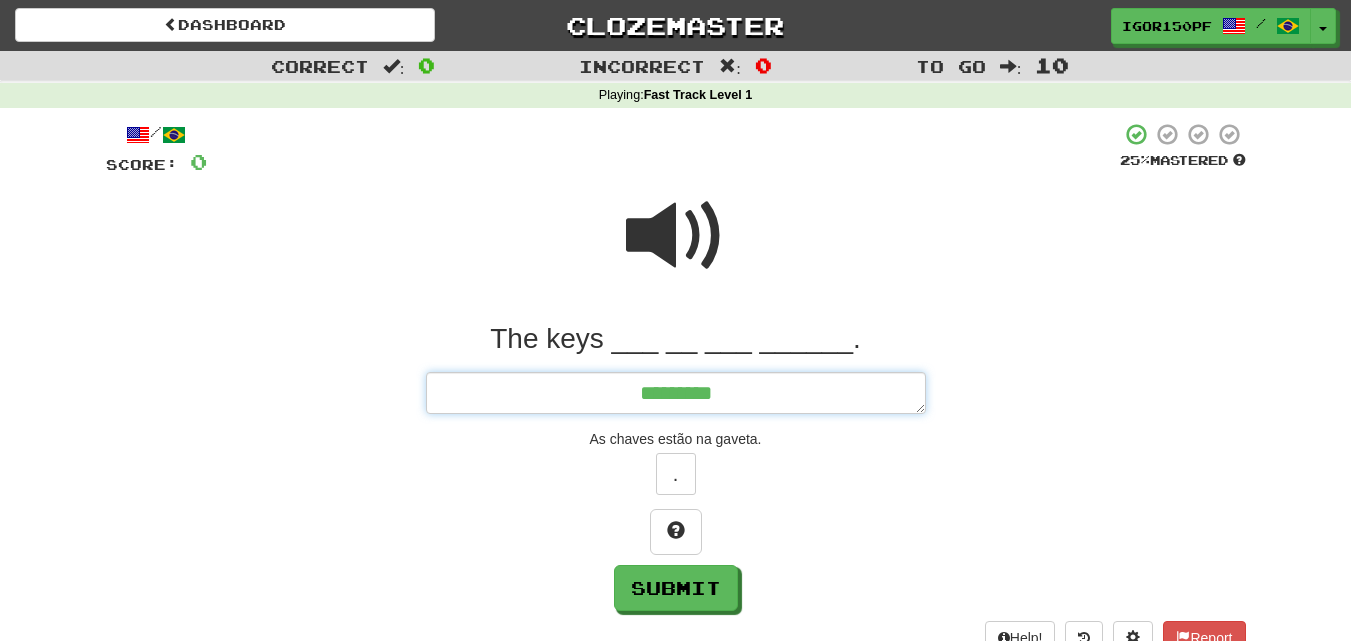 type on "**********" 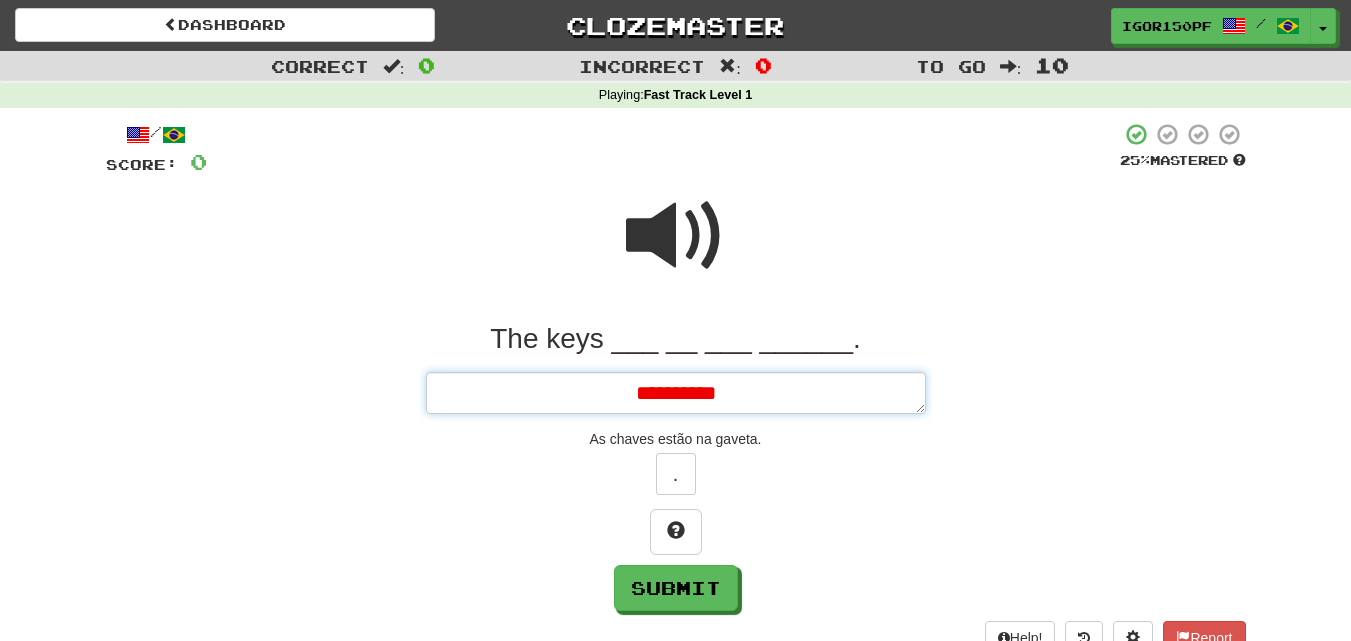 type on "*" 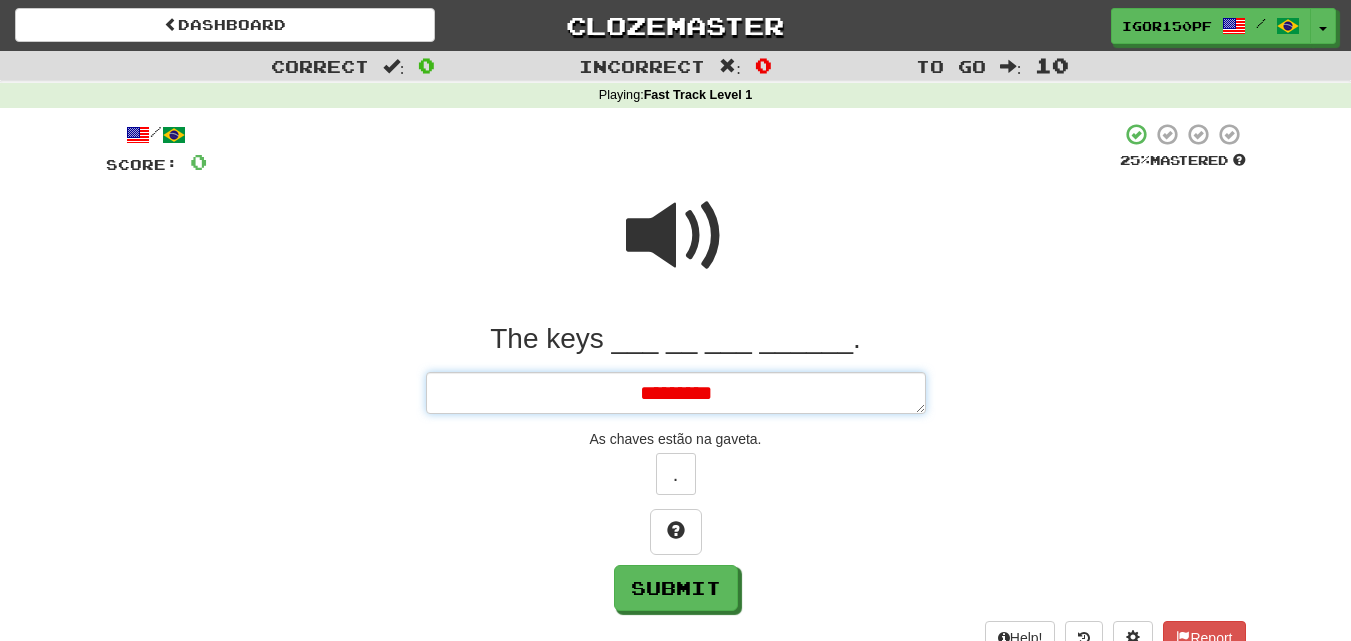 type on "*" 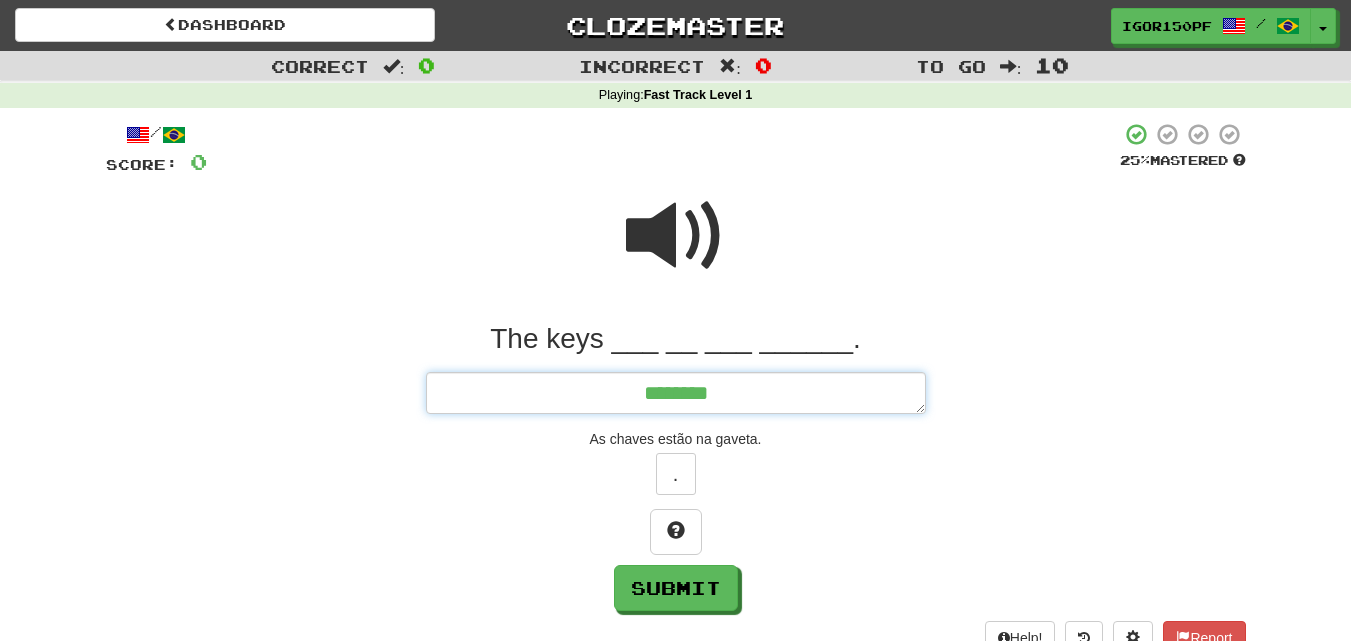 type on "*" 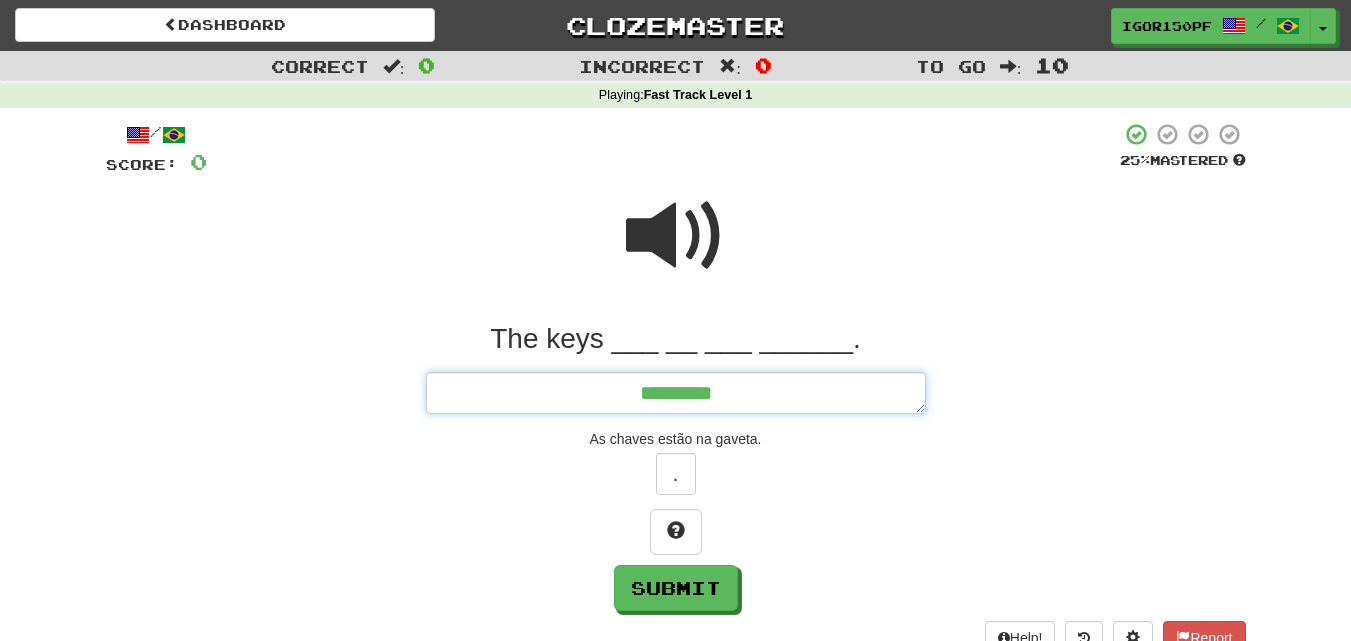 type on "*" 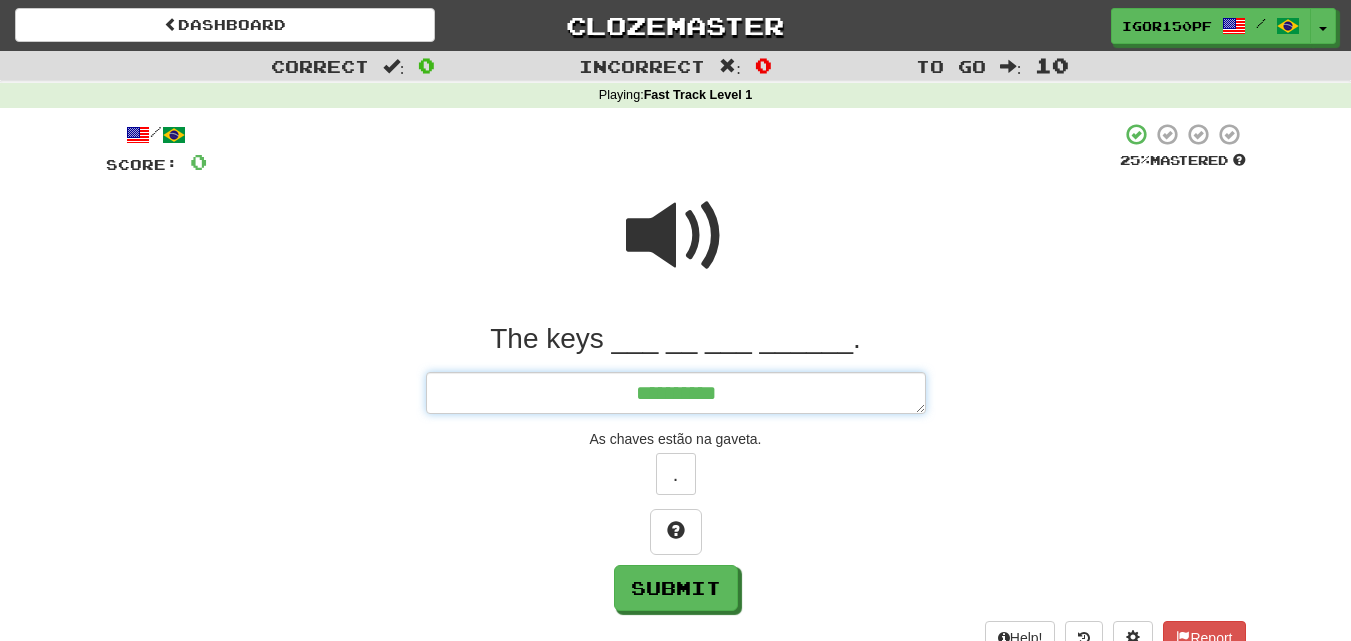 type on "*" 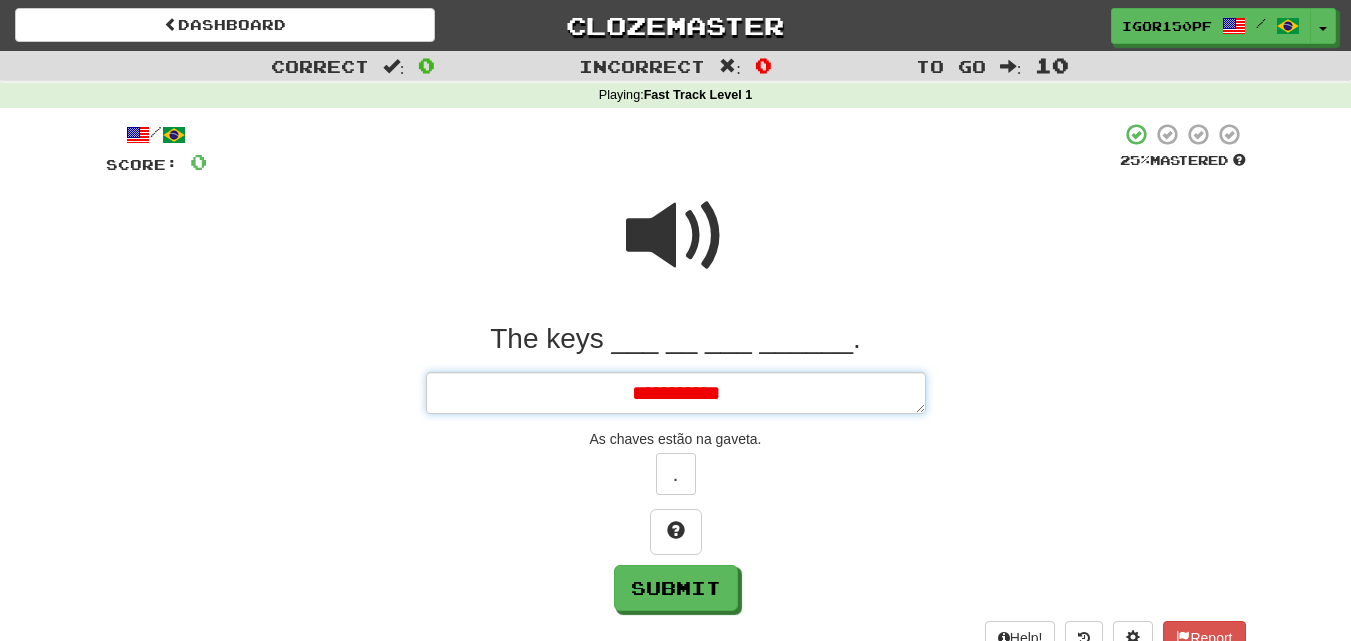 type on "**********" 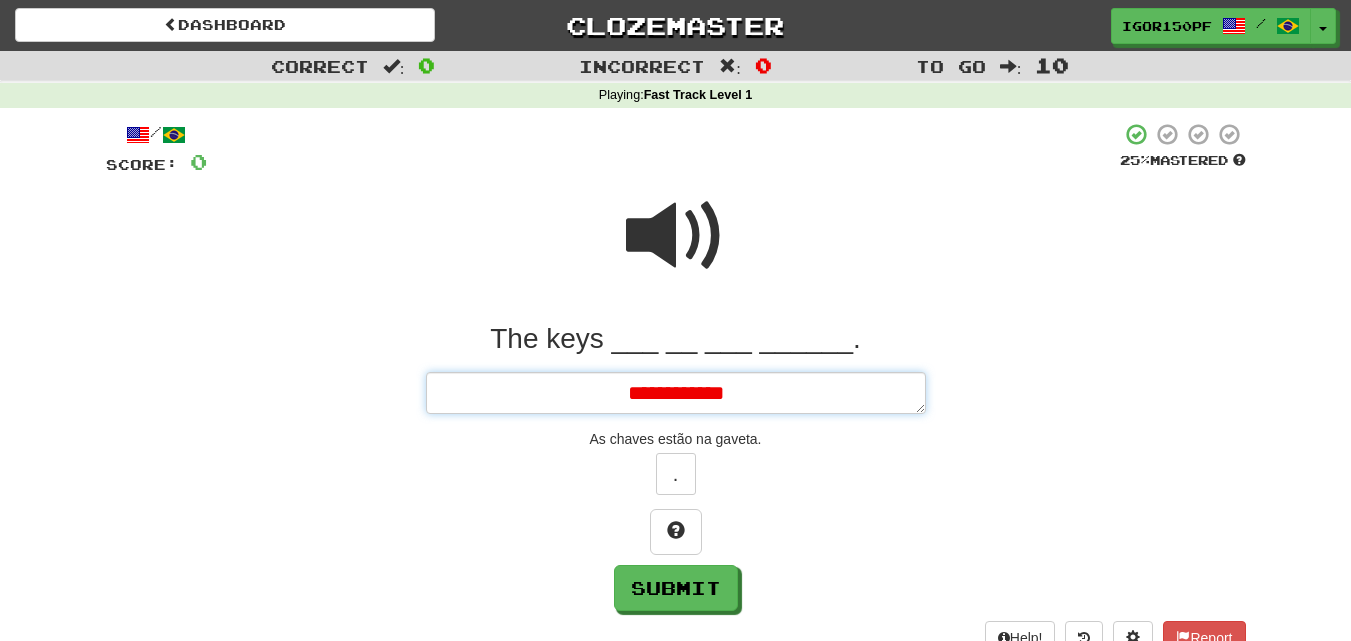 type on "*" 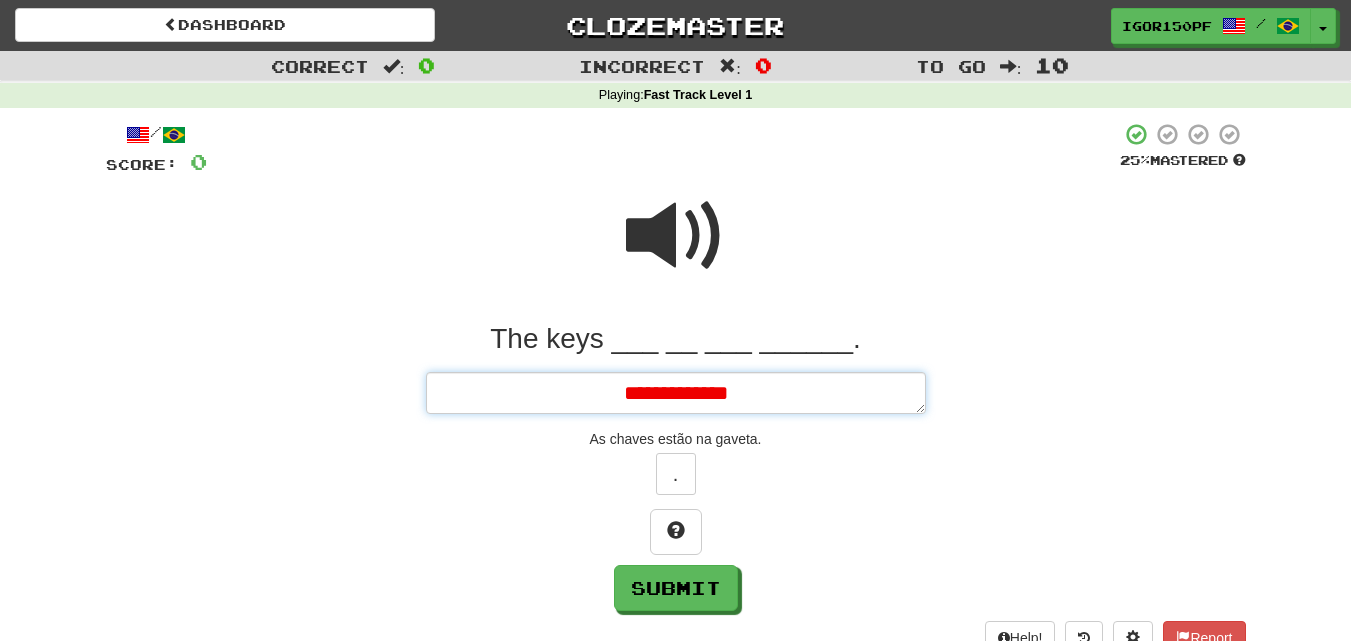 type on "*" 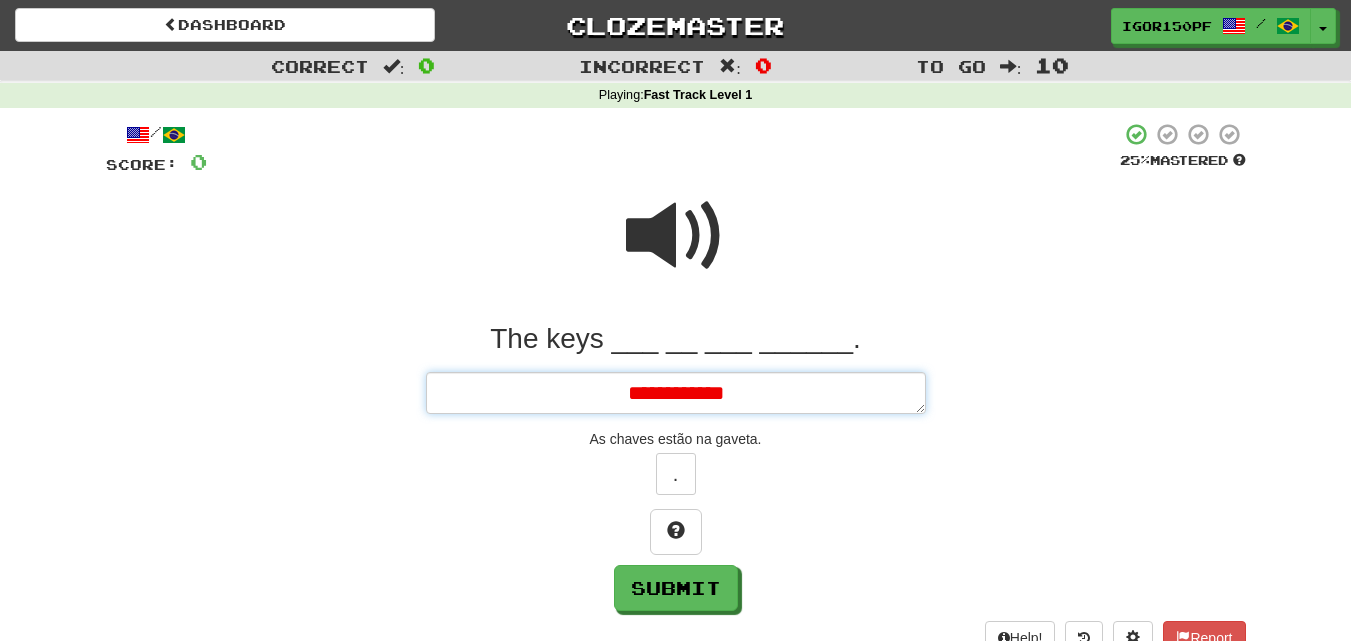 type on "*" 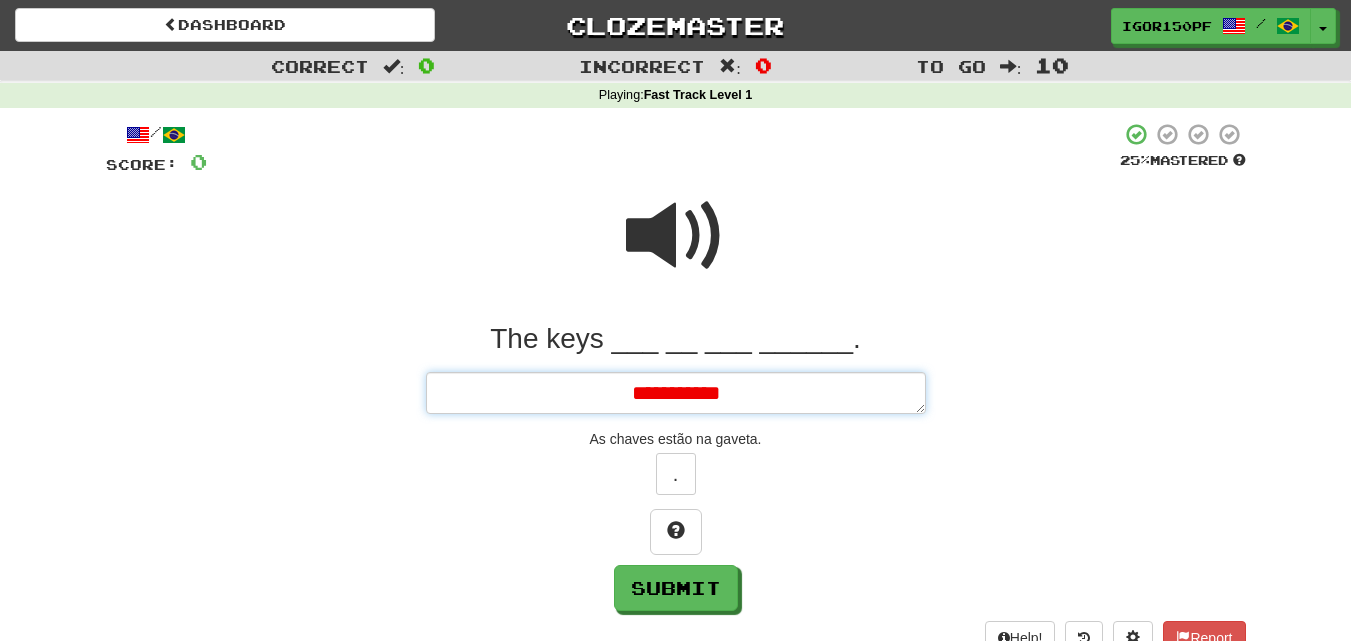 type on "*" 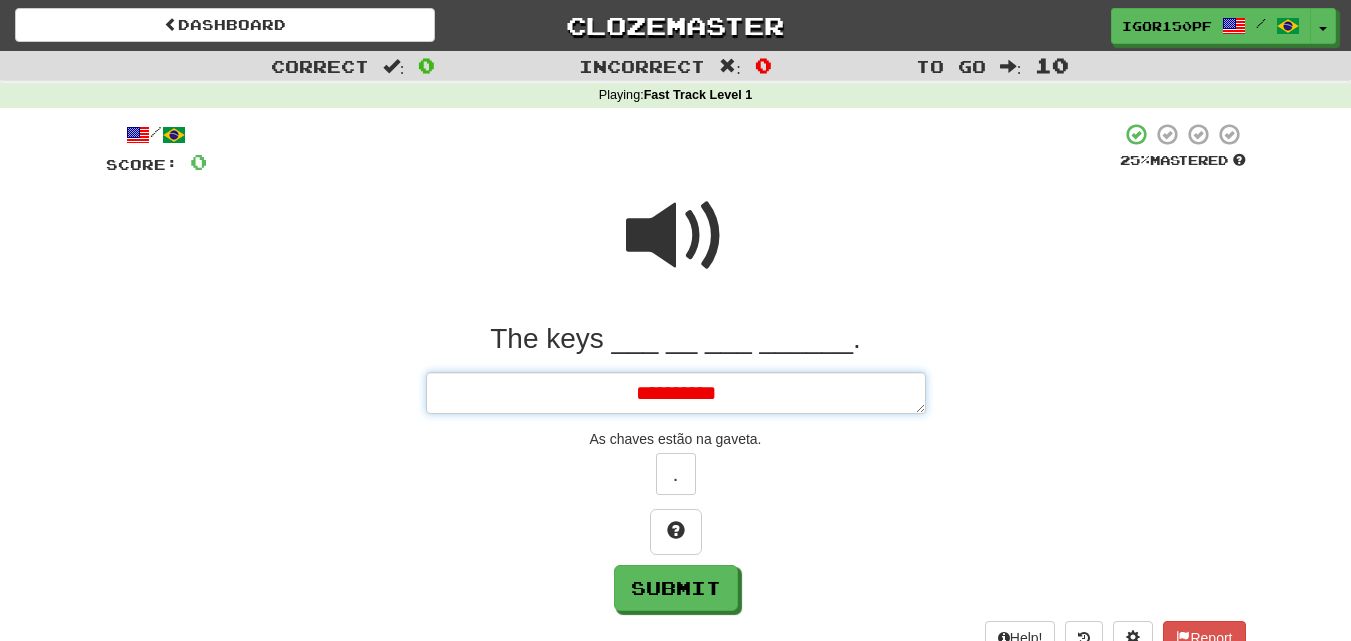type on "*" 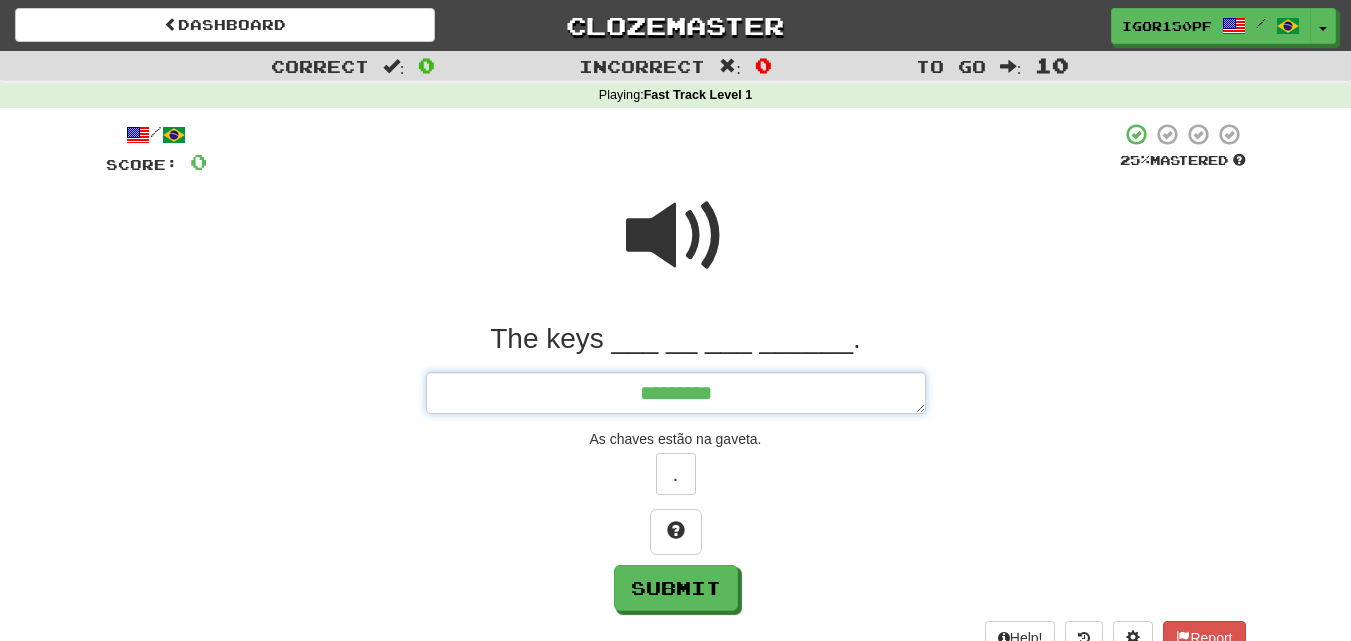 type on "********" 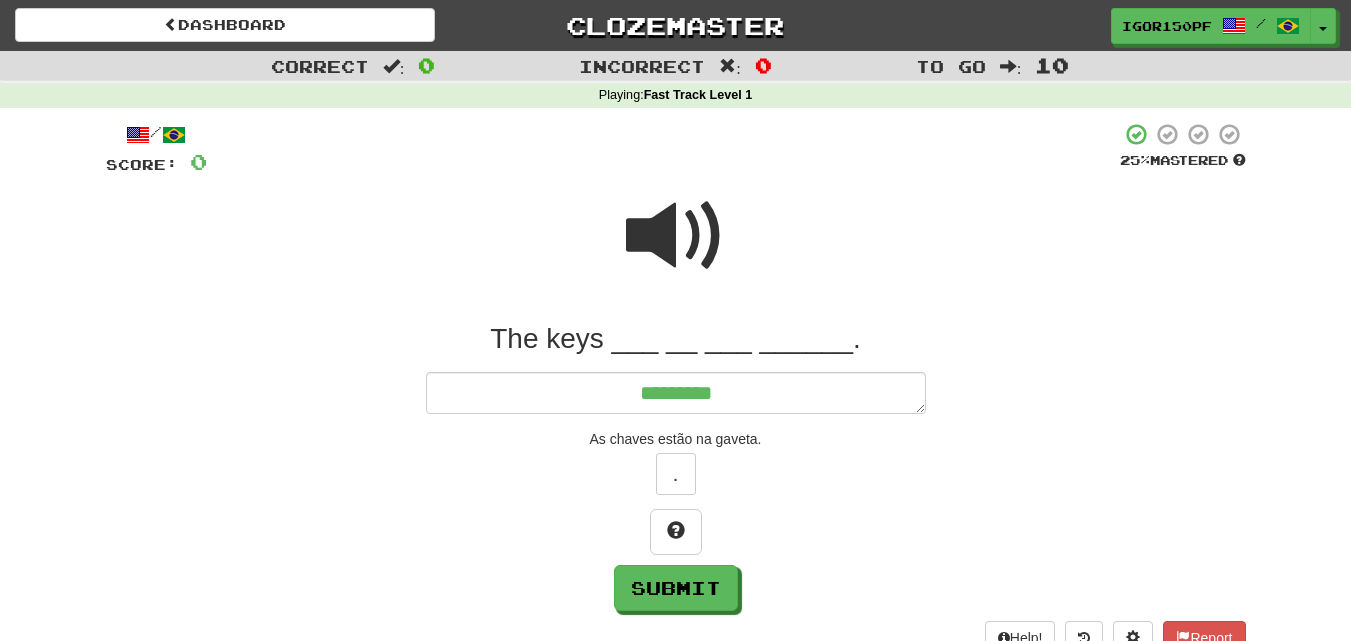 click at bounding box center (676, 236) 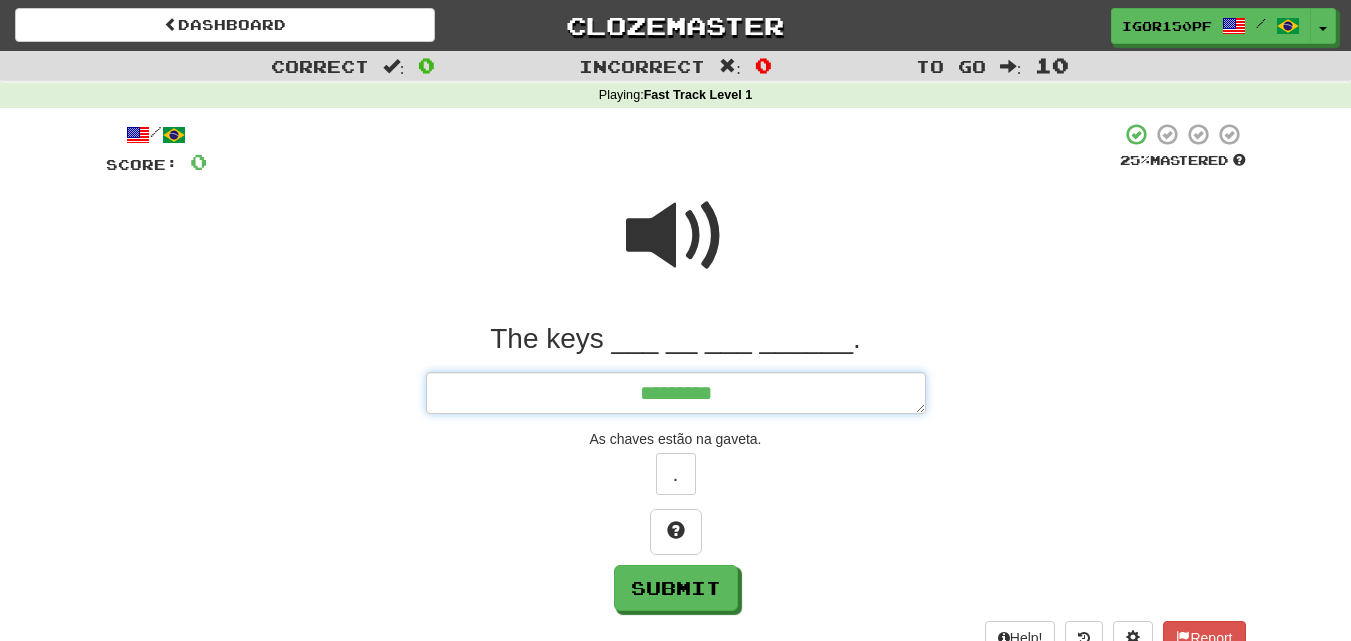 click on "********" at bounding box center (676, 393) 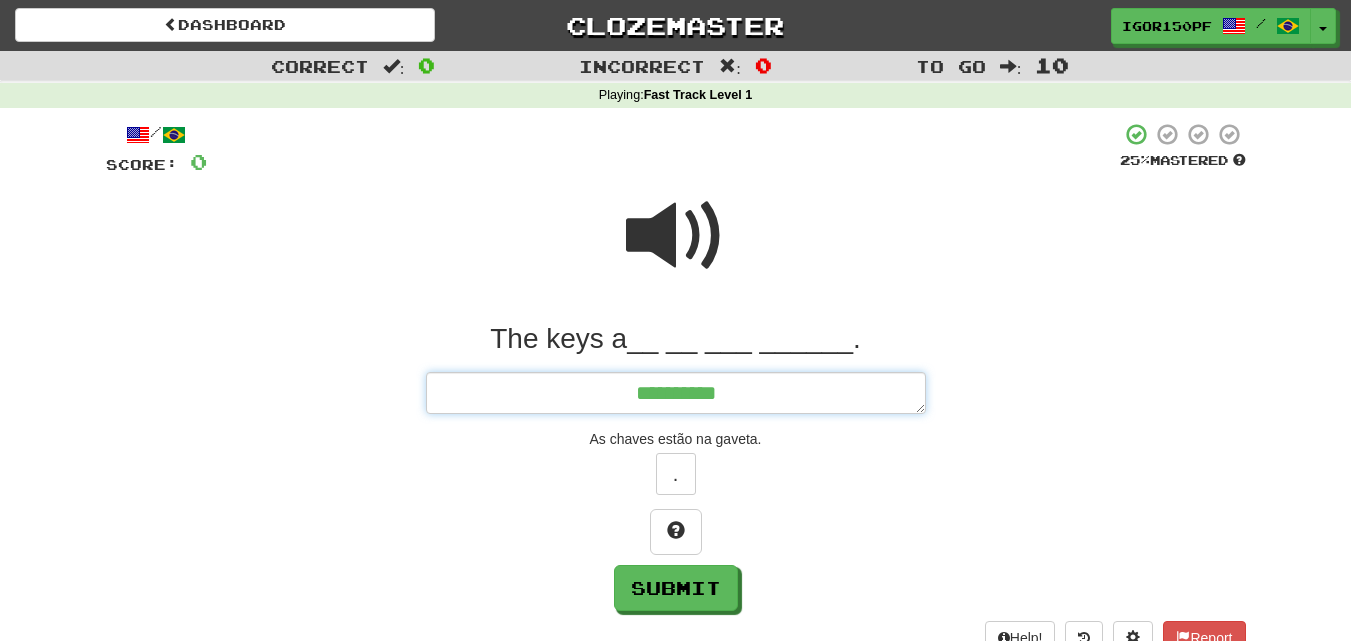 type on "*" 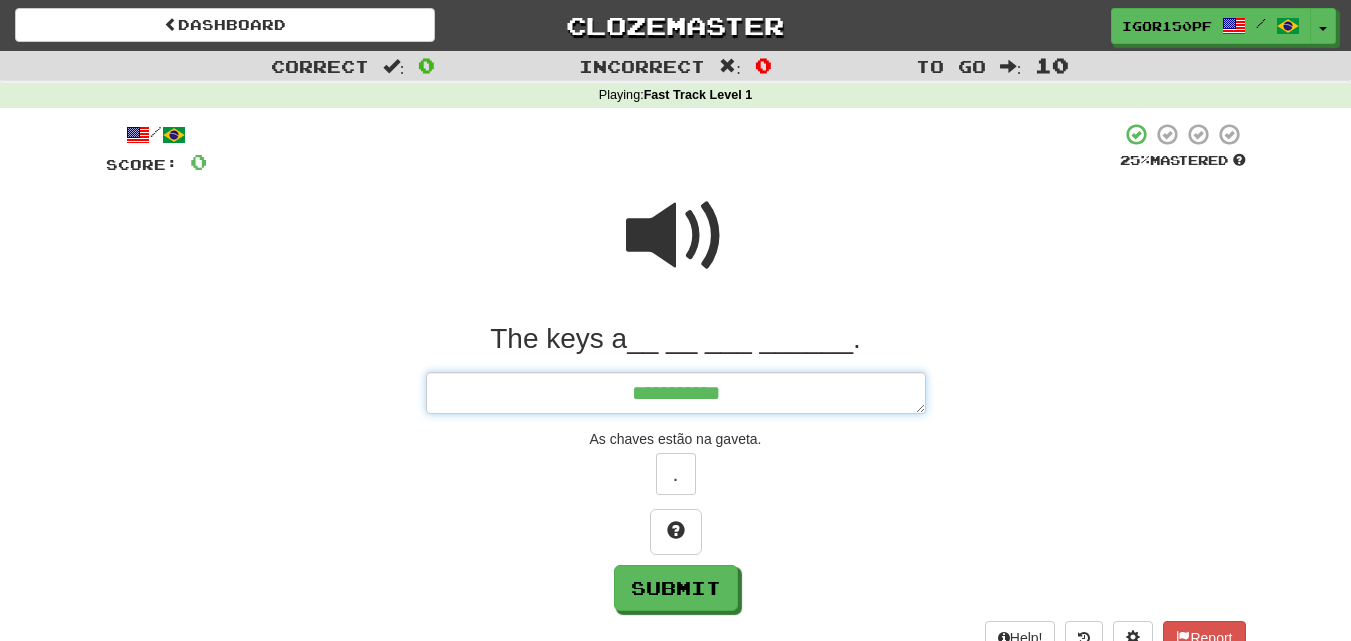 type on "*" 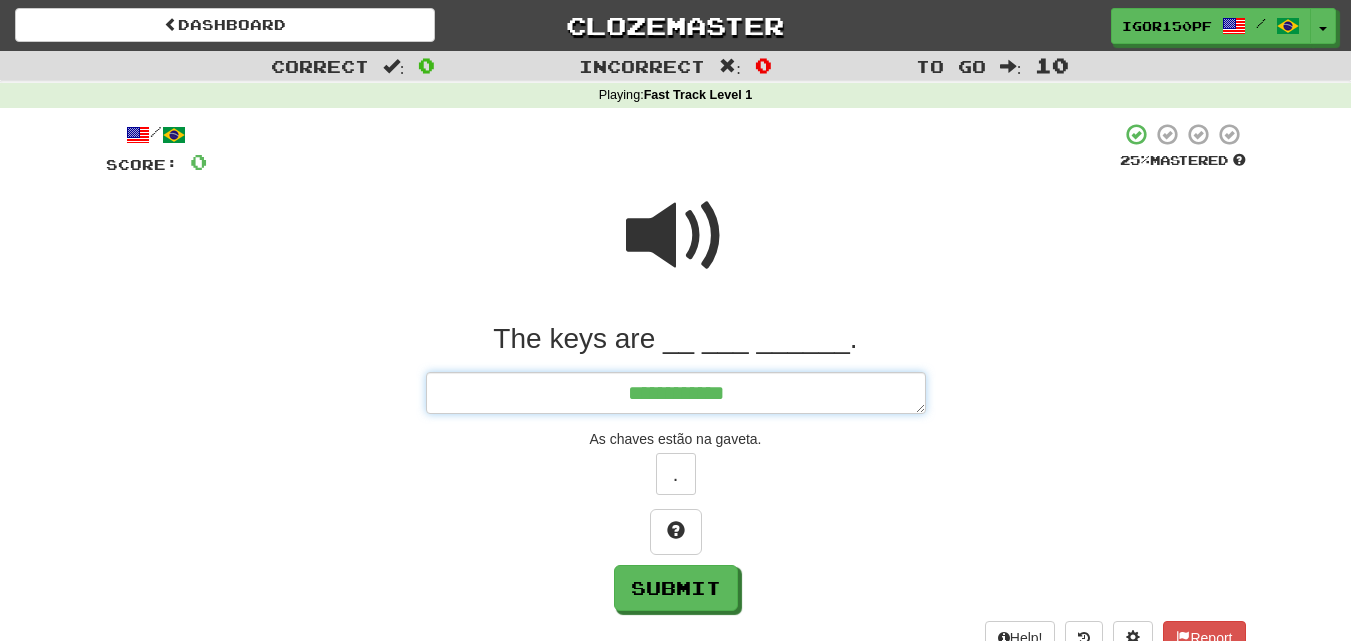 type on "*" 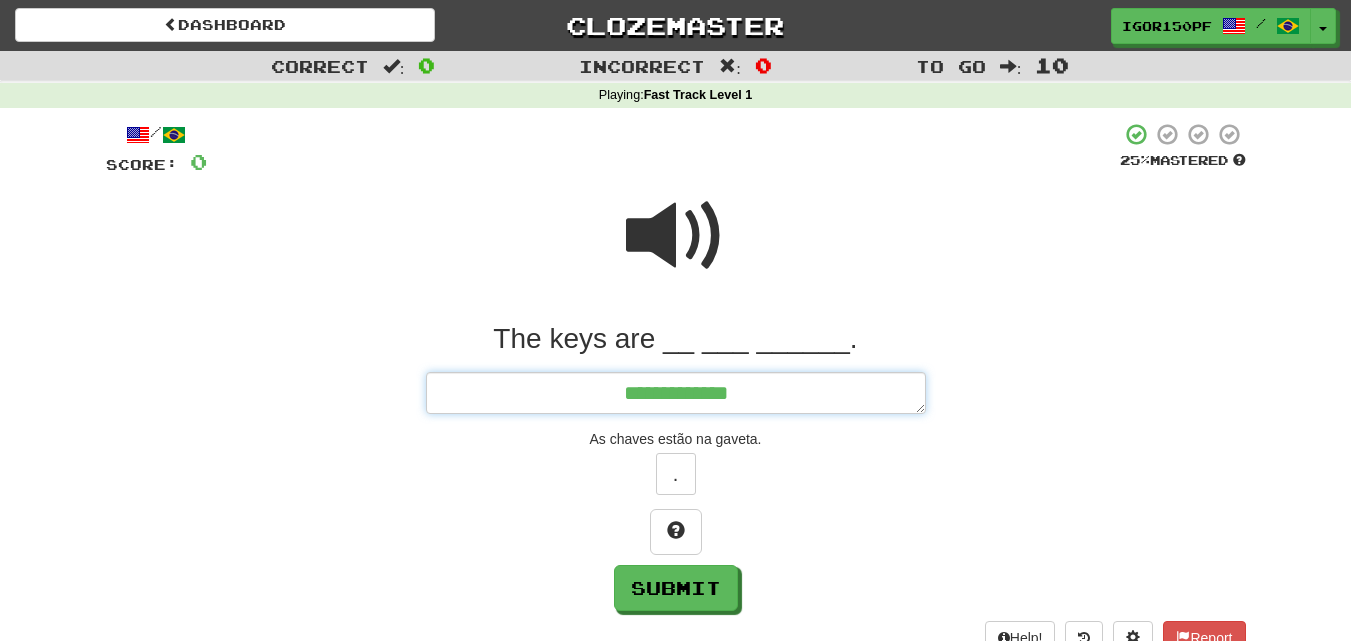 type on "*" 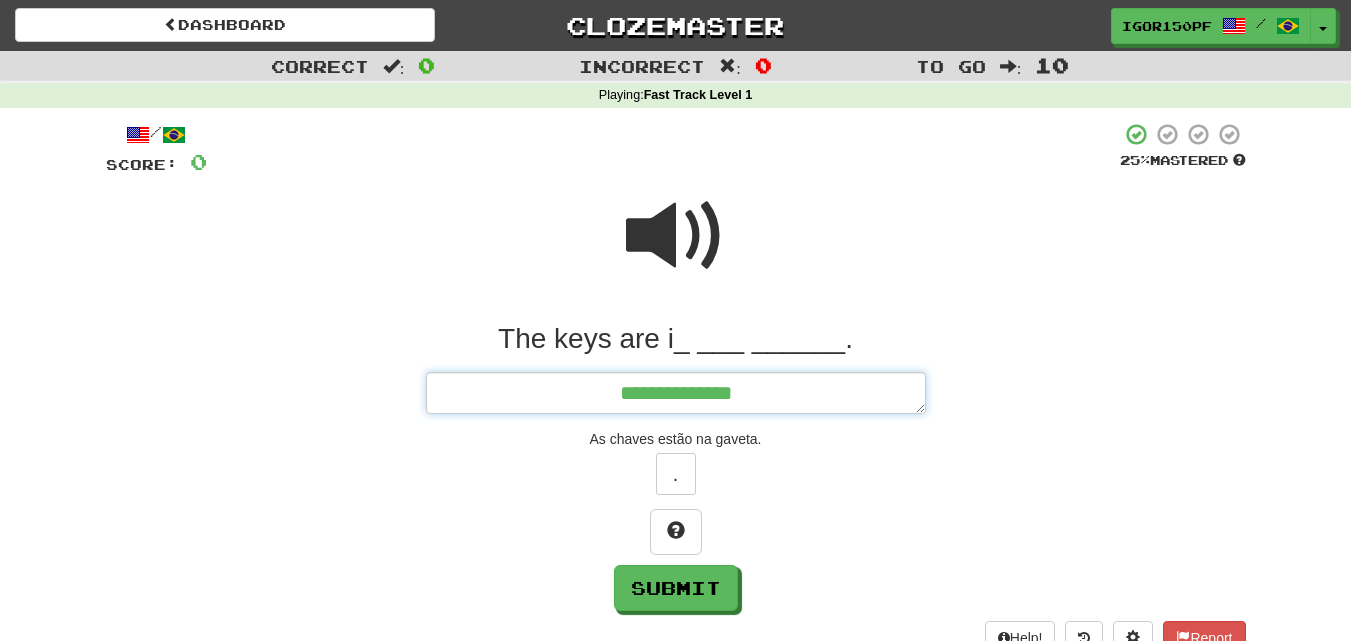 type on "*" 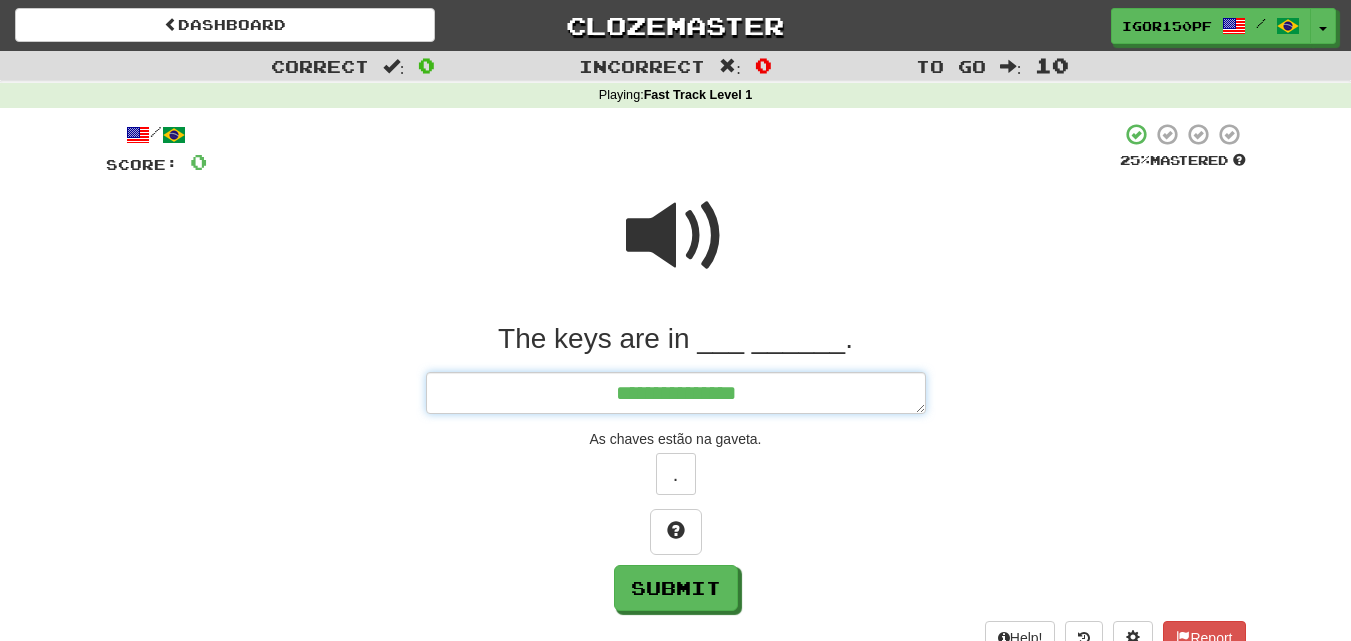 type on "*" 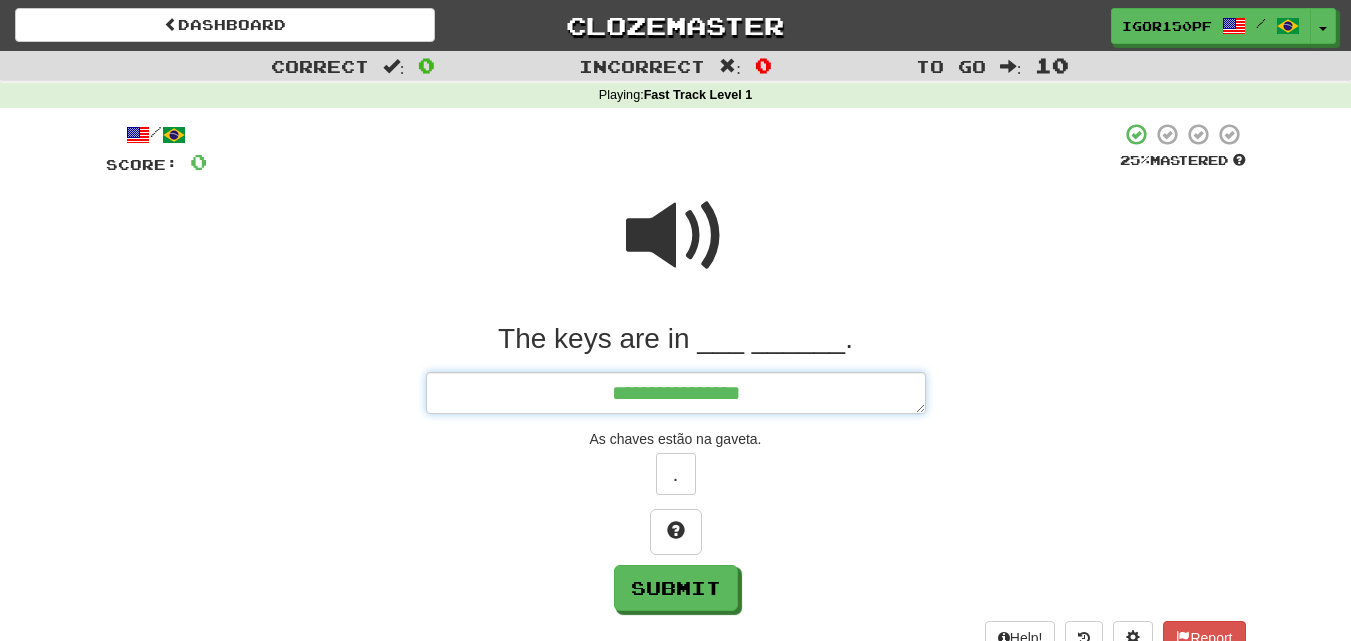 type on "*" 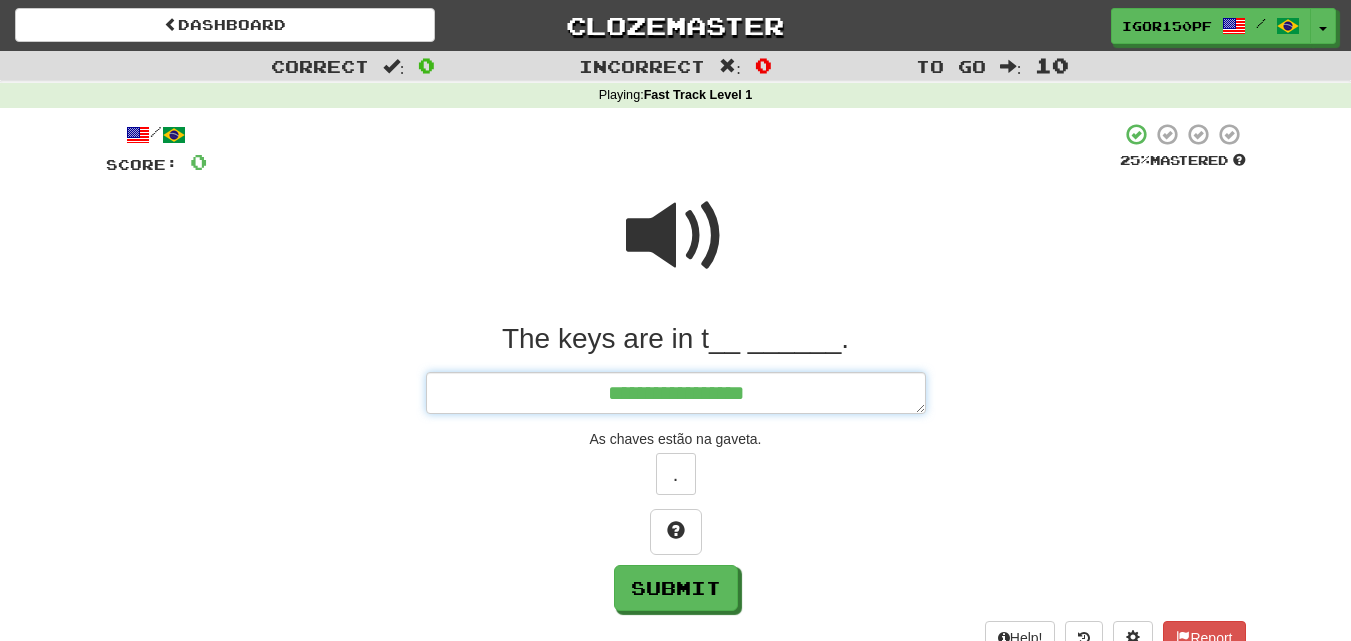 type on "*" 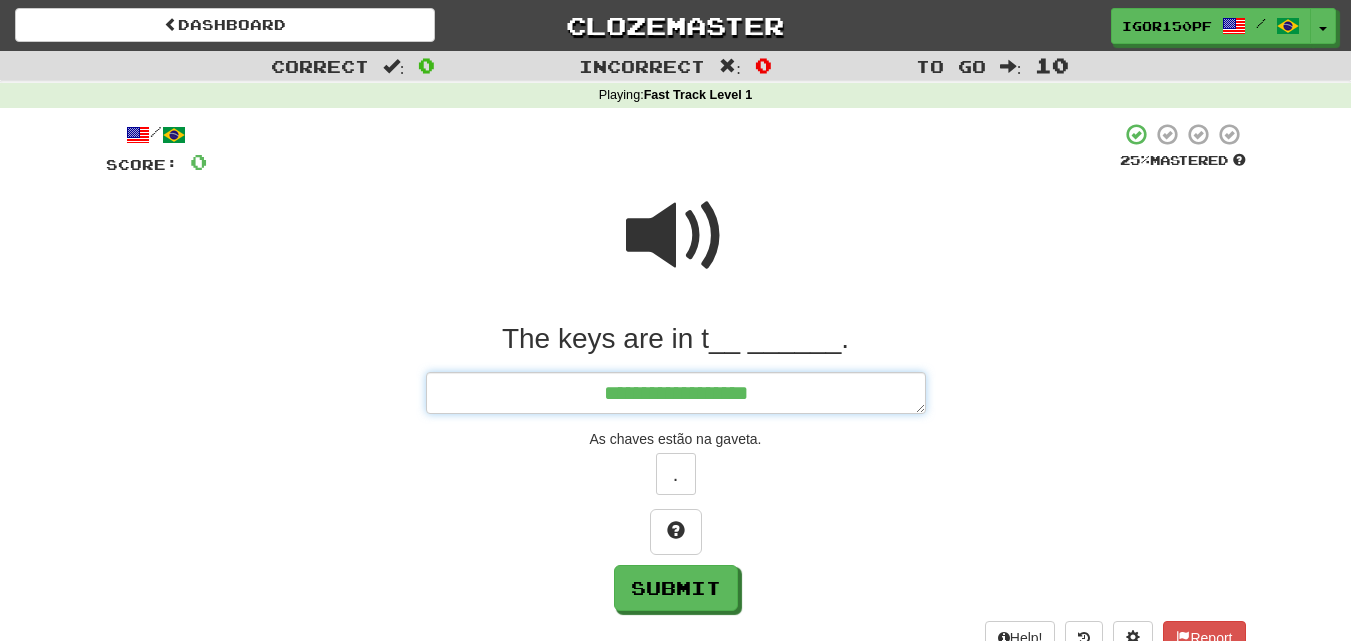 type on "**********" 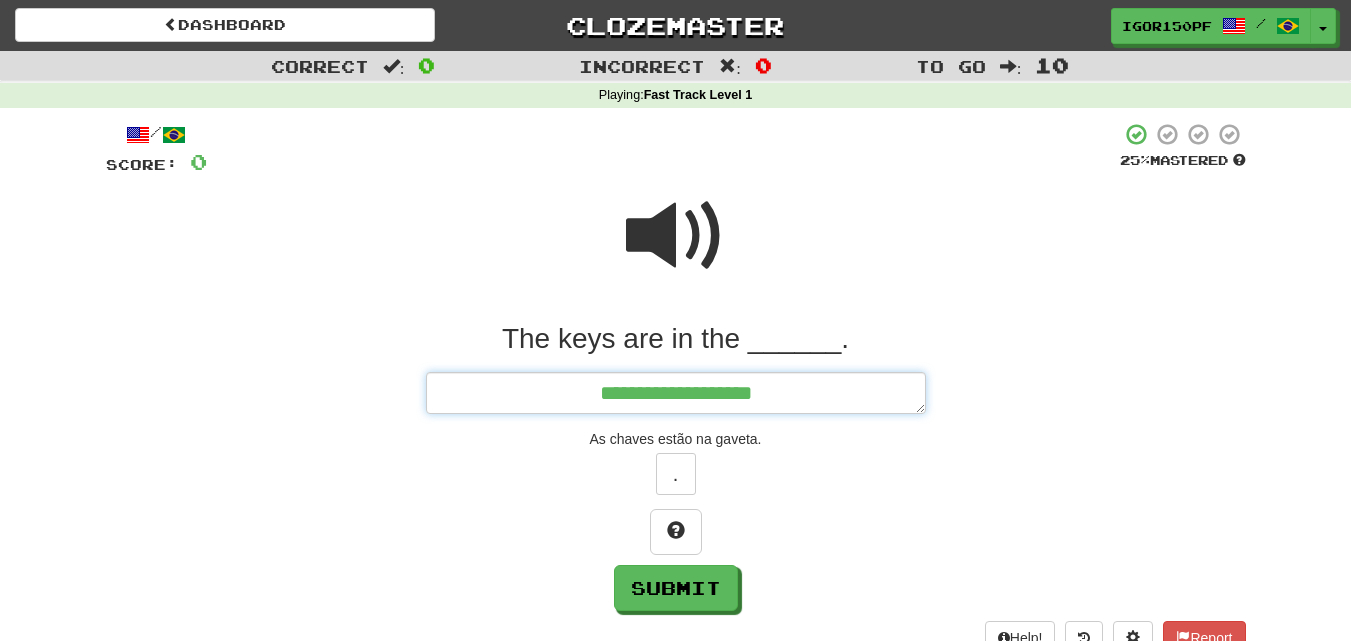 type on "*" 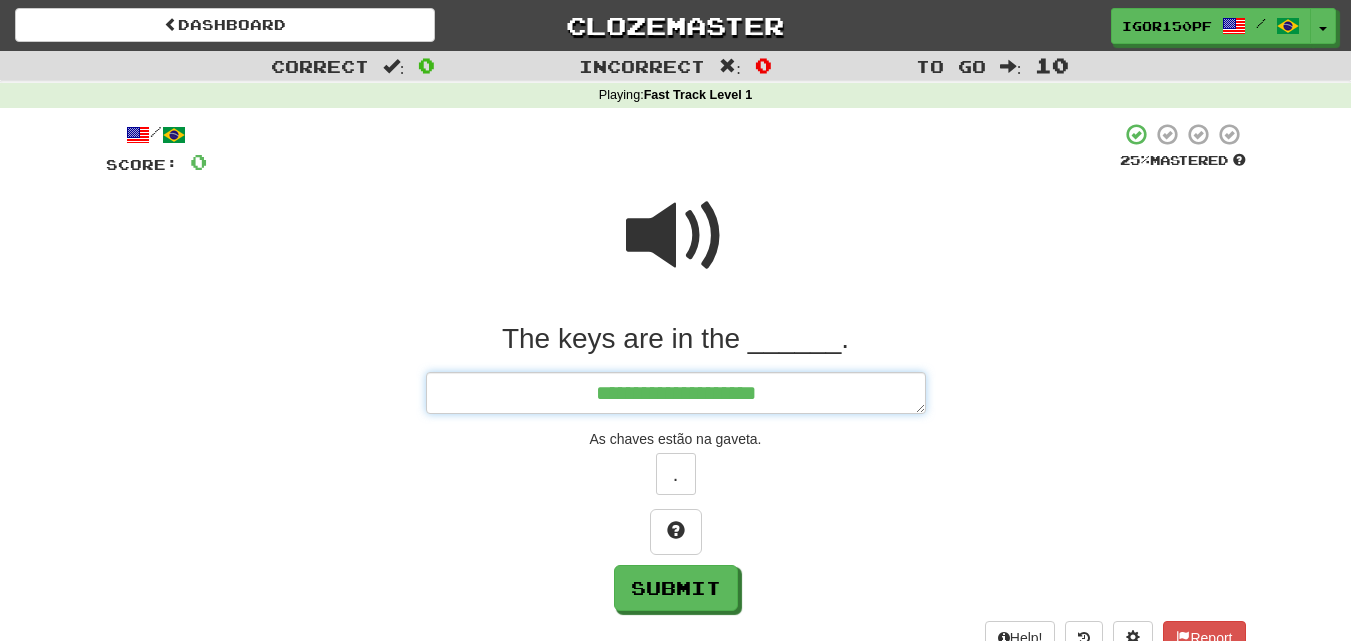 type on "**********" 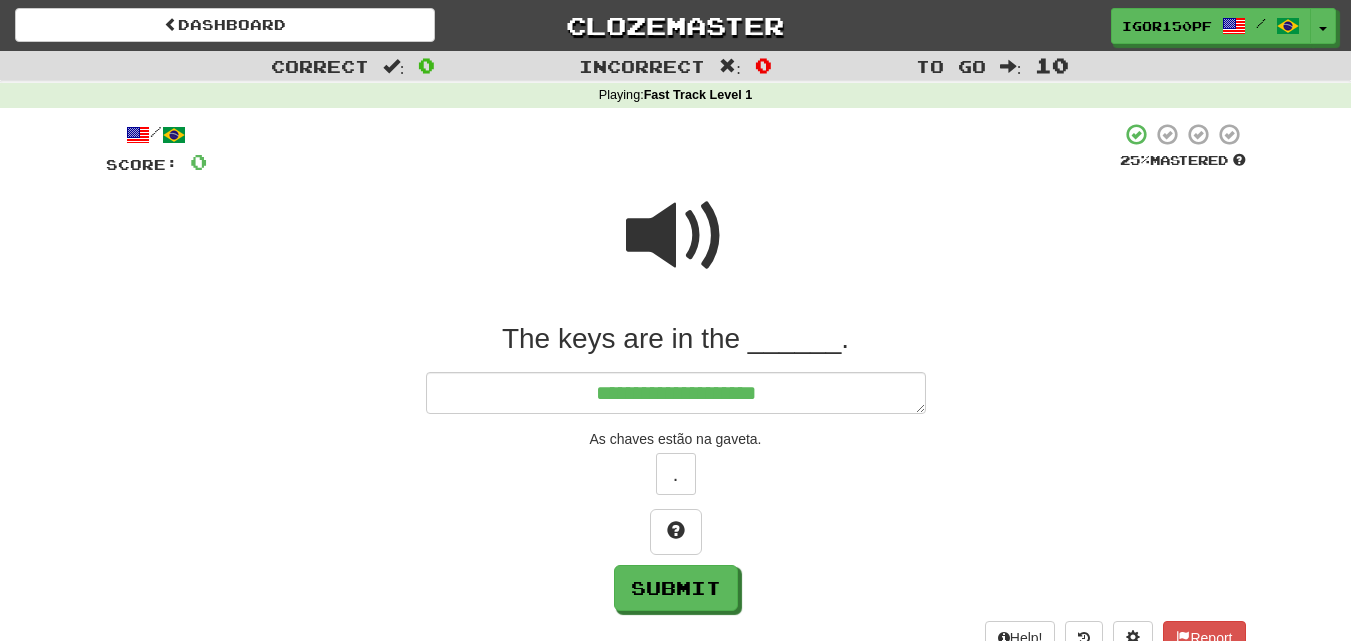 click at bounding box center [676, 236] 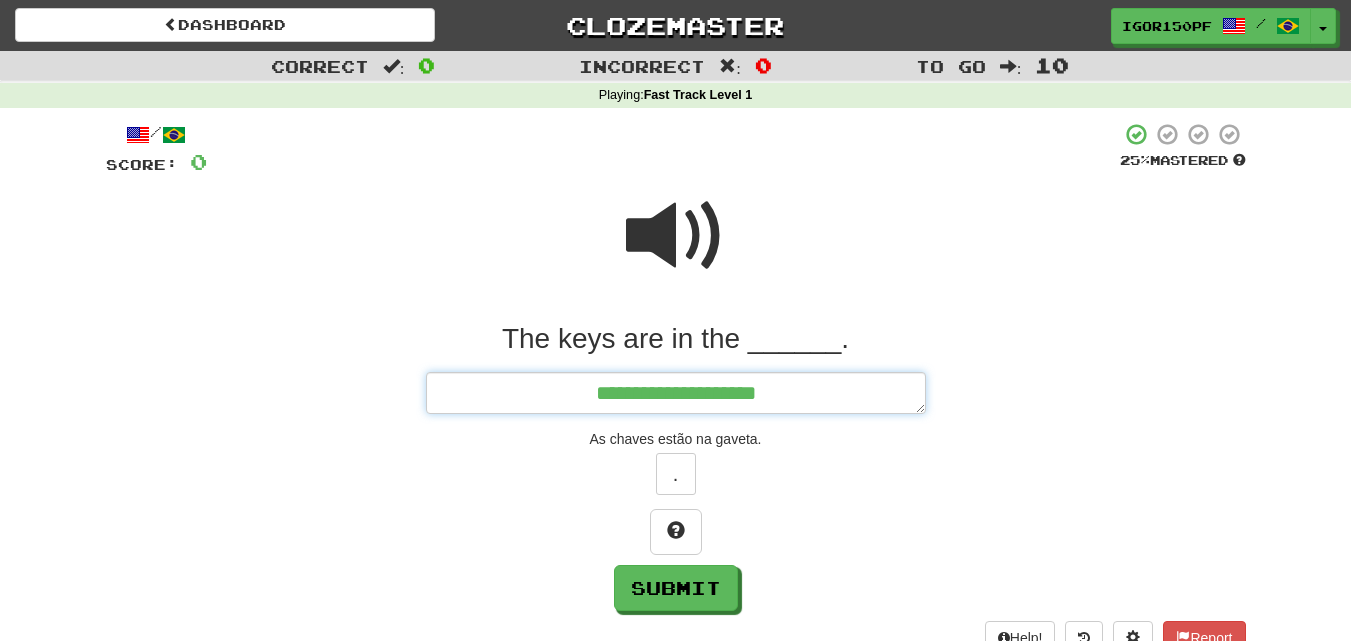 click on "**********" at bounding box center [676, 393] 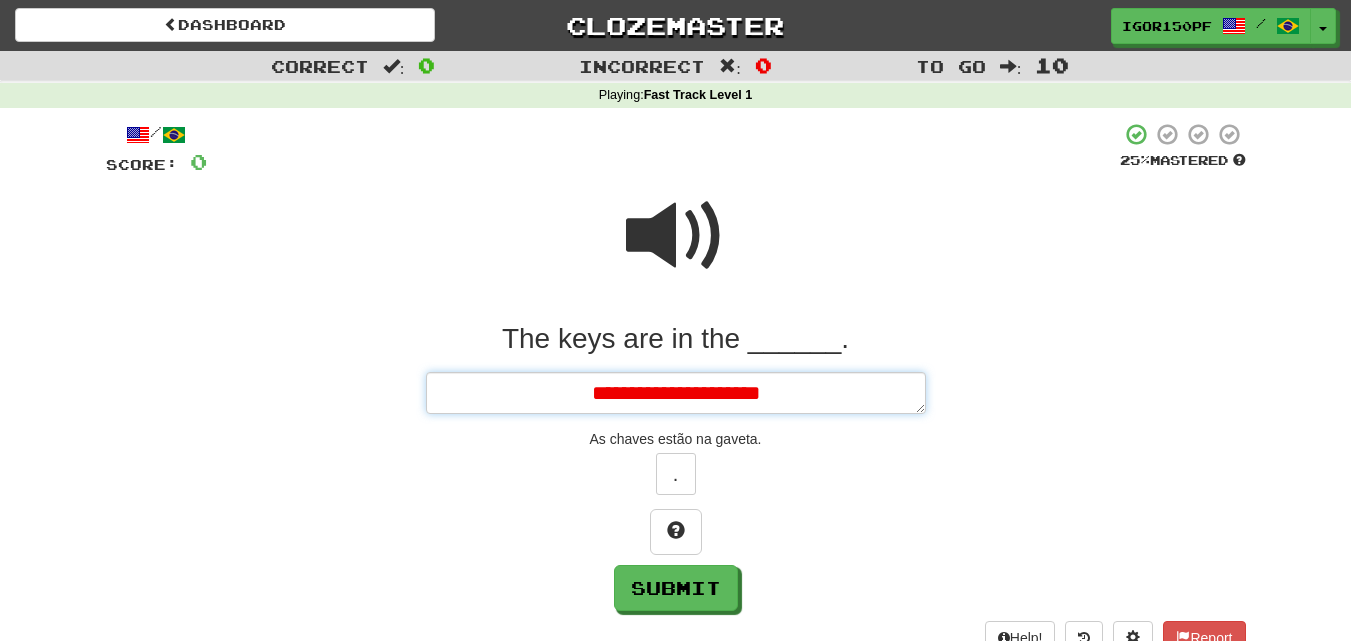 type on "*" 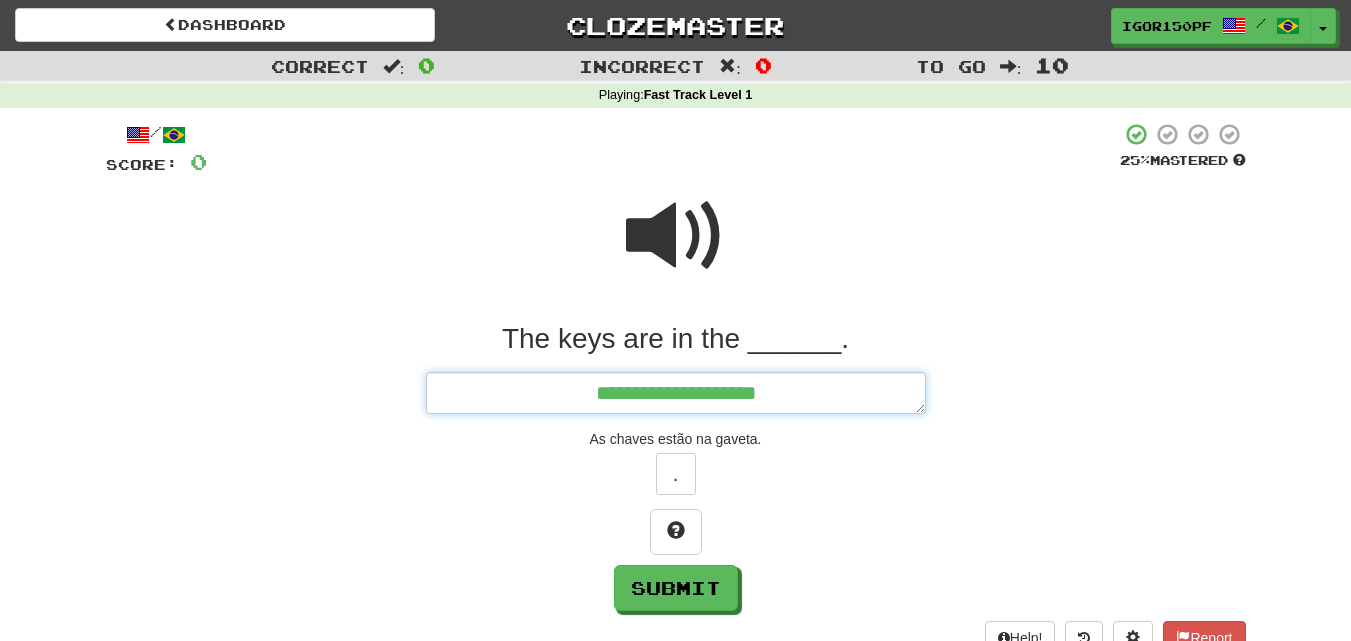 type on "*" 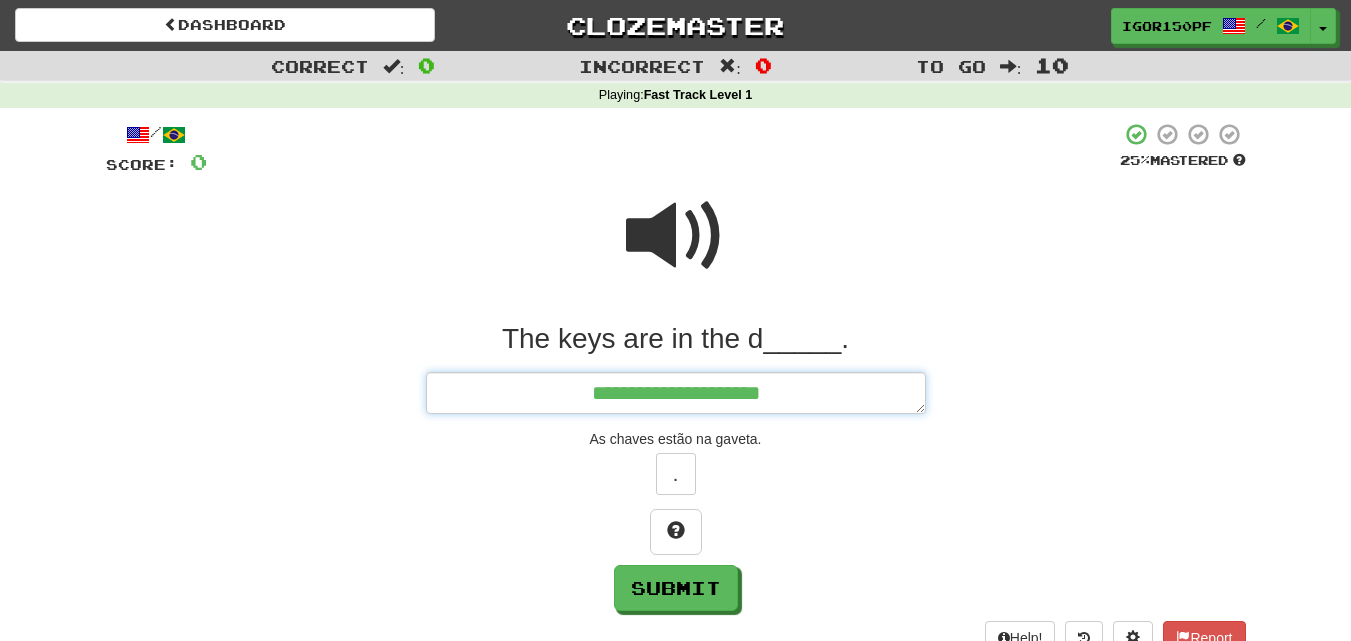 type on "*" 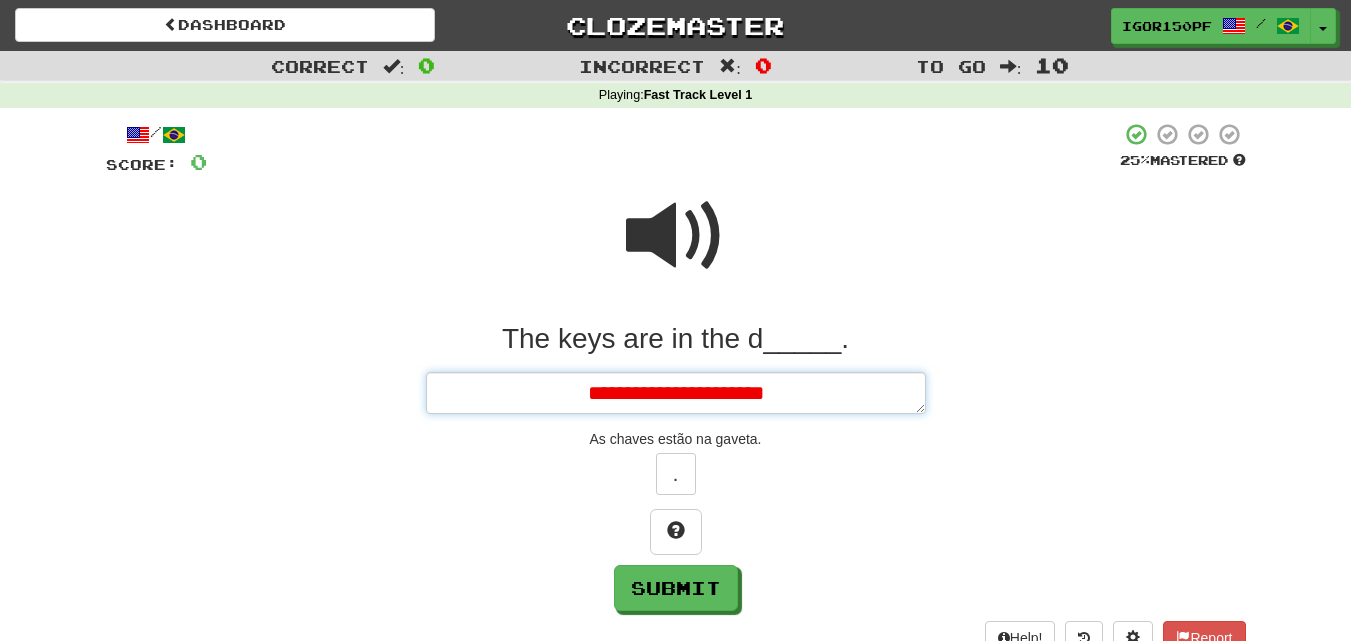 type on "*" 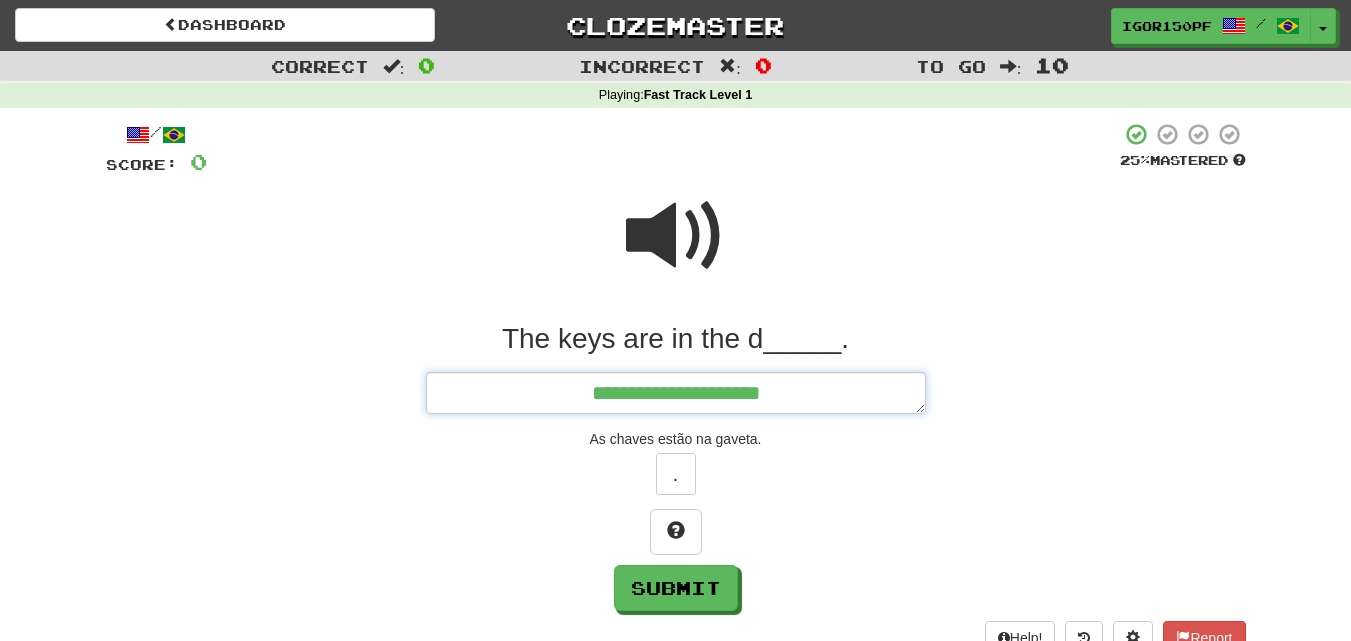 type on "*" 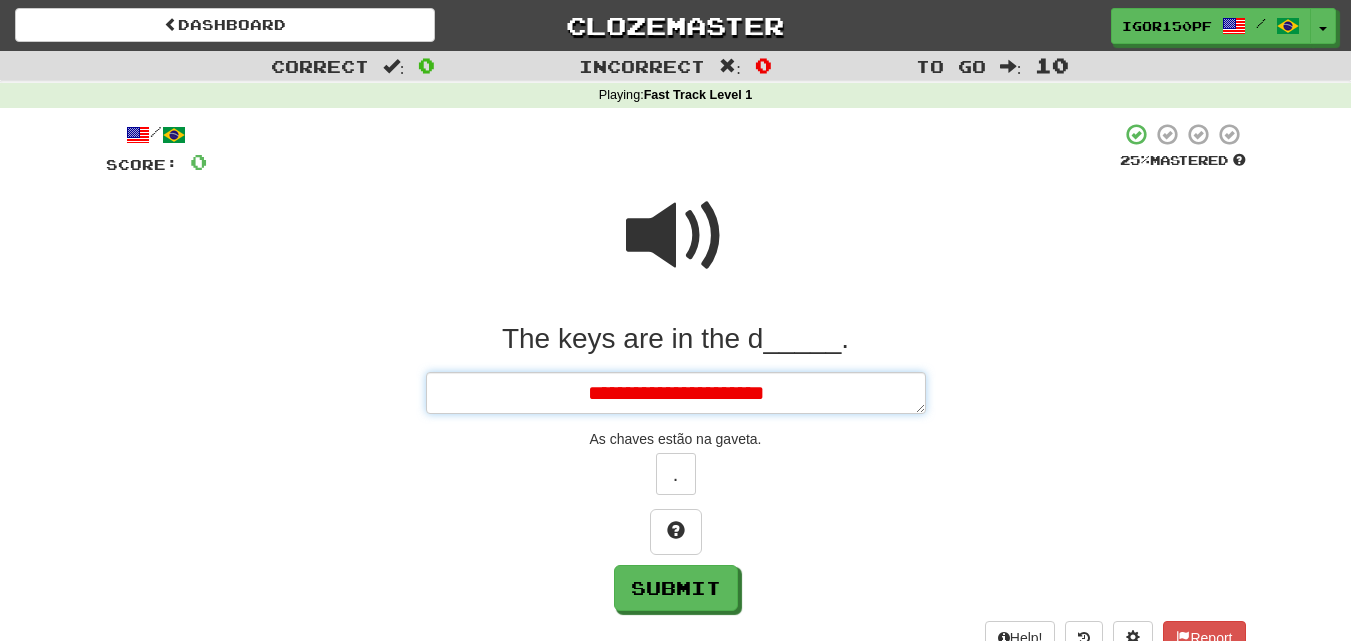 type on "*" 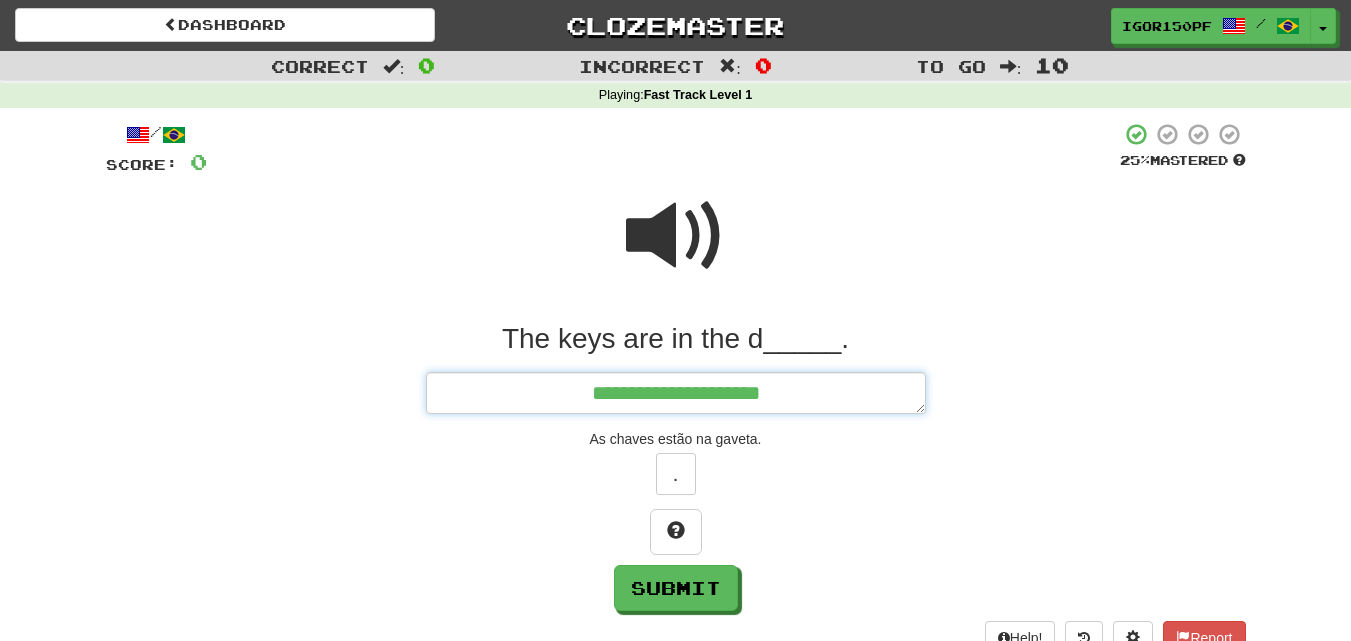 type on "*" 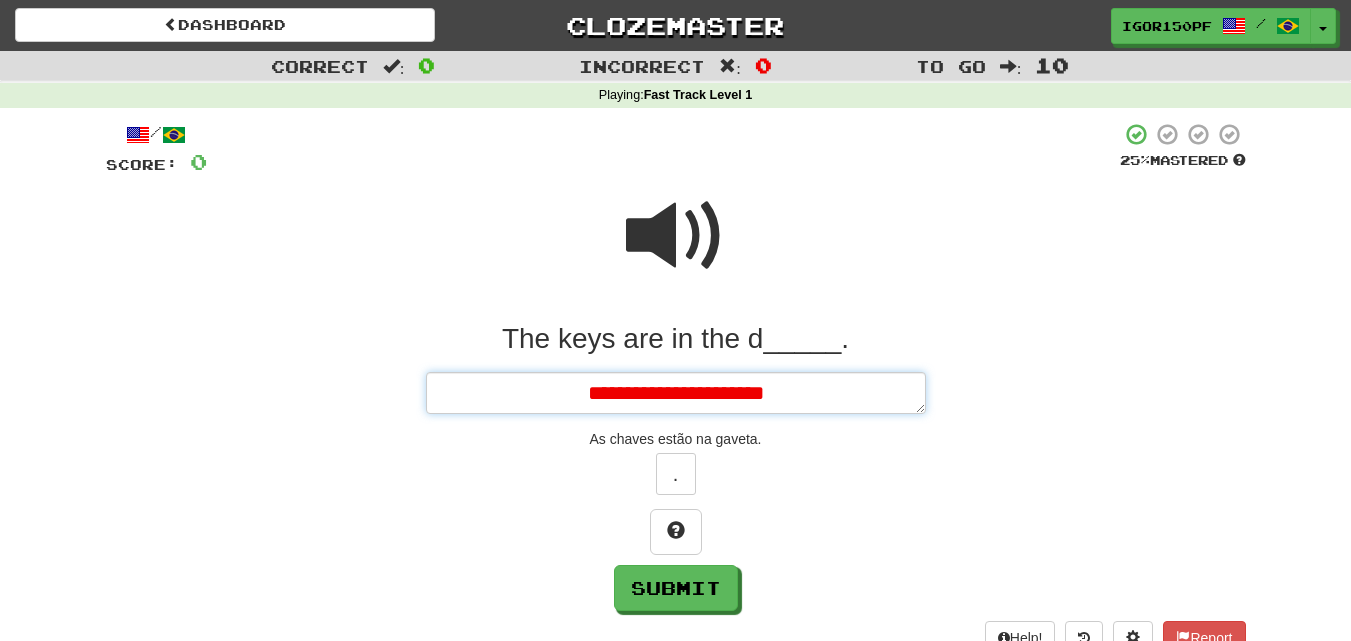 type on "*" 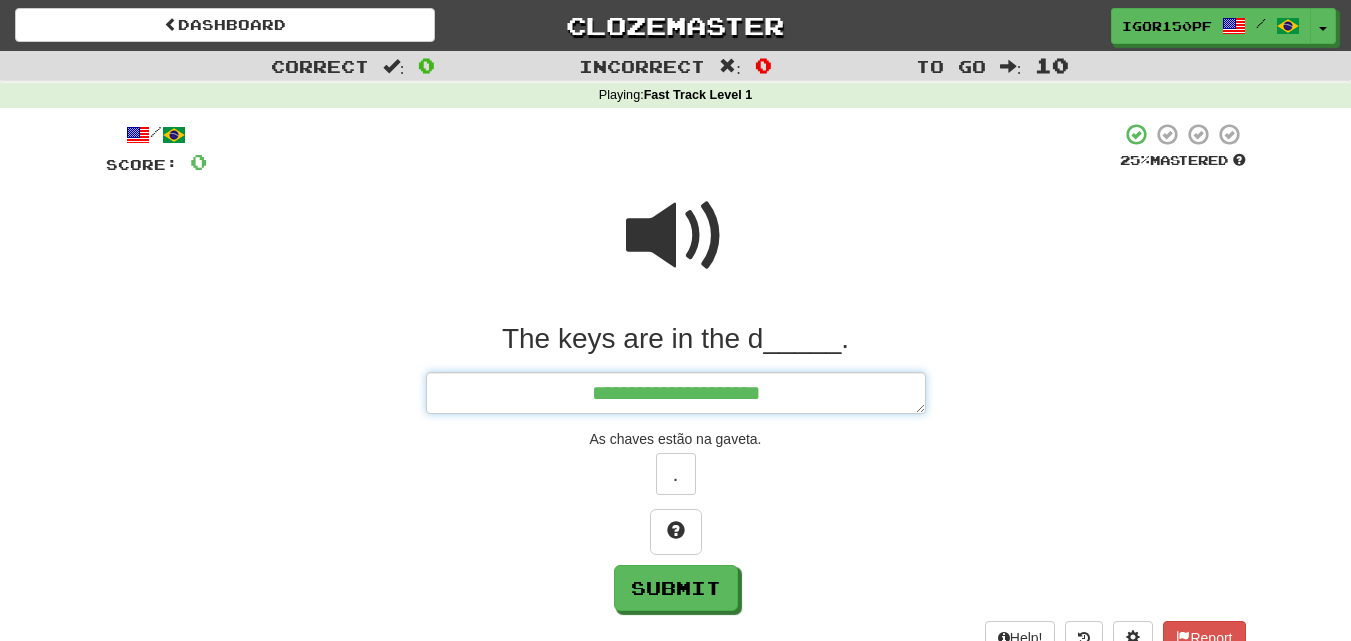 type on "*" 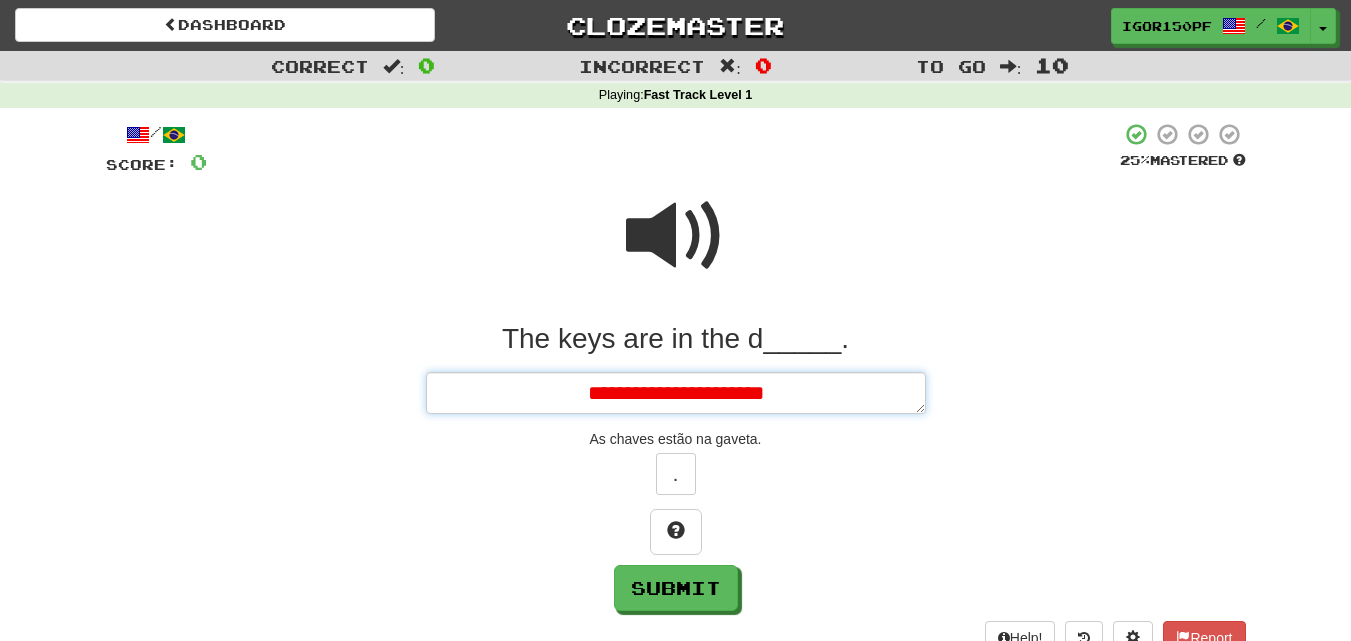 type on "*" 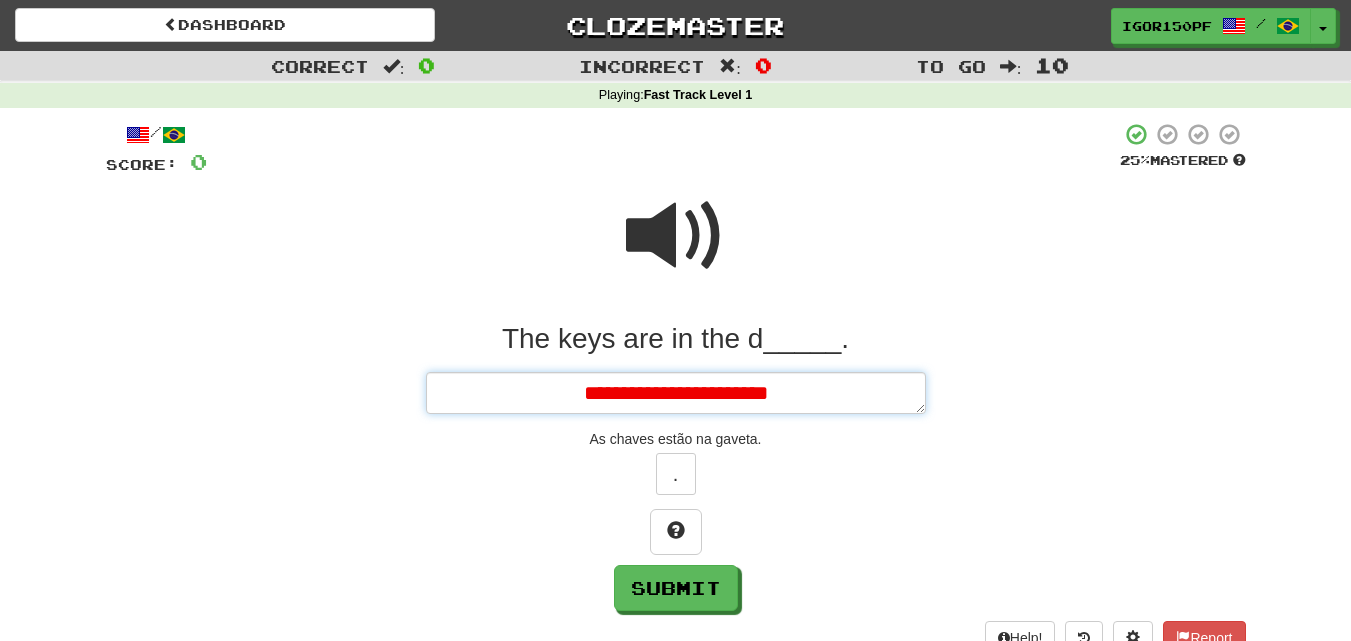 type on "*" 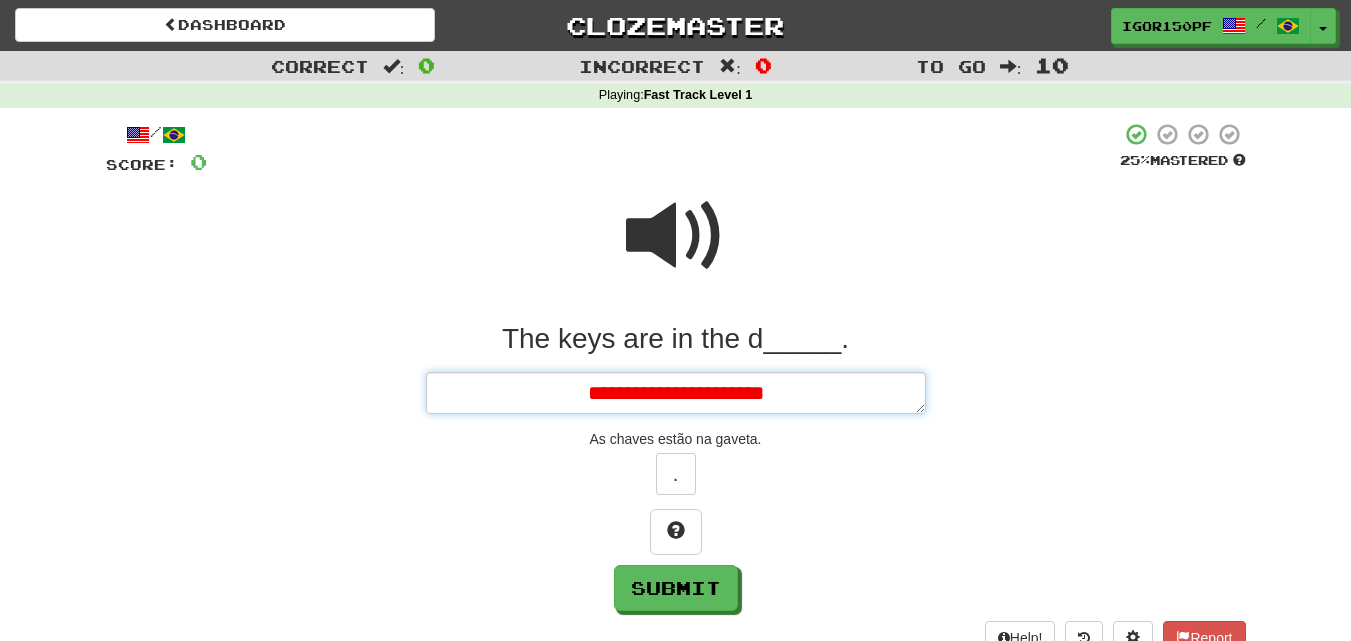 type on "*" 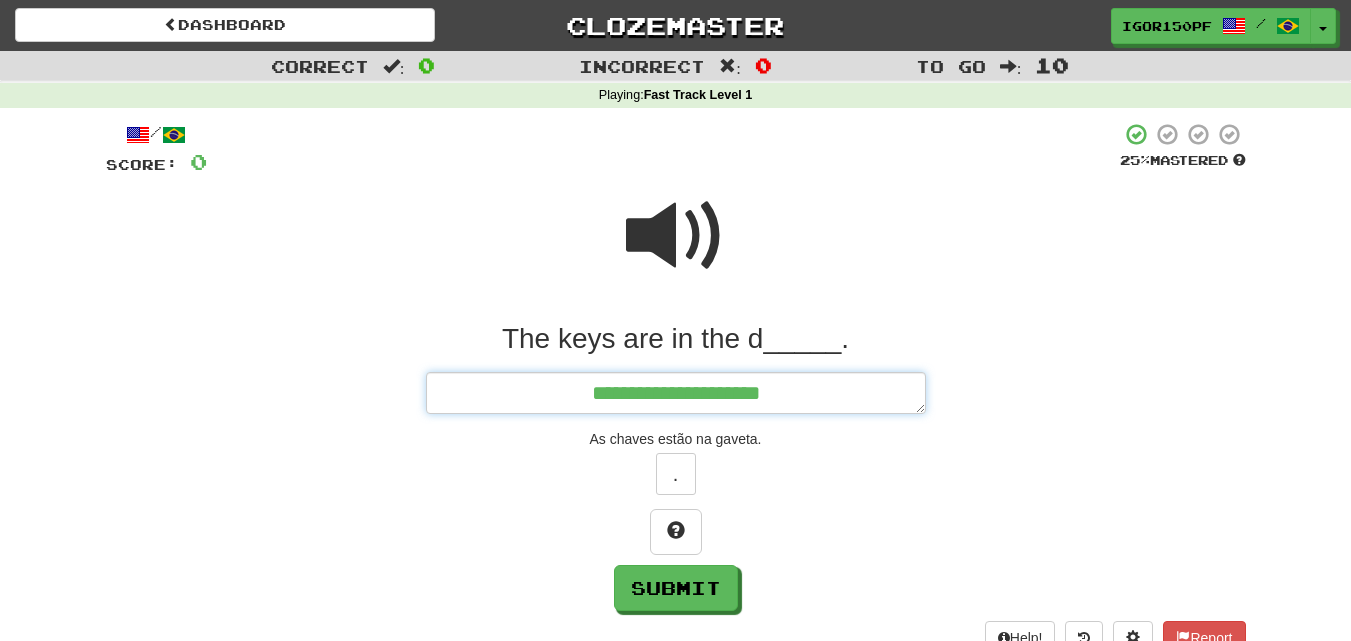 type on "*" 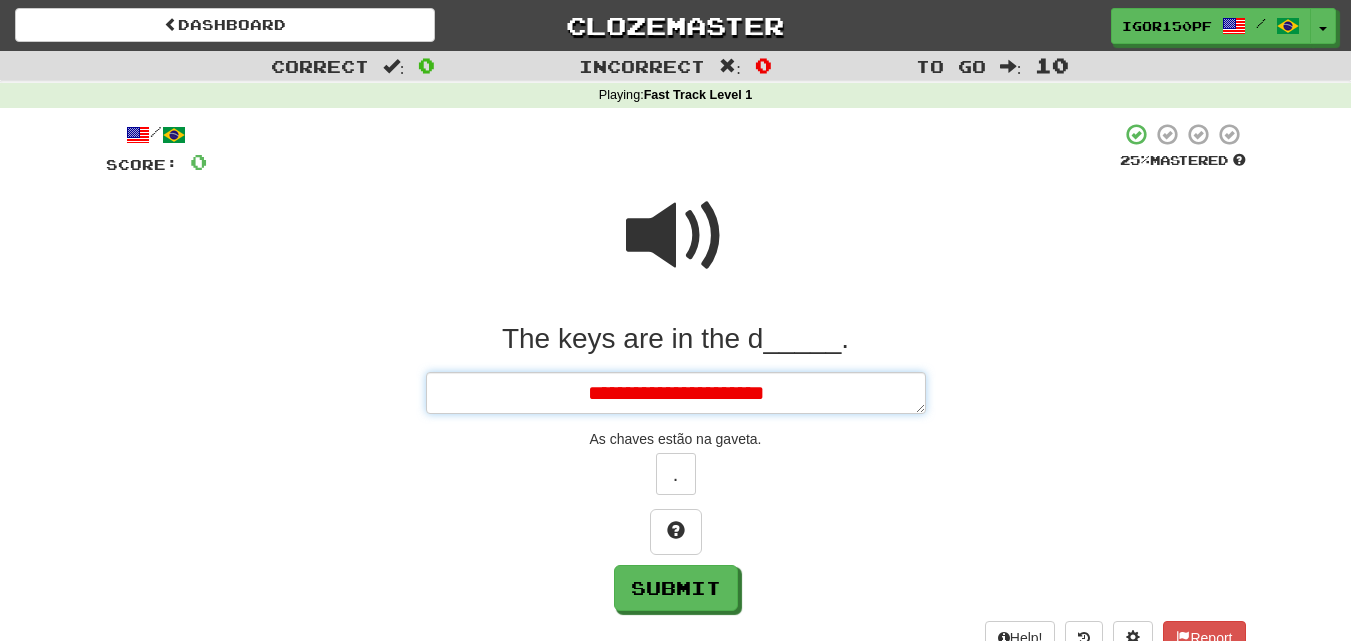 type on "*" 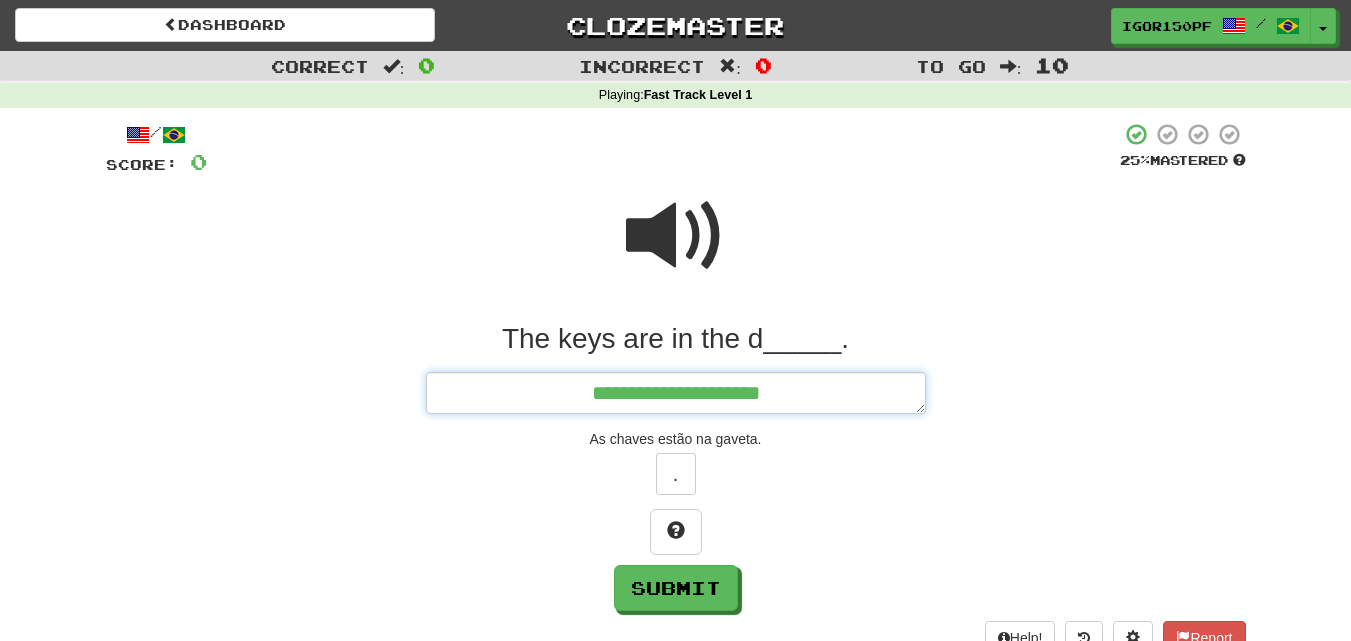 type on "*" 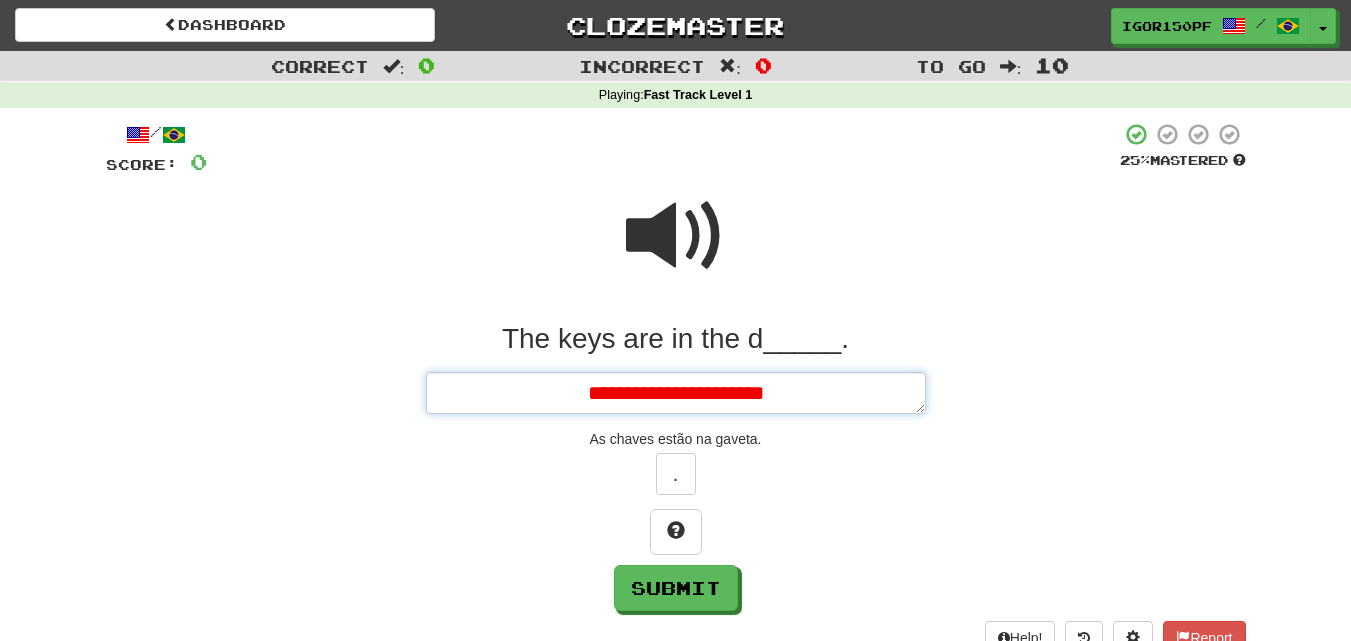 type on "*" 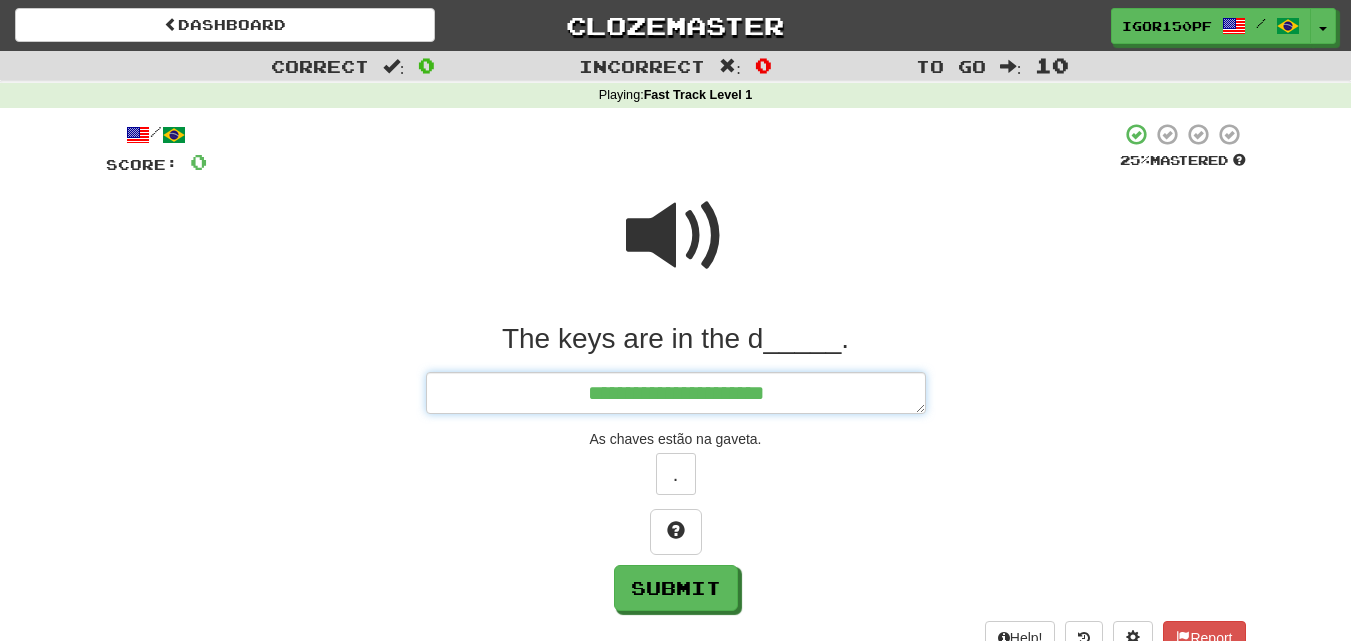 type on "**********" 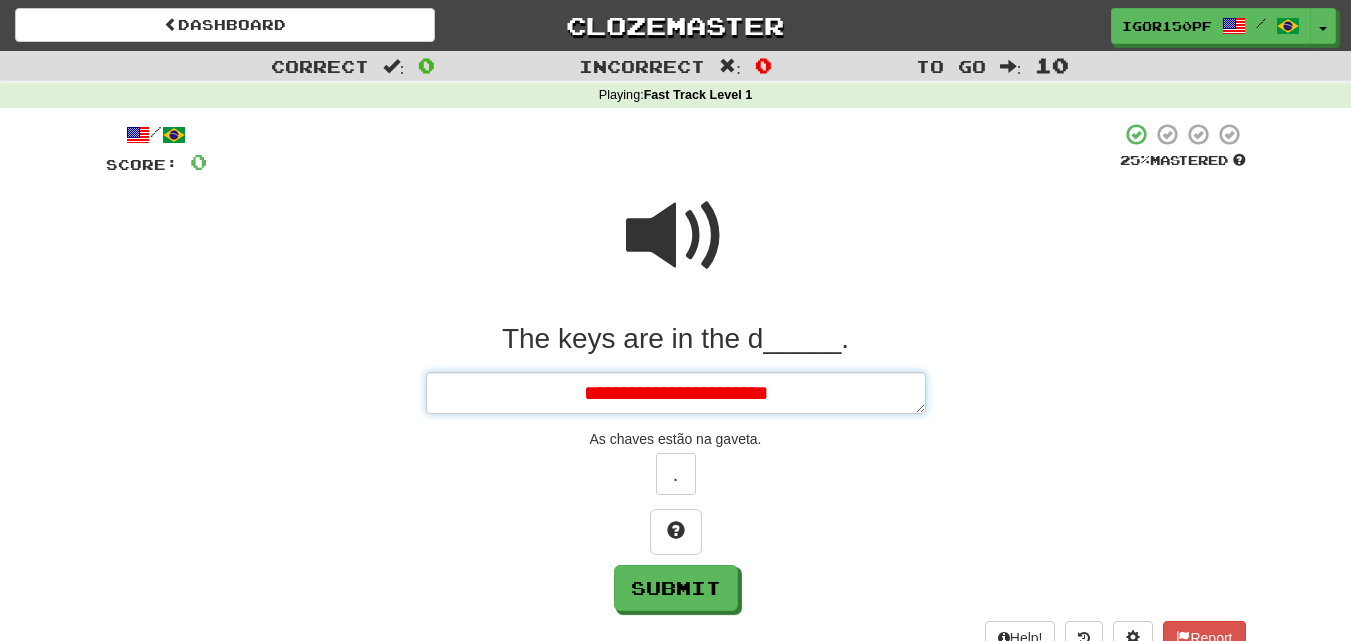 type on "*" 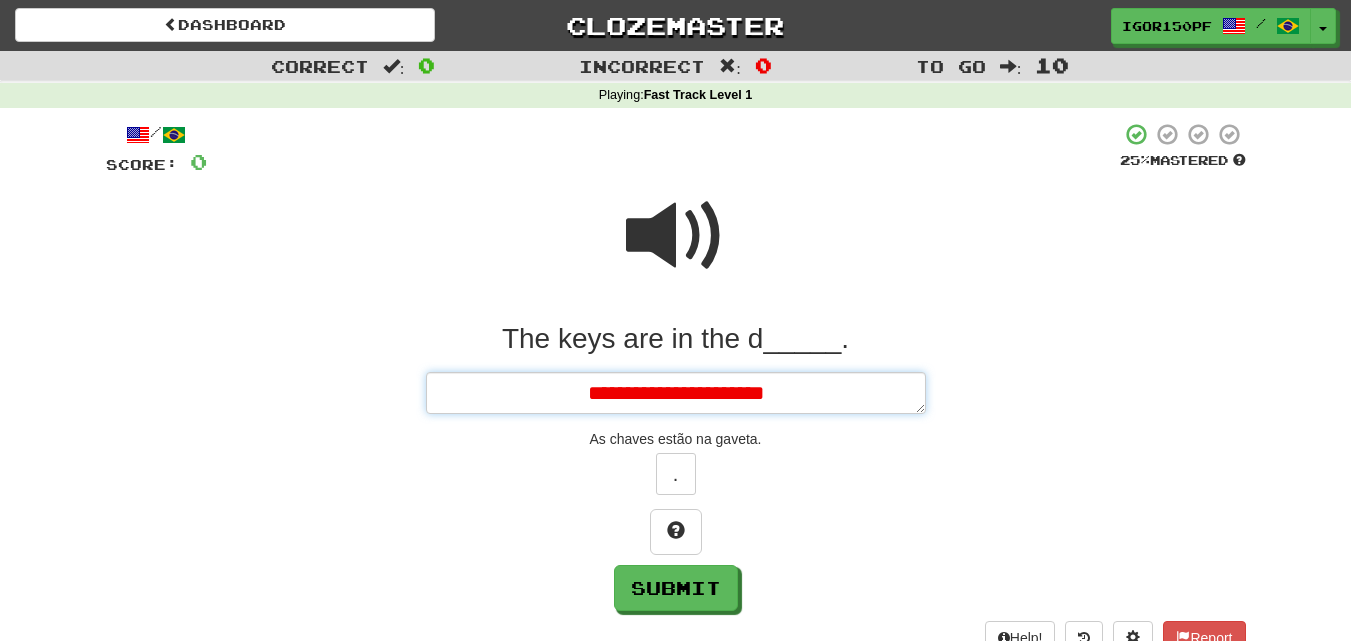 type on "*" 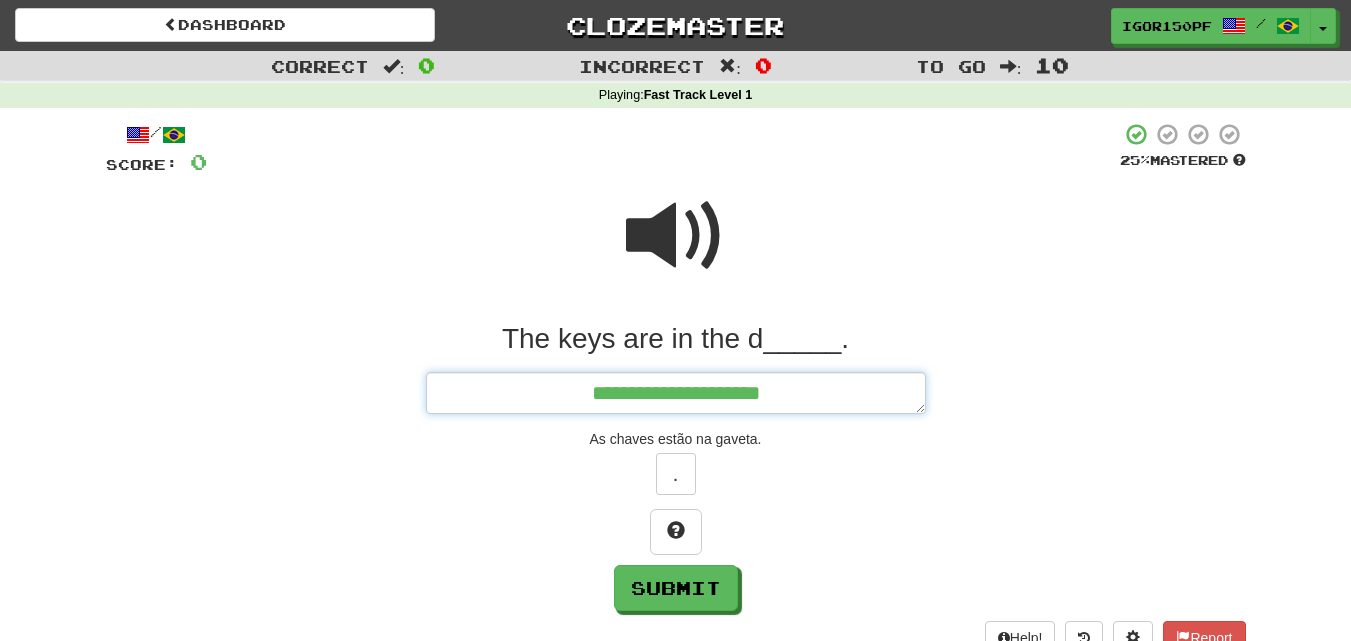type on "*" 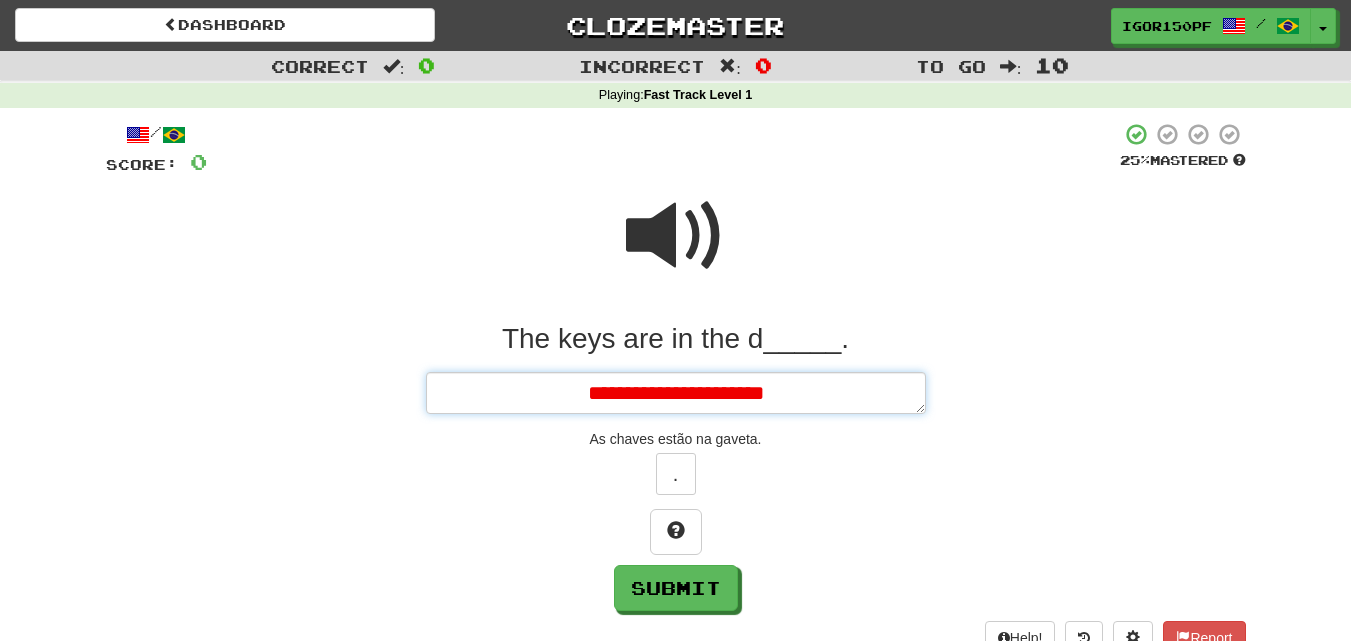 type on "*" 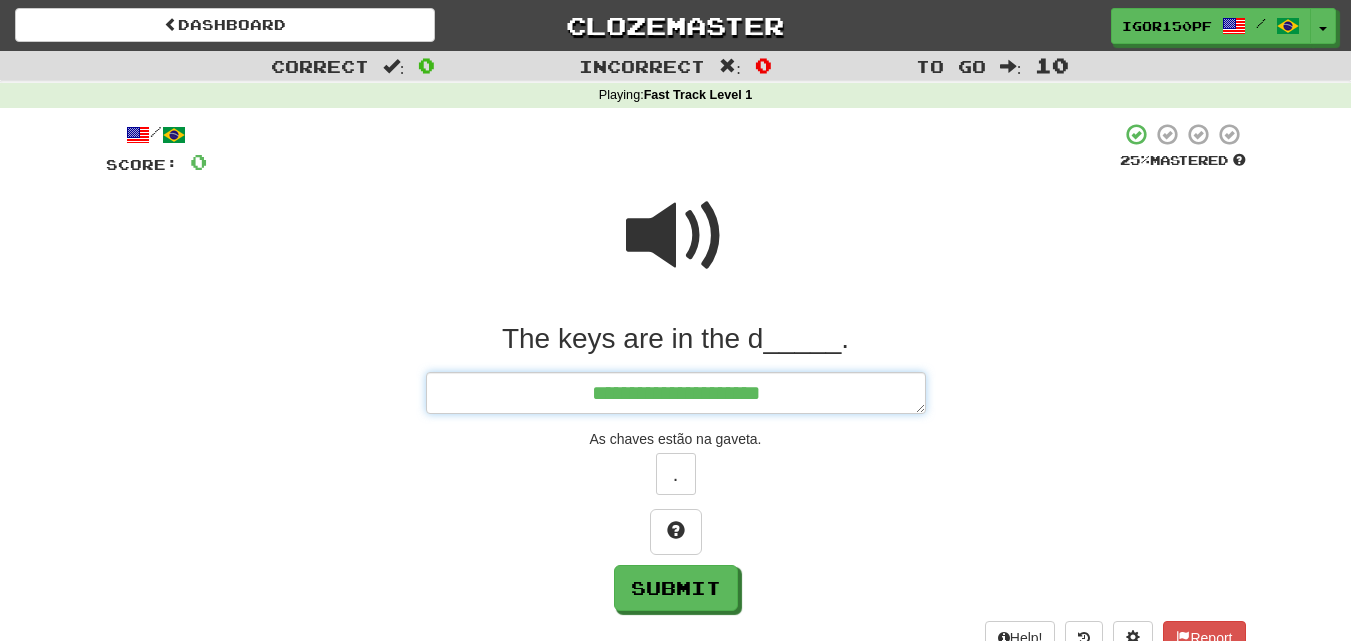 type on "*" 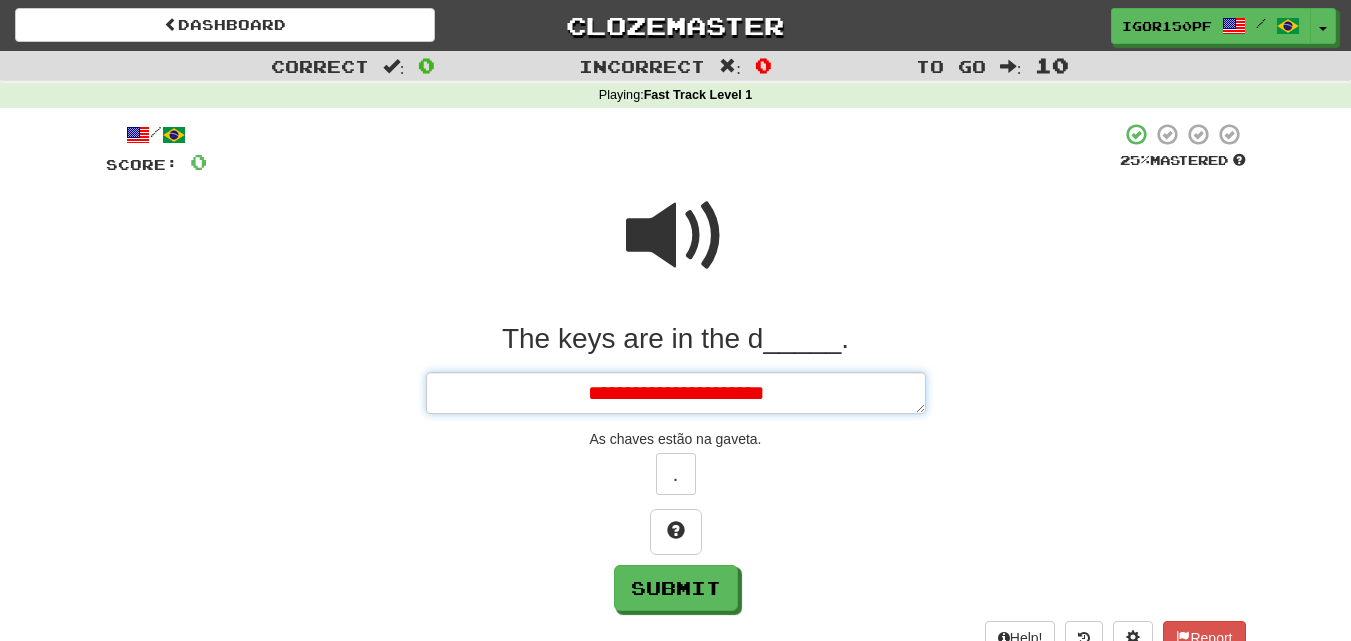 type on "*" 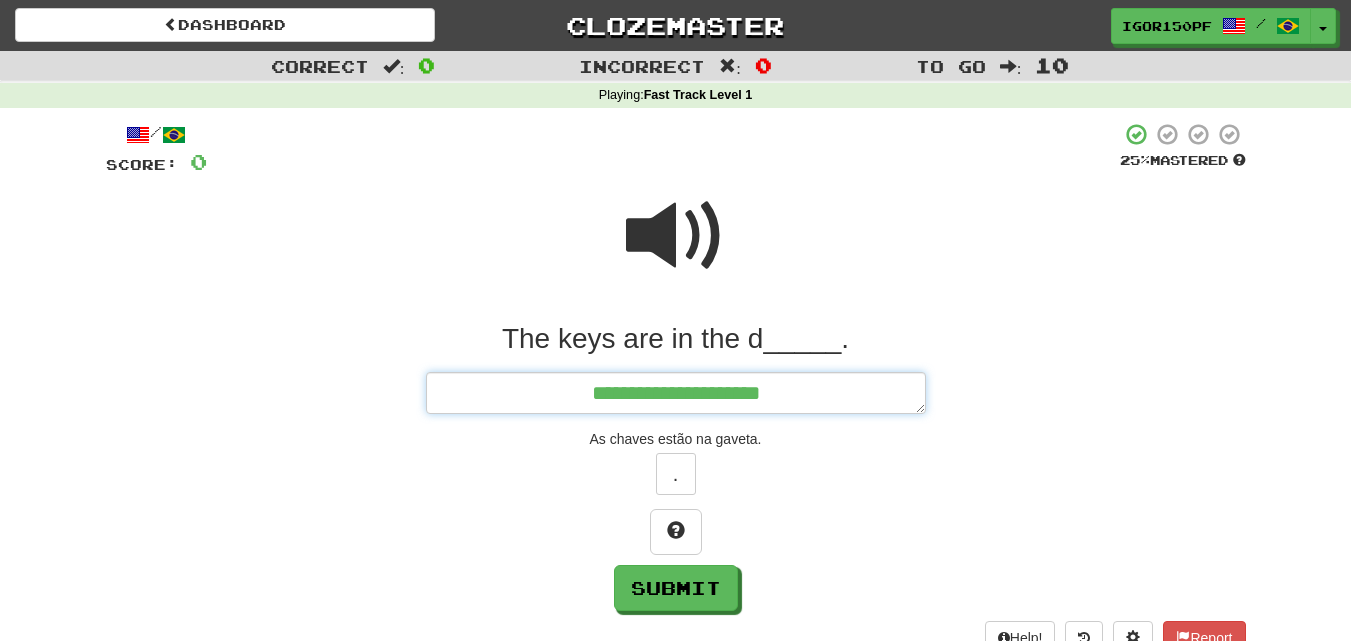 type on "*" 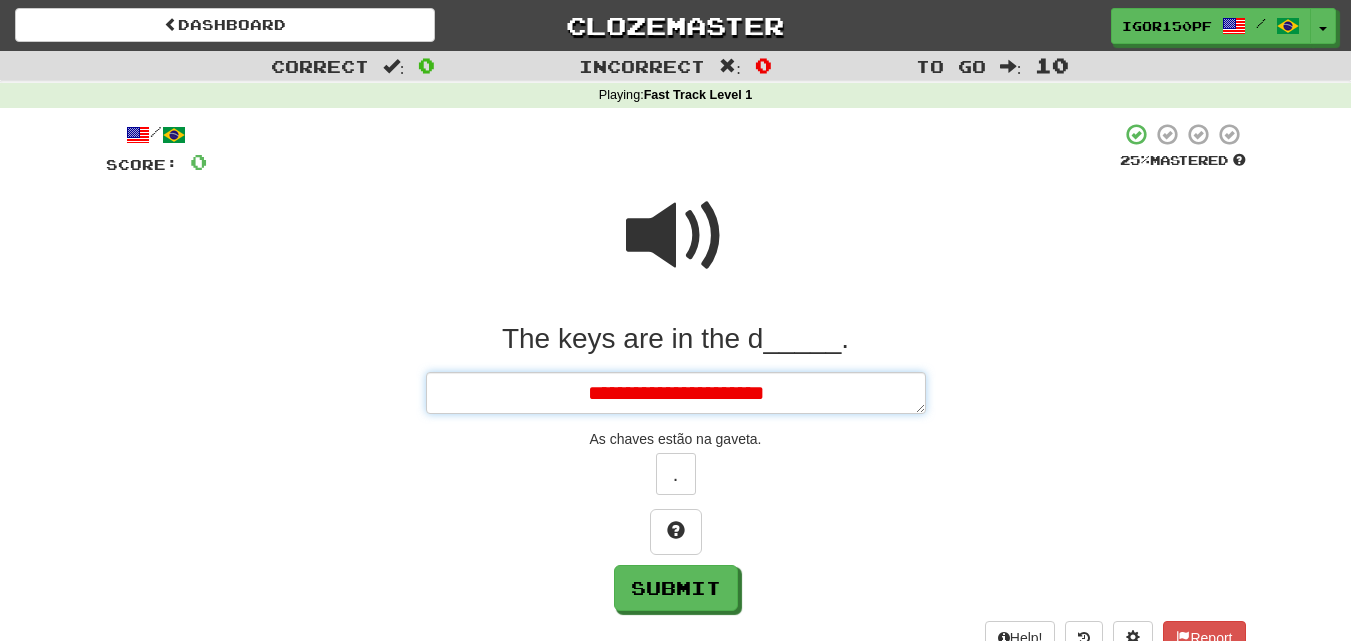 type on "*" 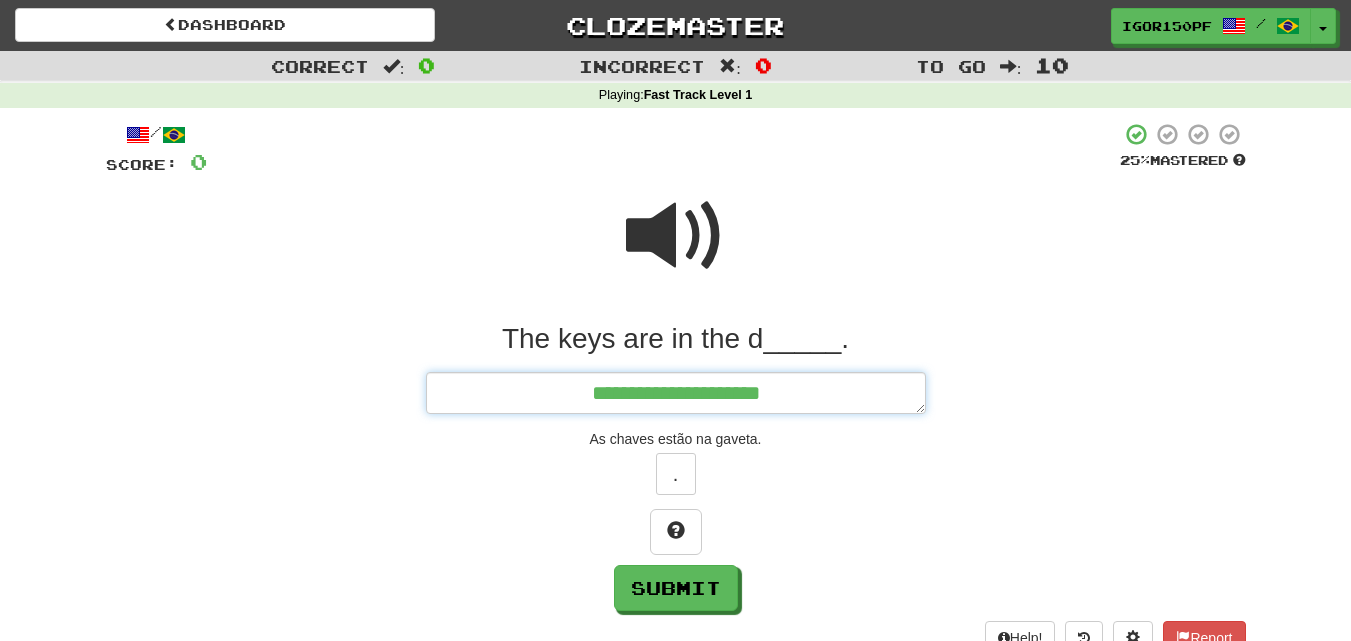 type on "*" 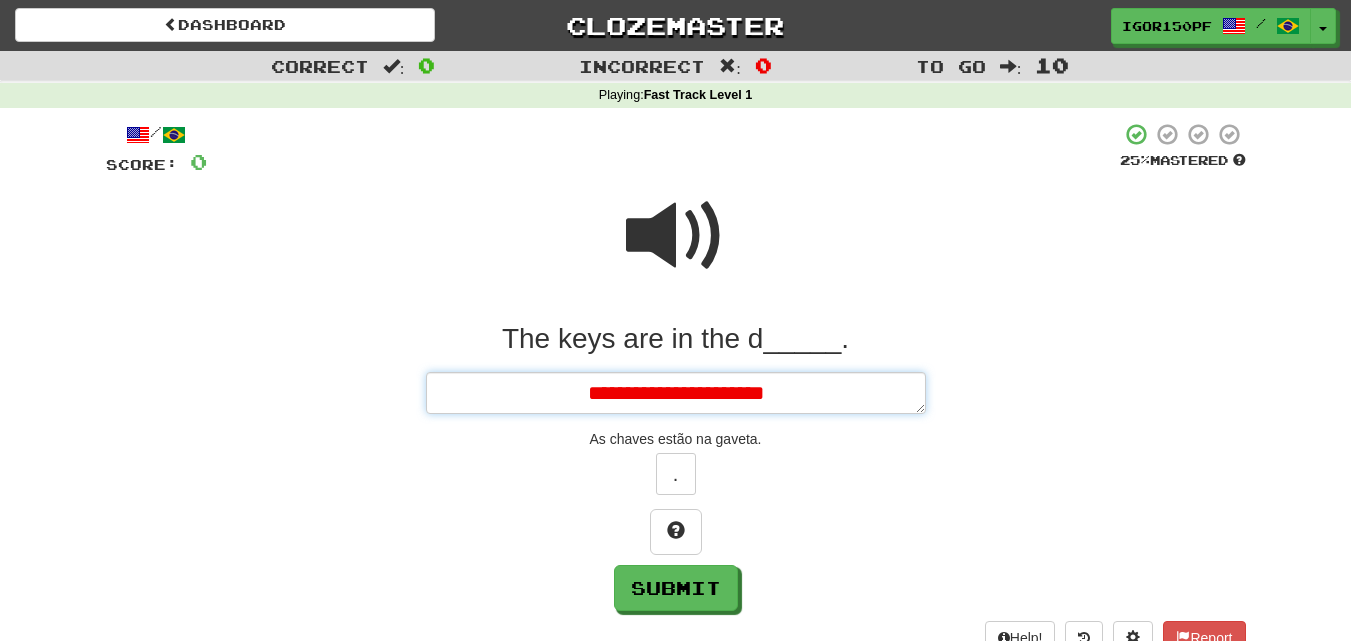 type on "*" 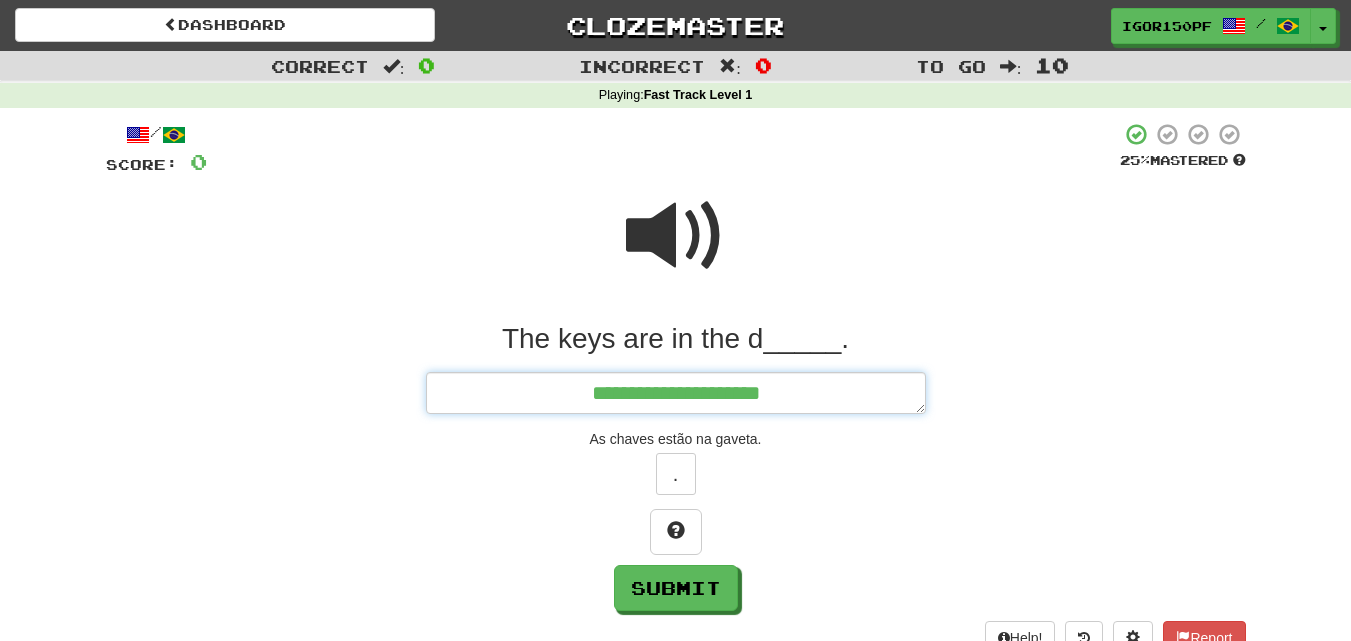 type on "*" 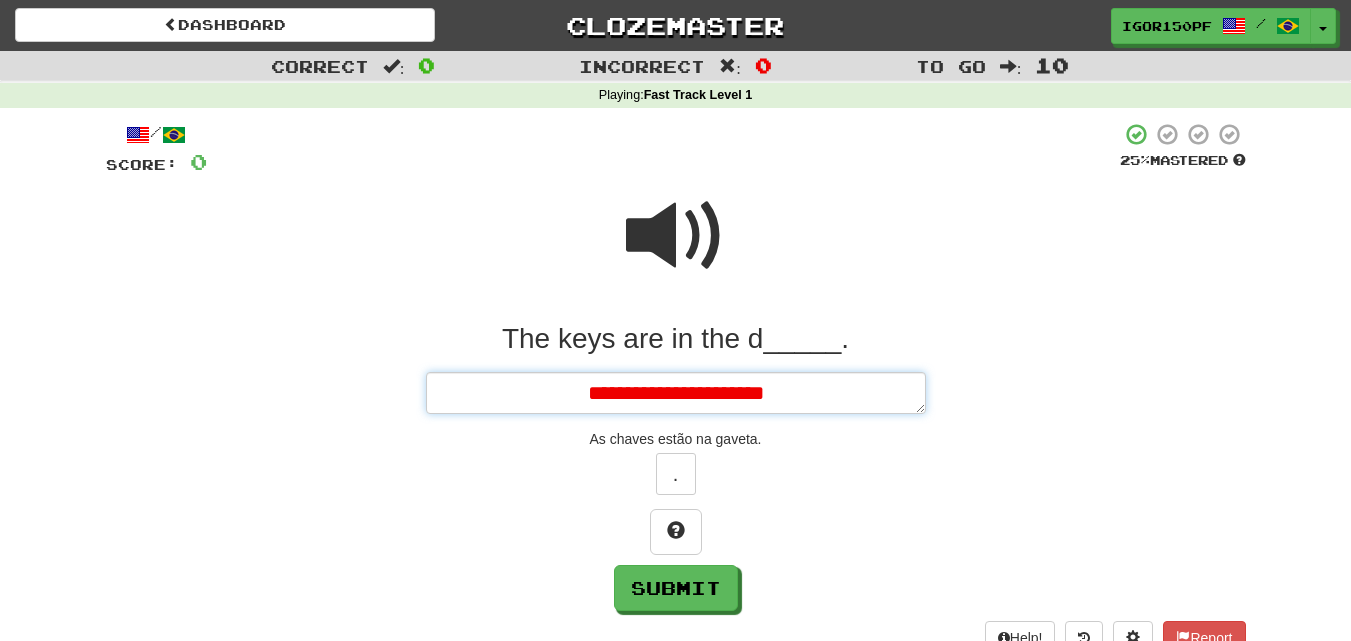 type on "*" 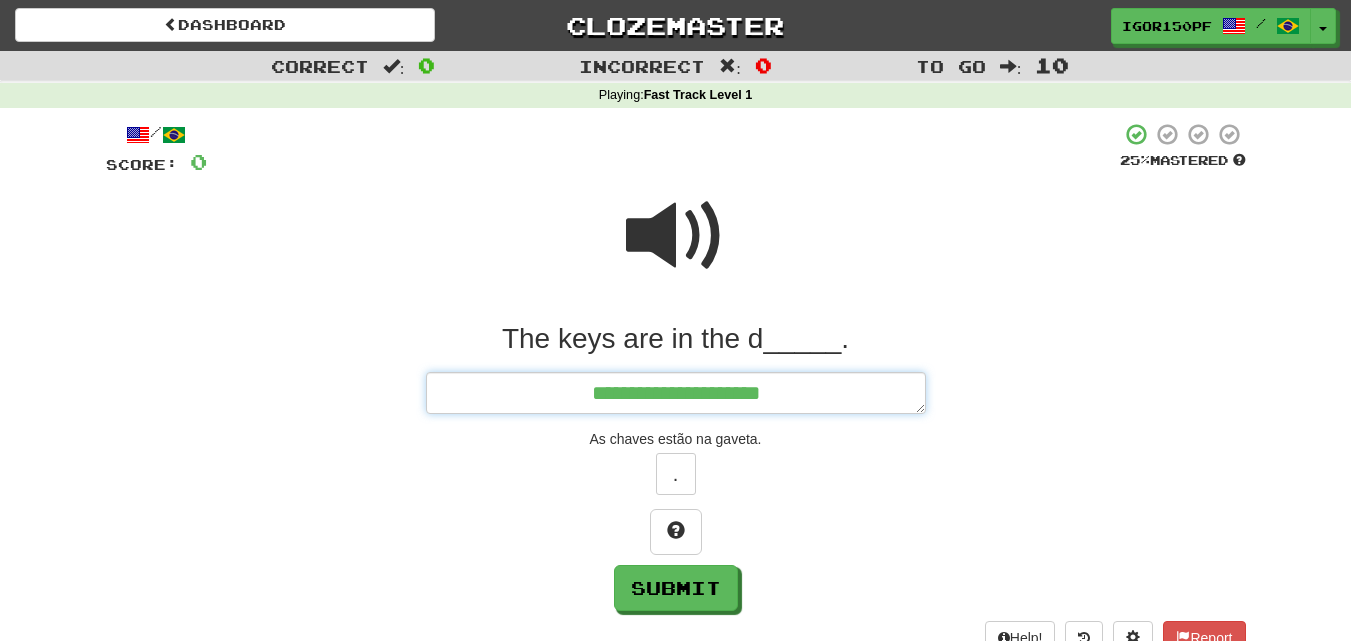 type on "*" 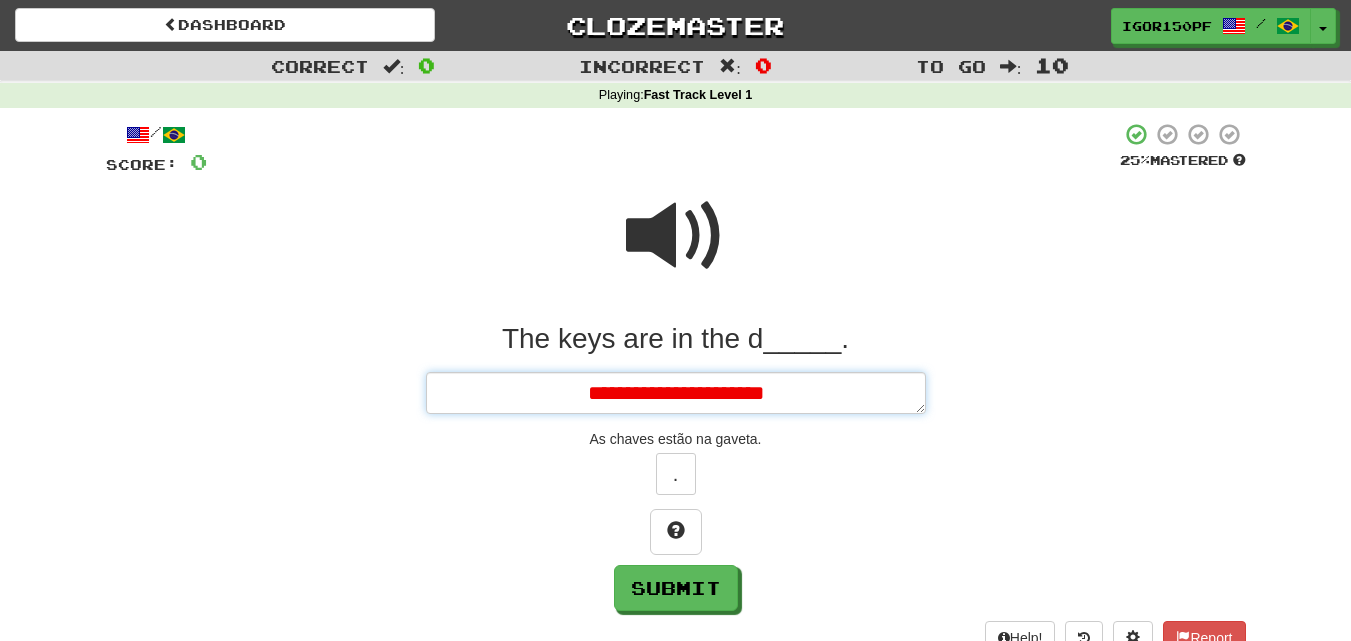type on "*" 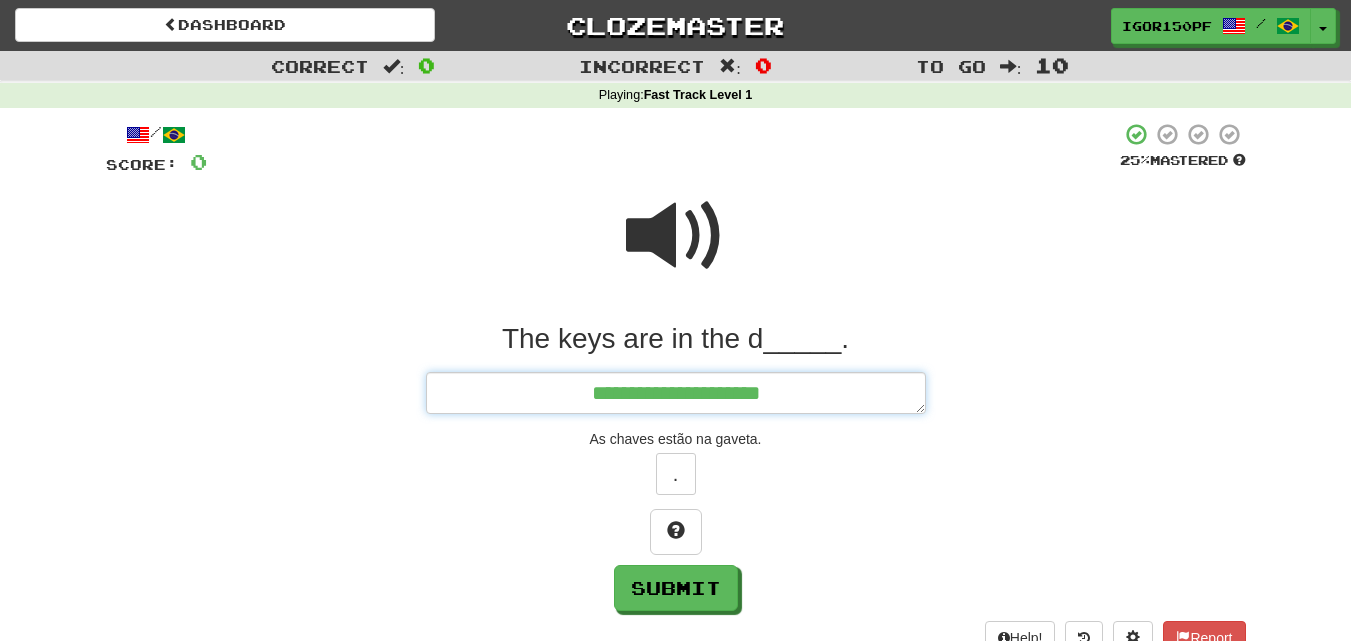 type on "*" 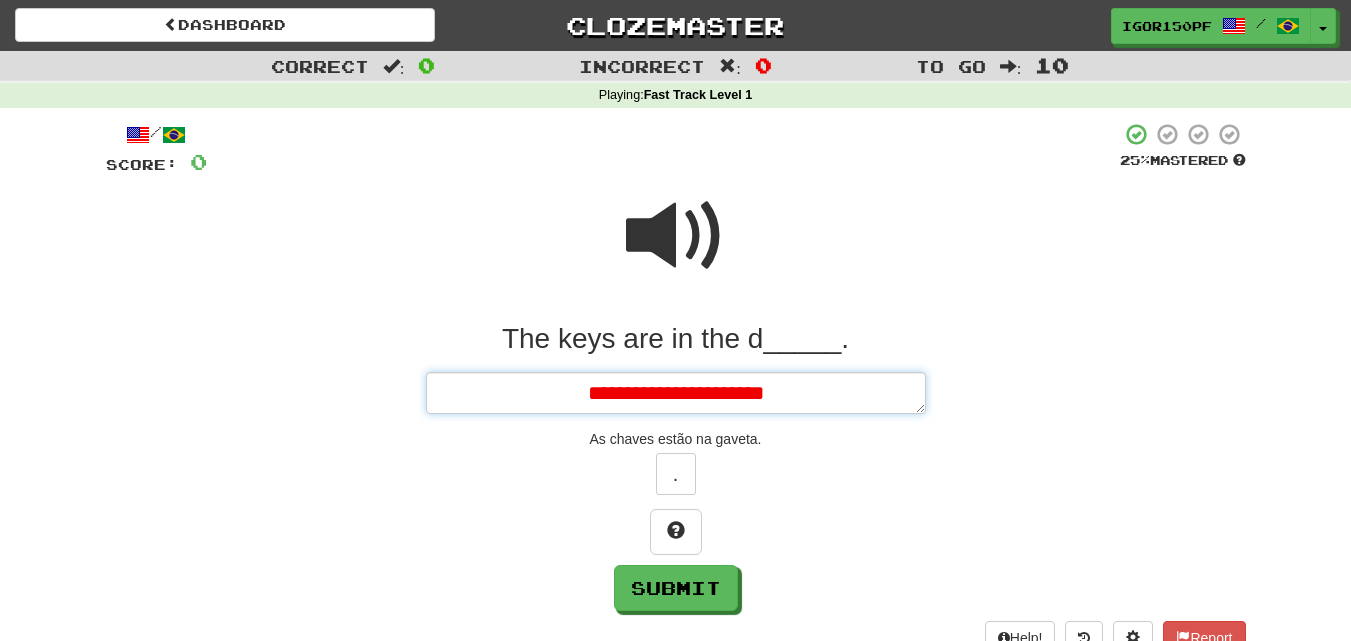 type on "*" 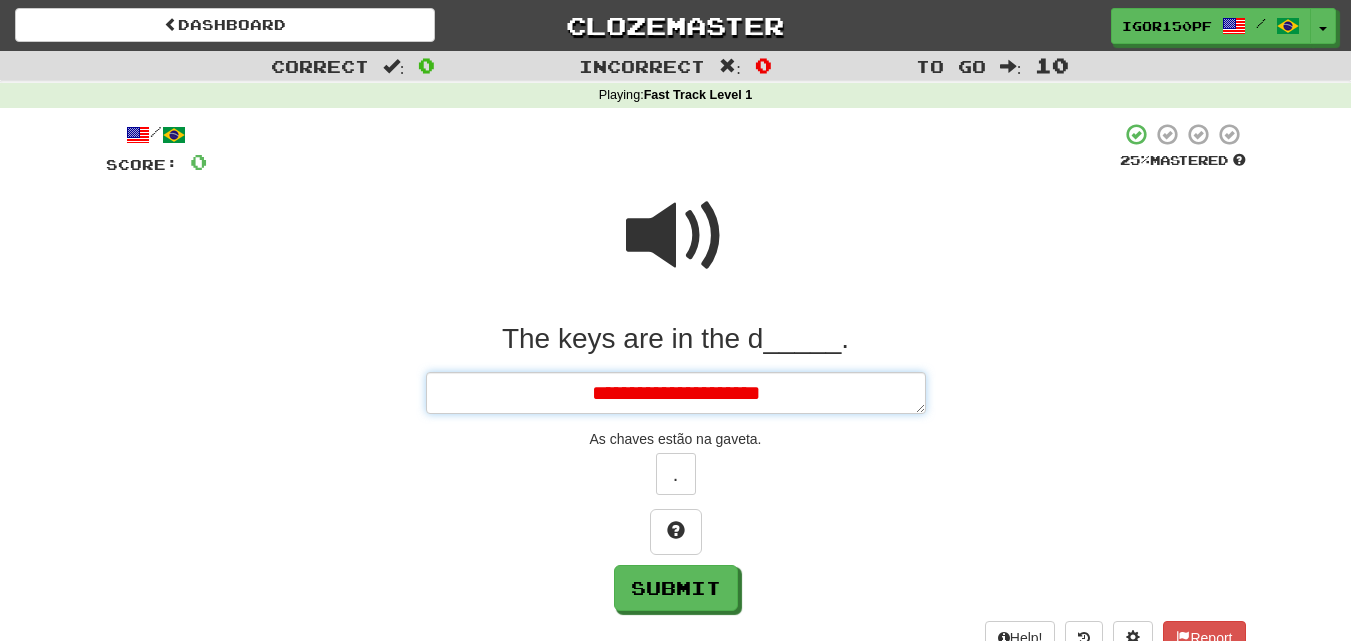 type on "**********" 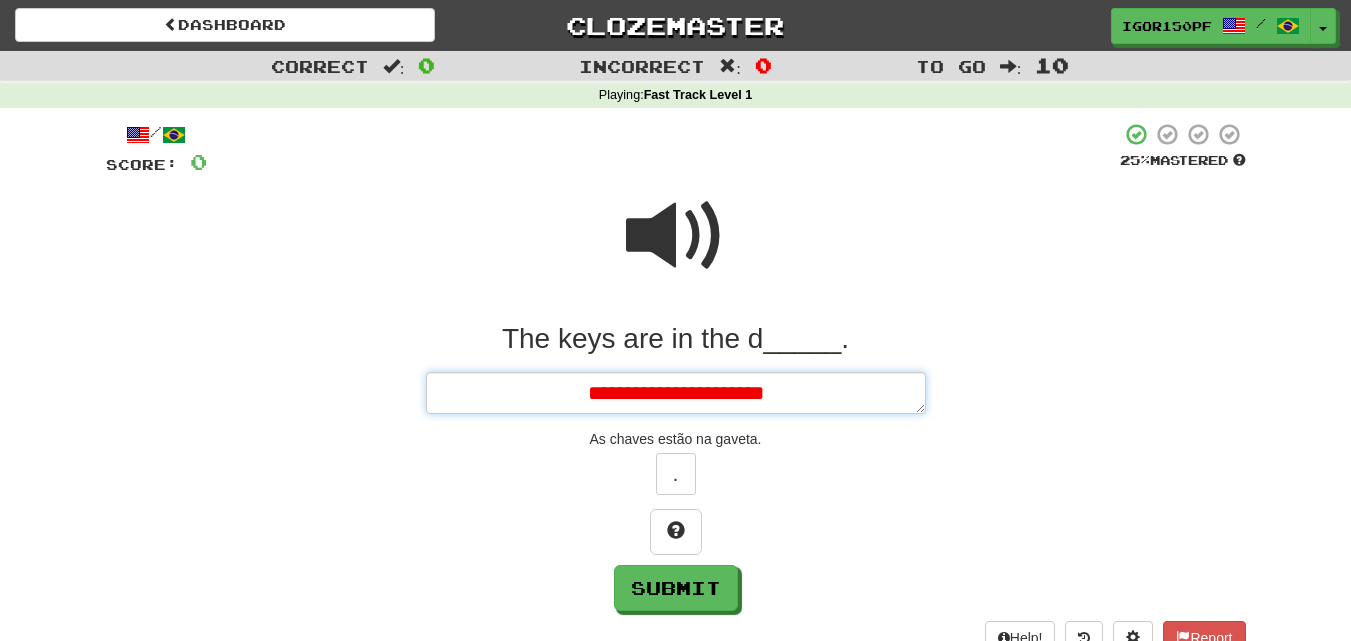 type on "*" 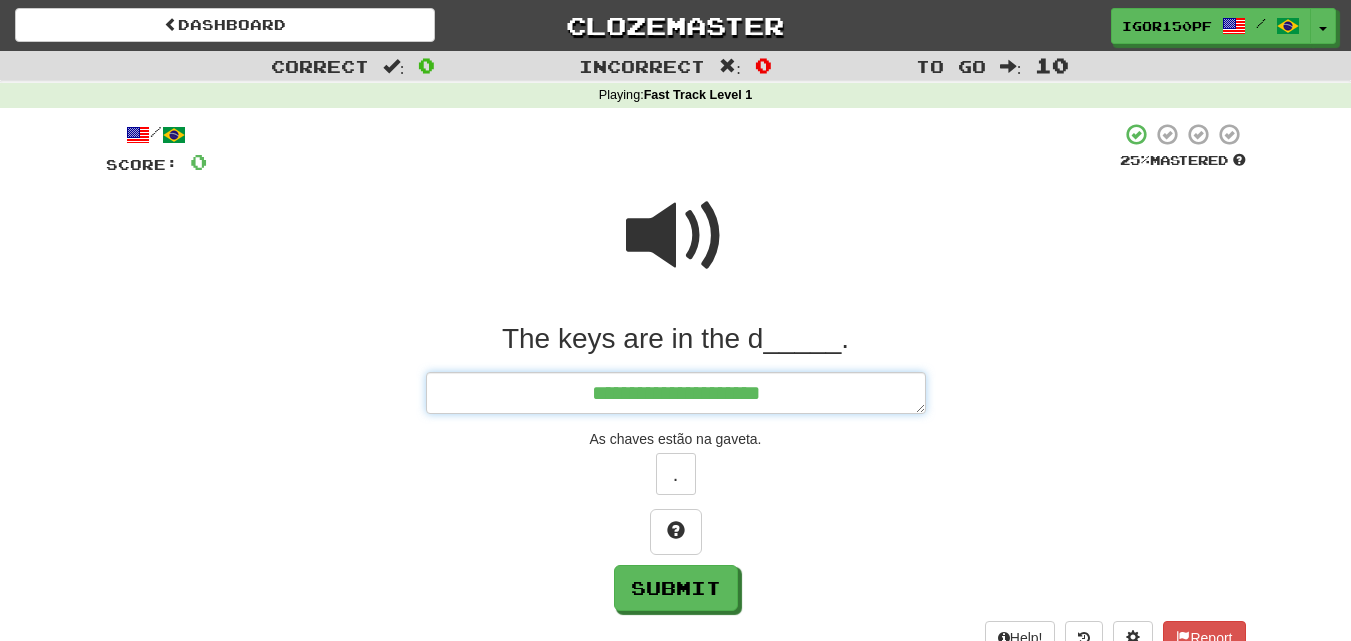 type on "*" 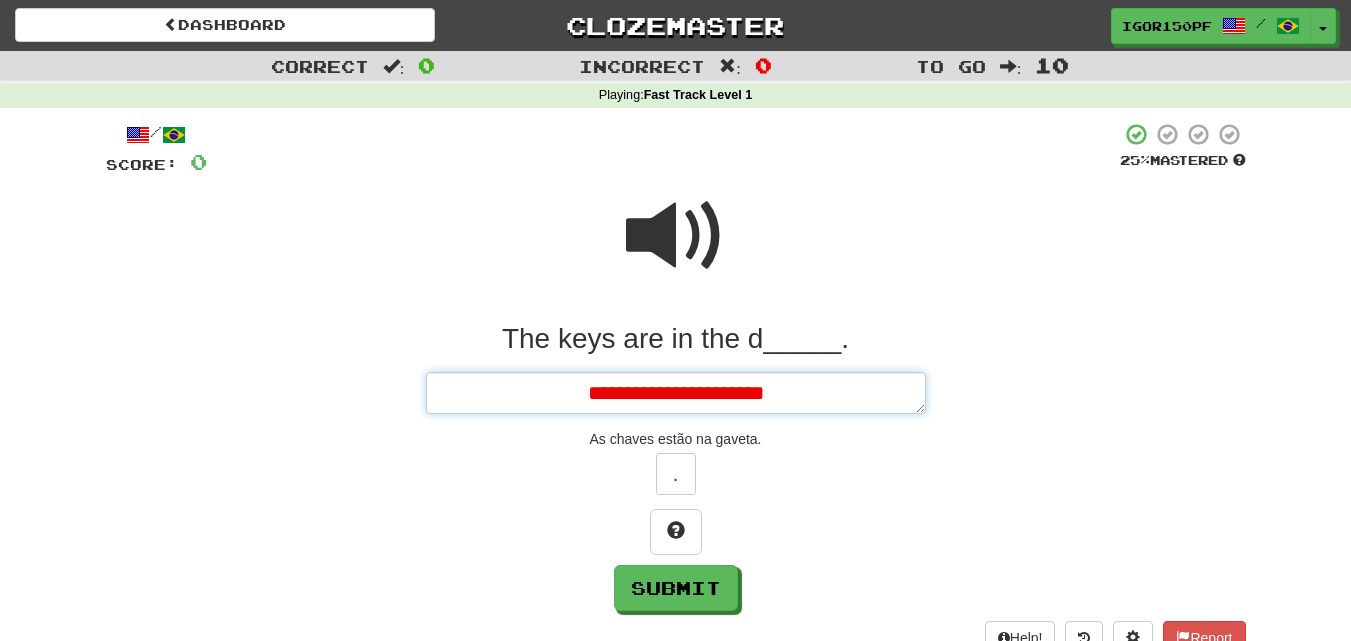 type on "*" 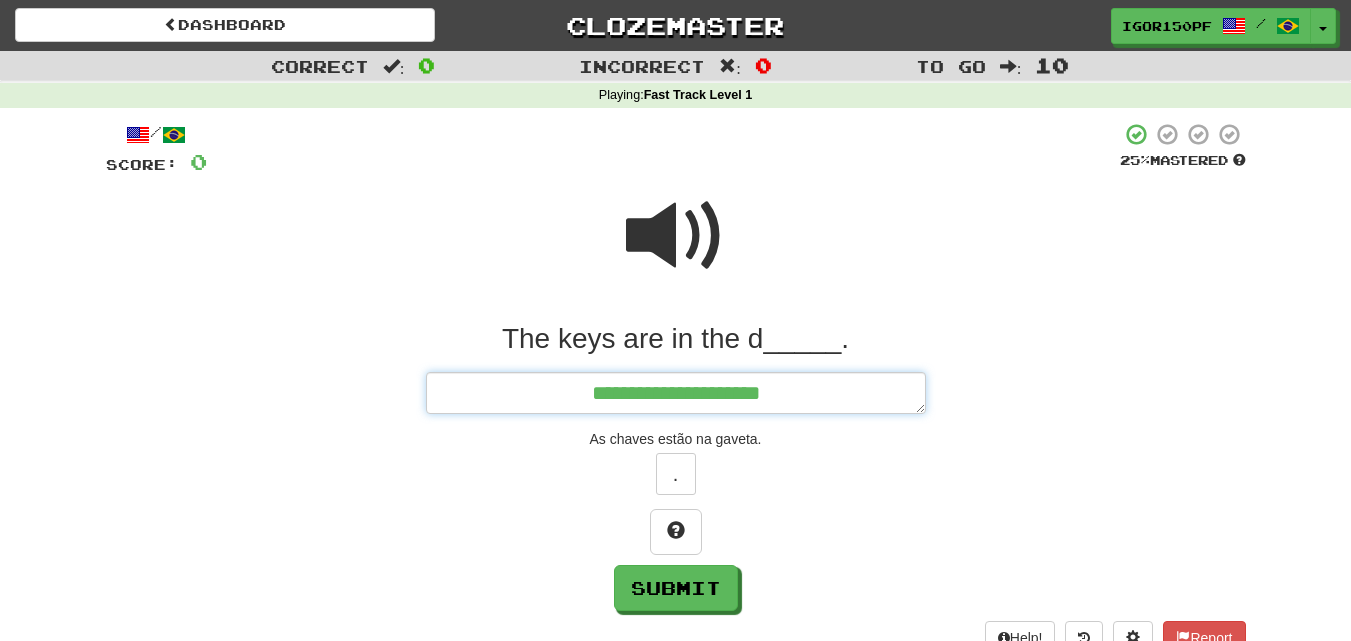 type on "**********" 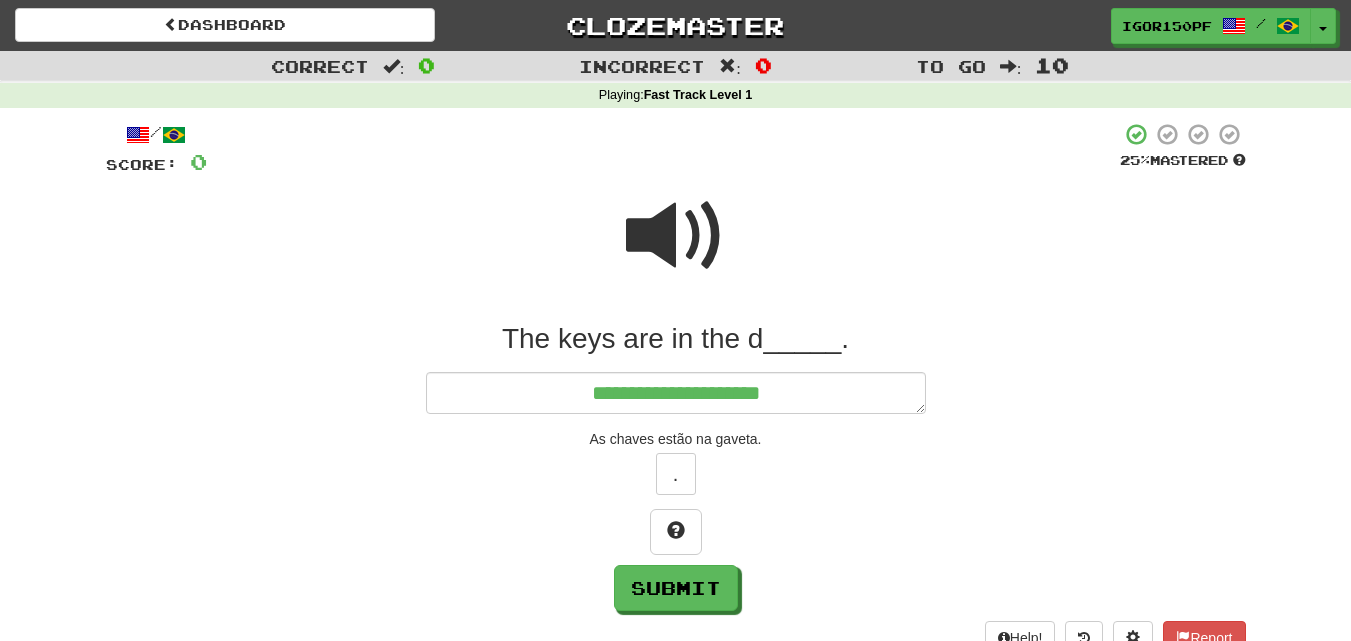 click at bounding box center [676, 236] 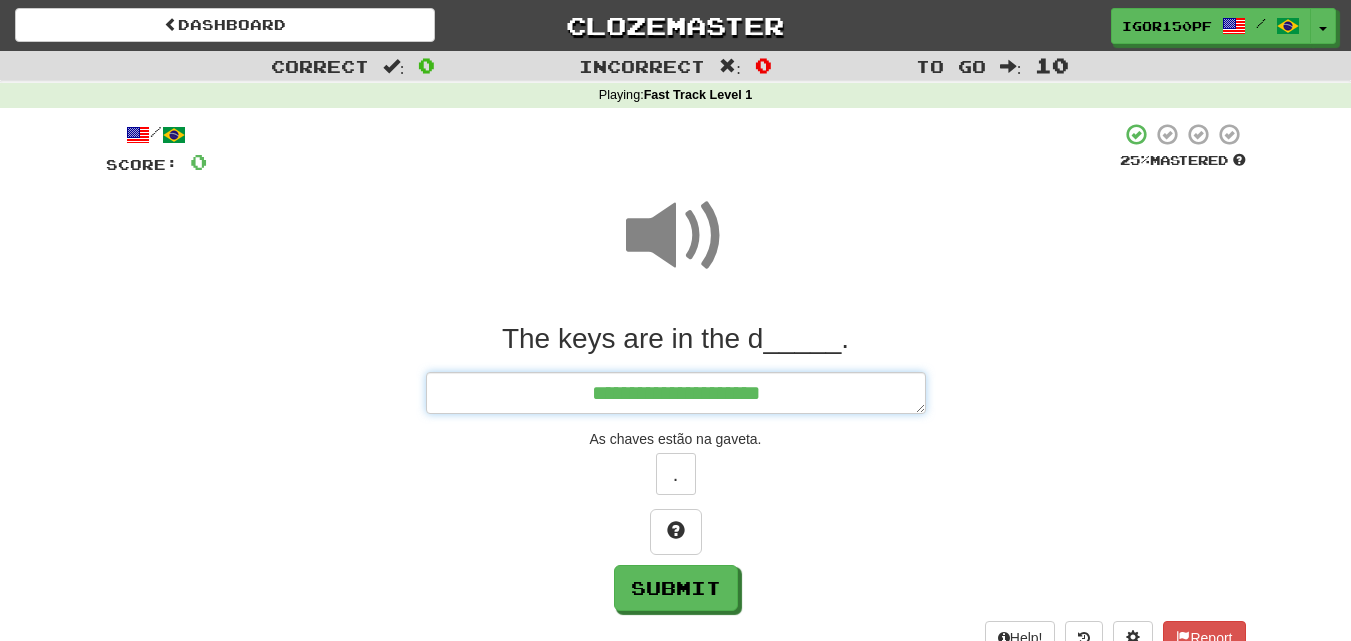 click on "**********" at bounding box center [676, 393] 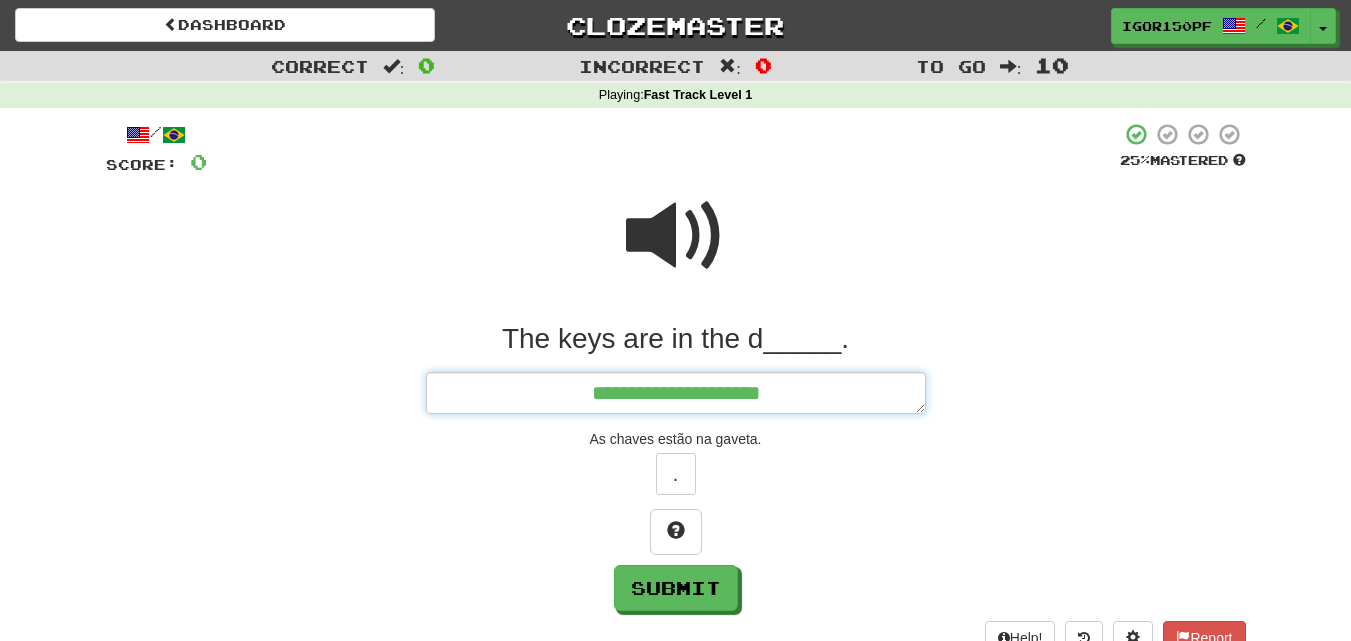type on "*" 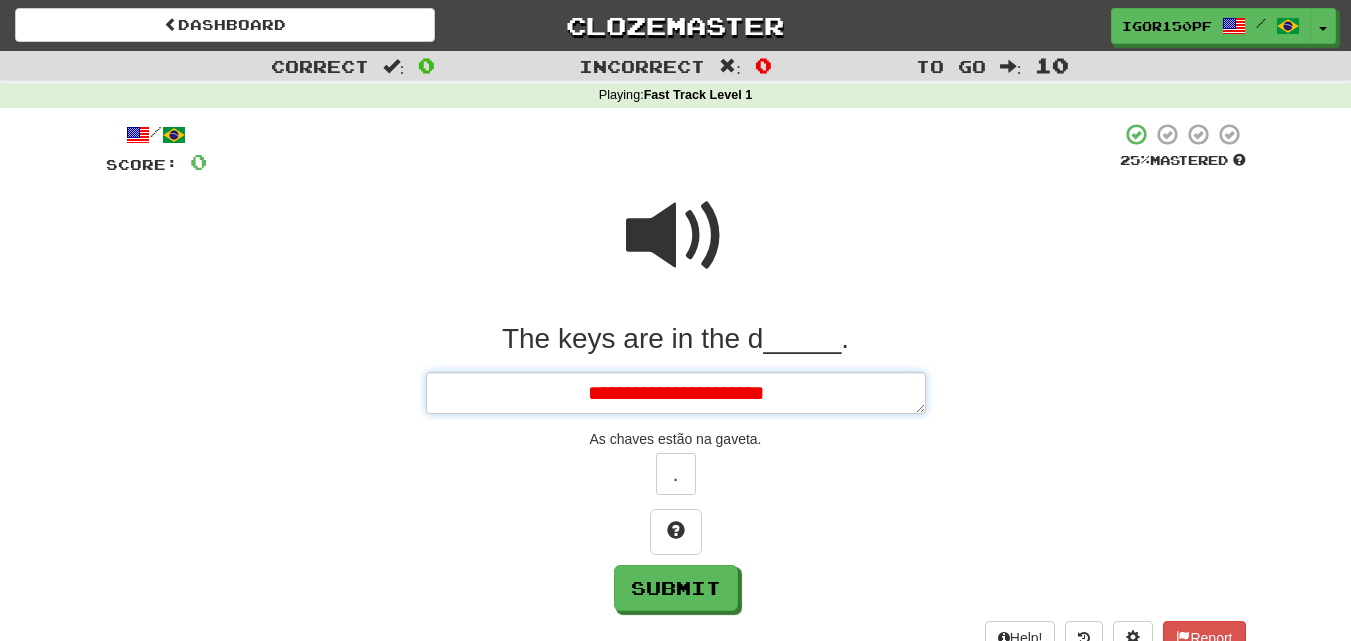 type on "*" 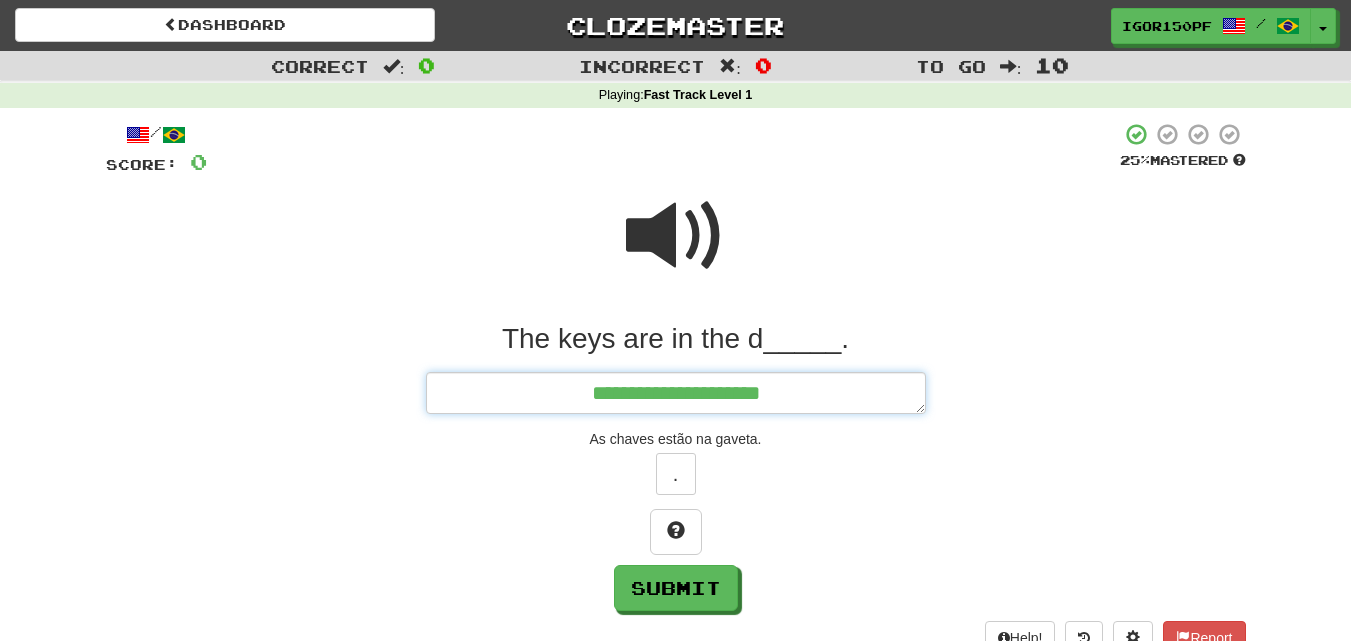 type on "*" 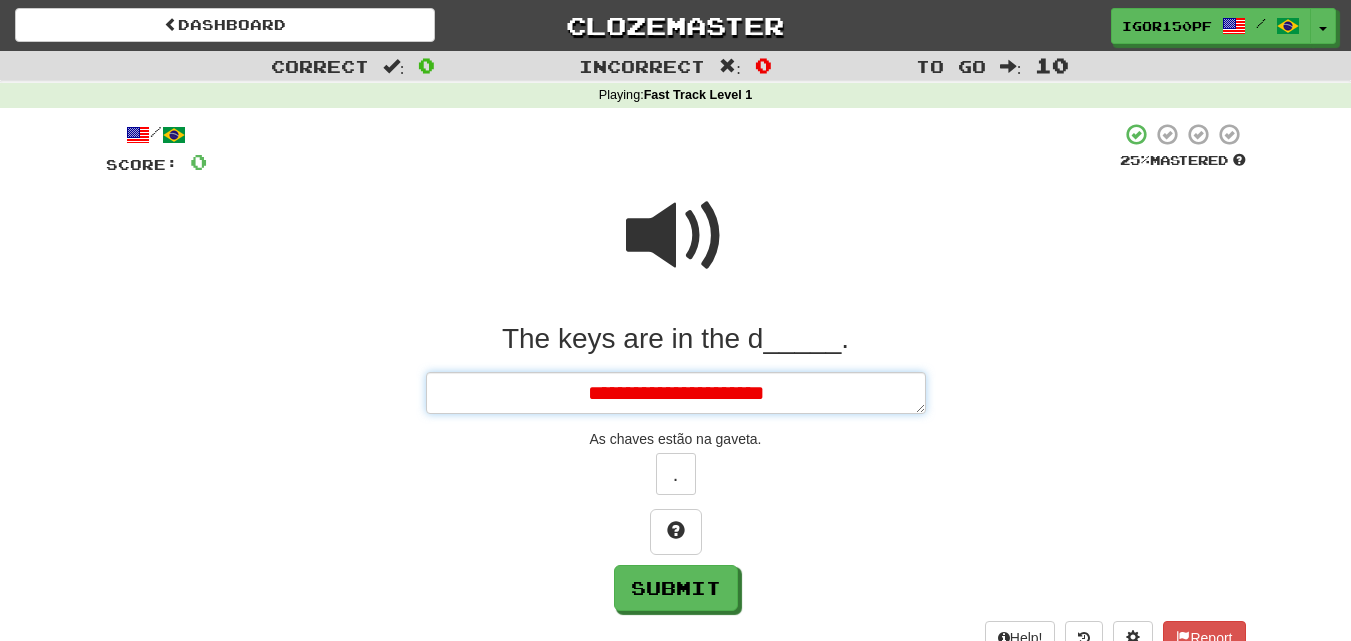 type on "*" 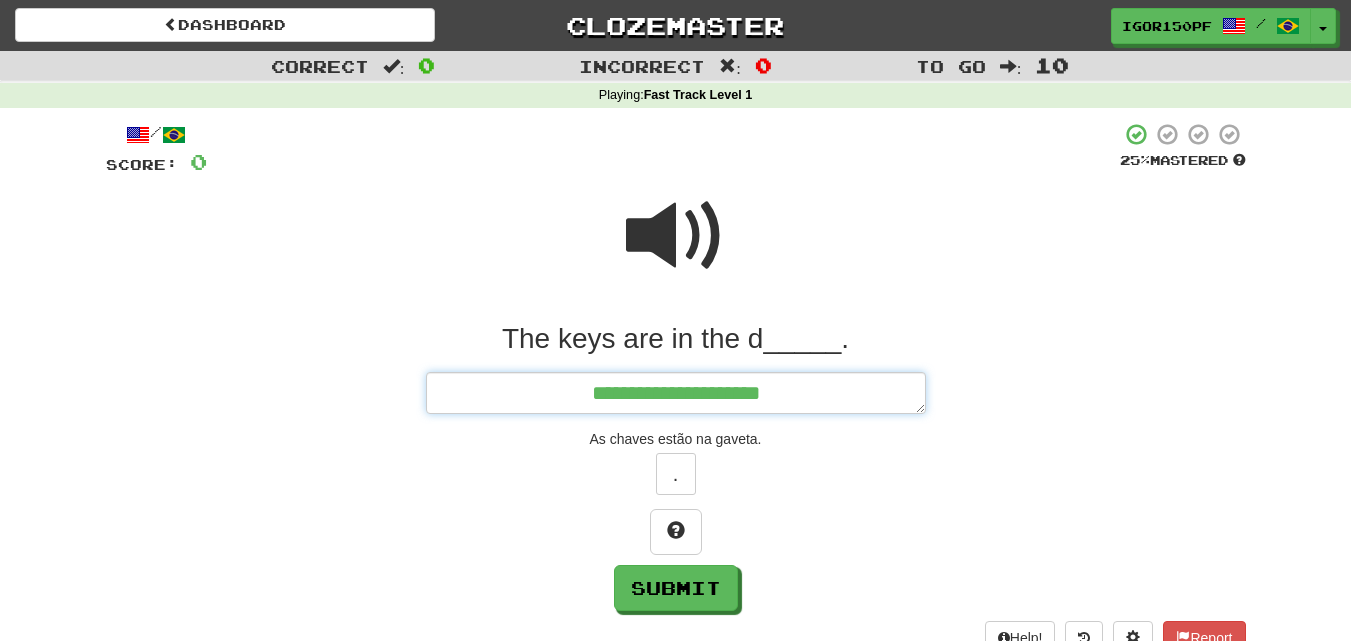 type on "*" 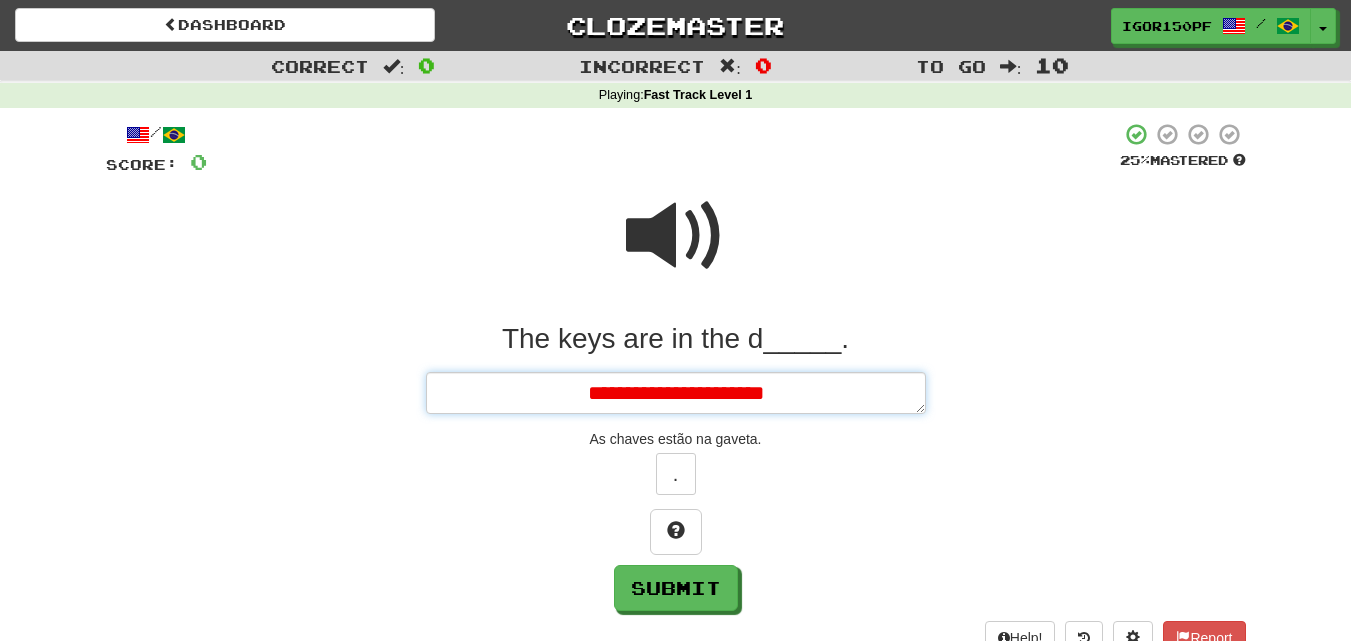 type on "*" 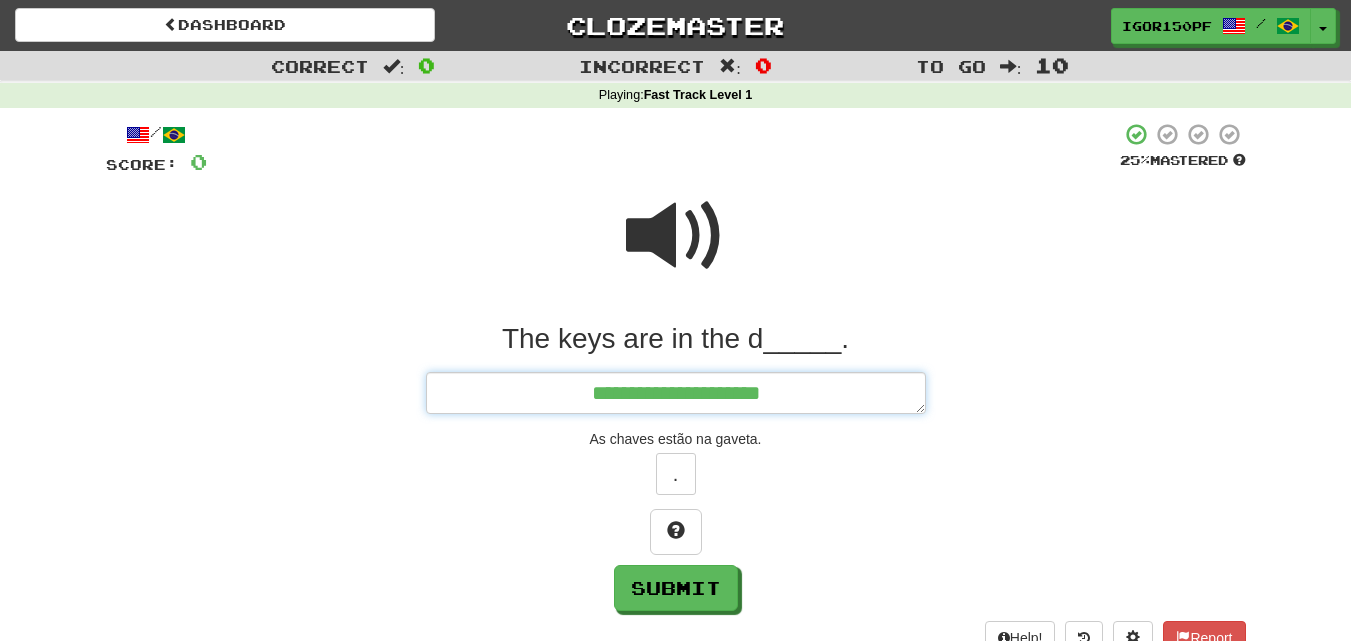 type on "*" 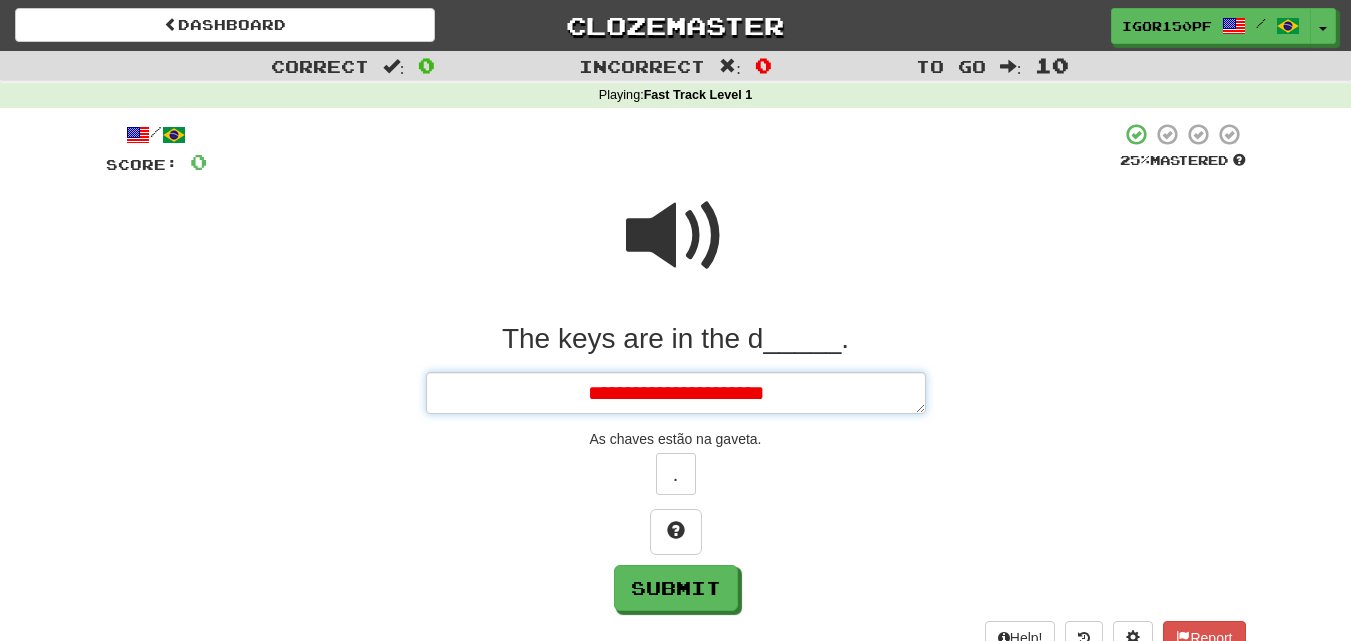 type on "*" 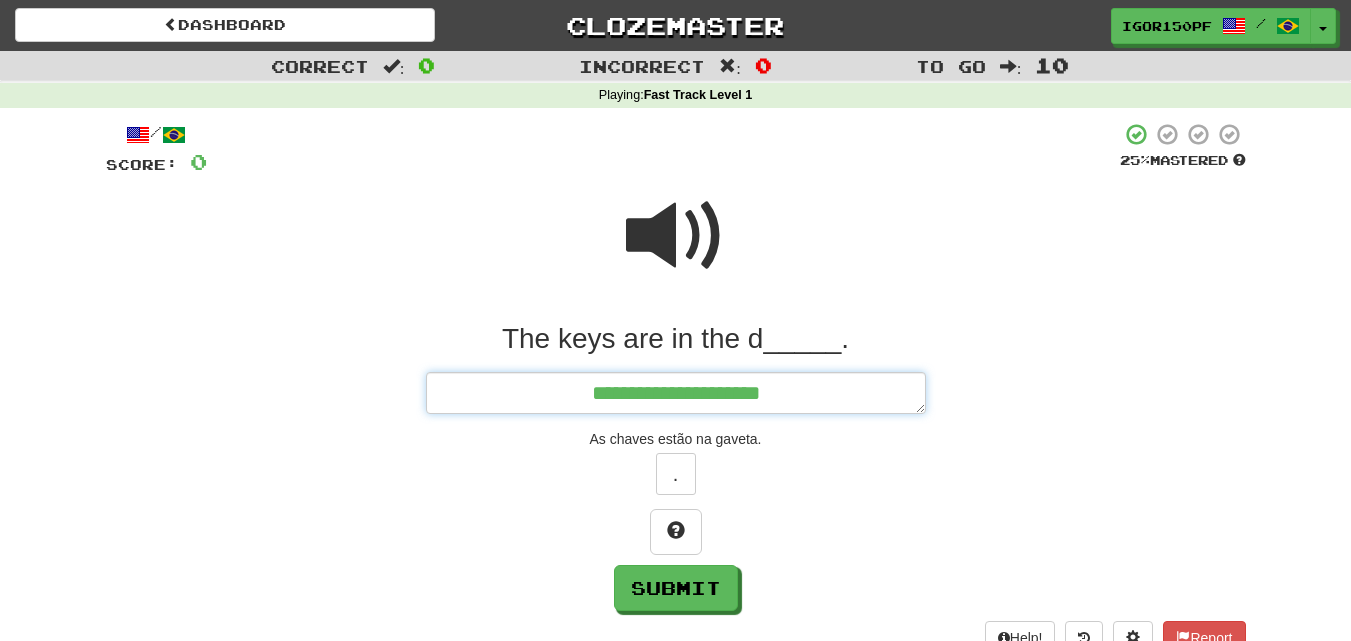 type on "*" 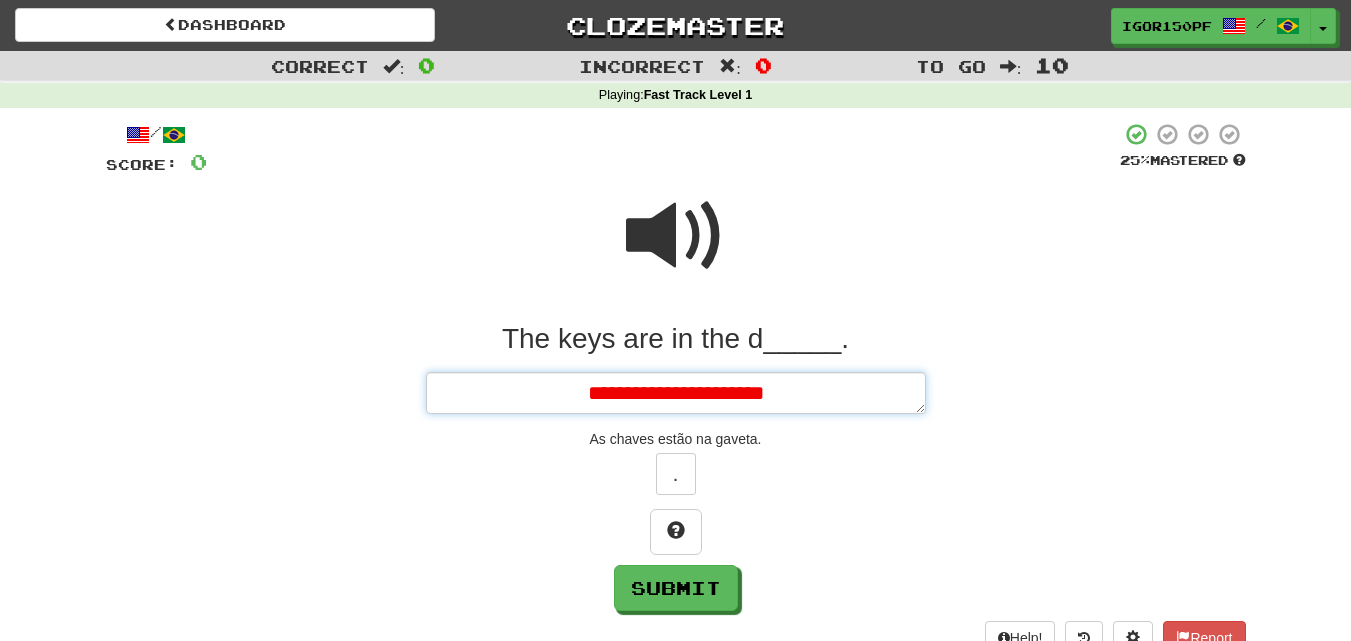 type on "*" 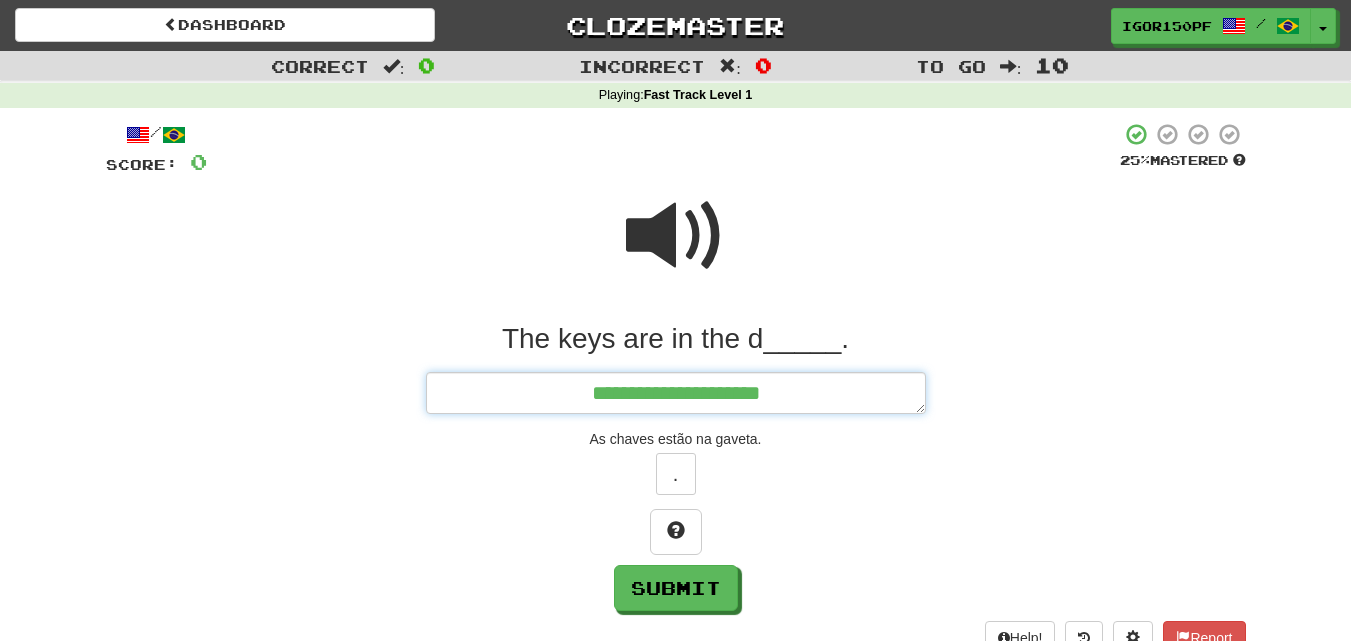 type on "*" 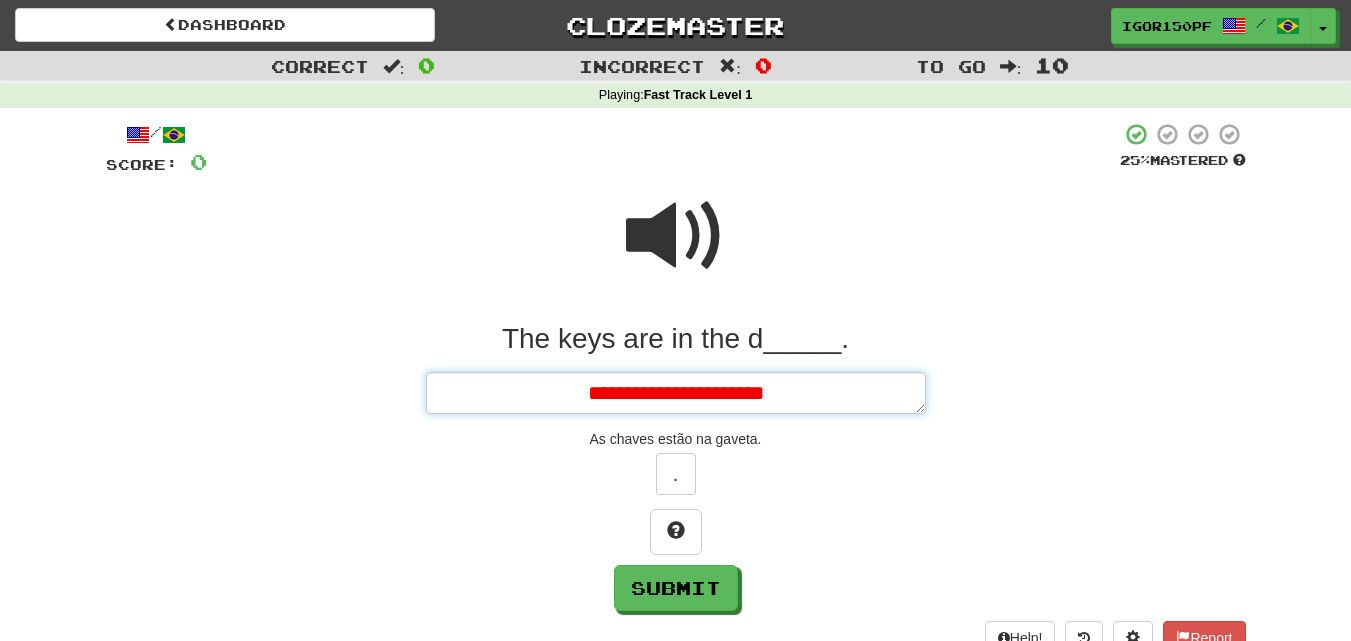 type on "*" 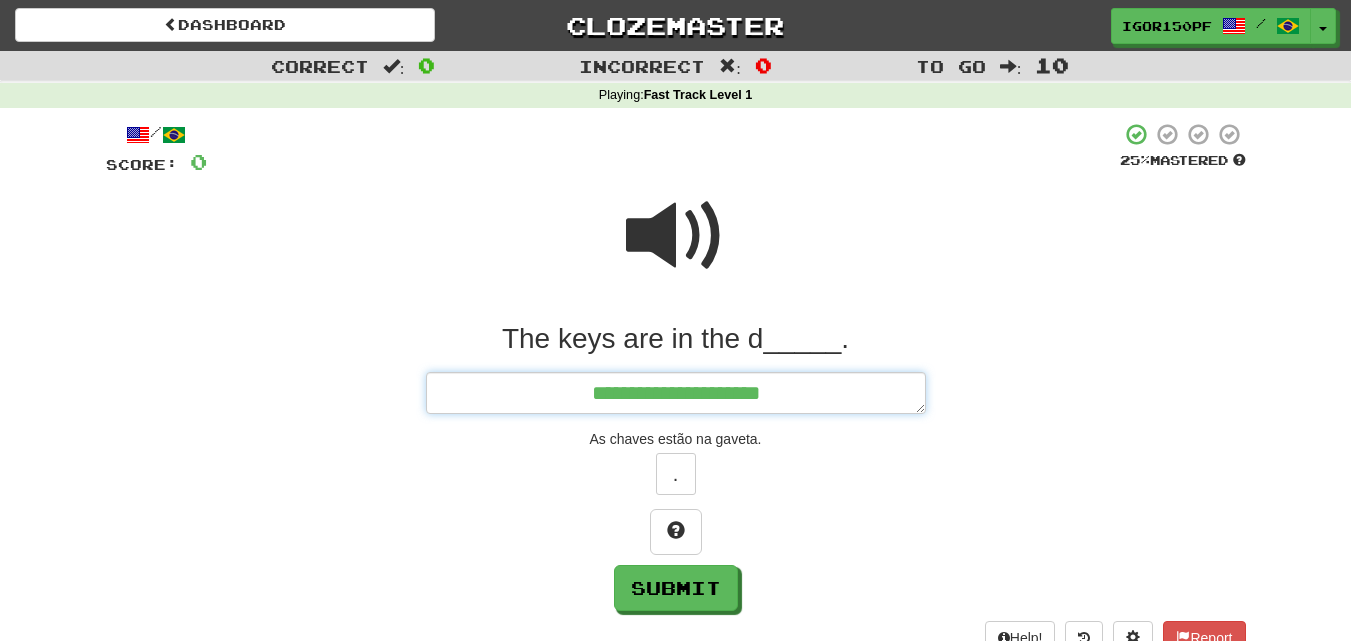 type on "*" 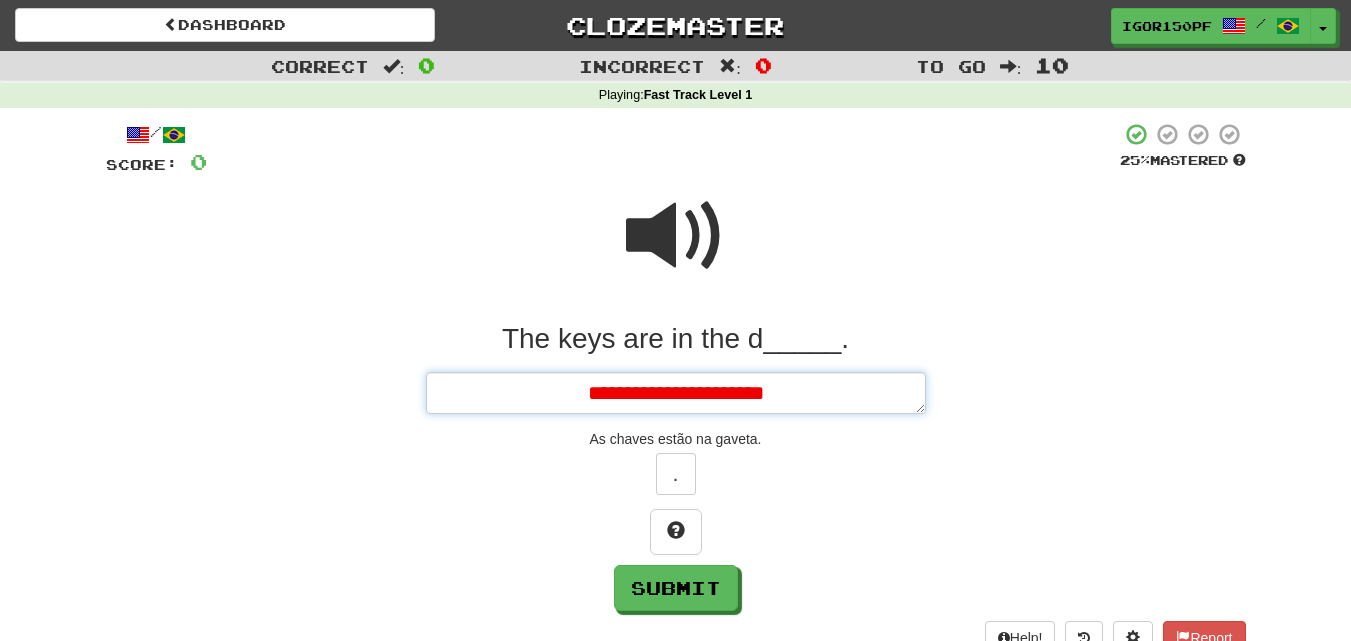 type on "*" 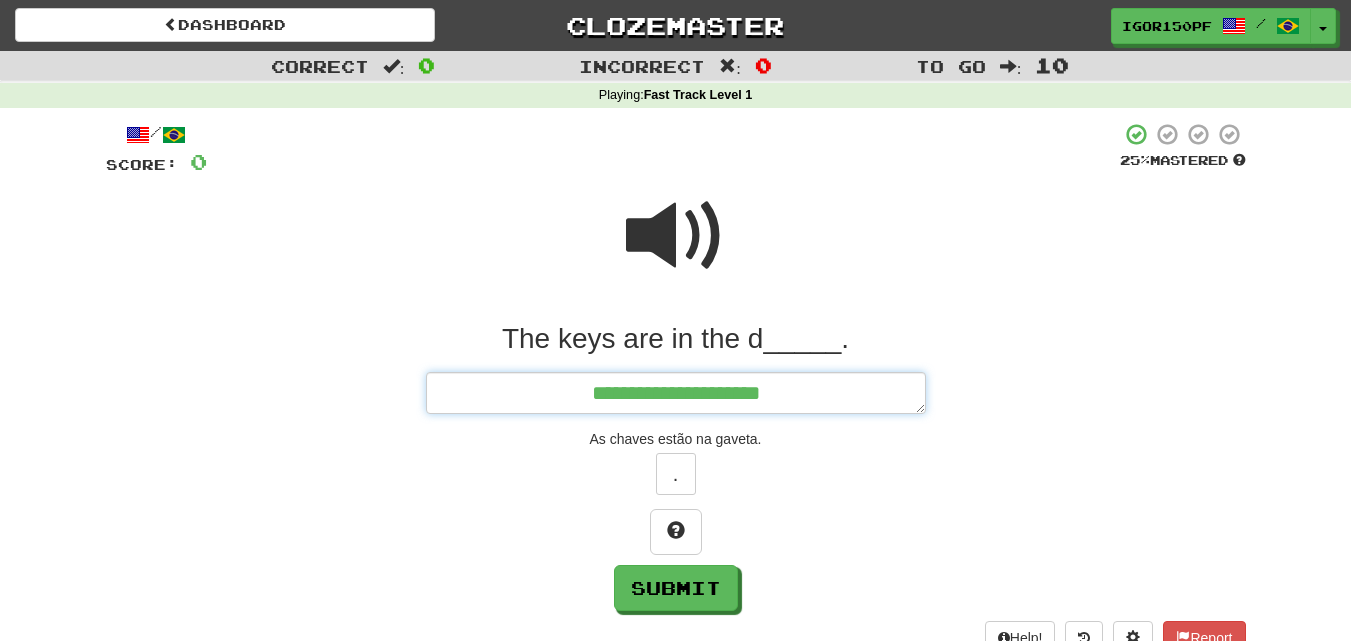 type on "*" 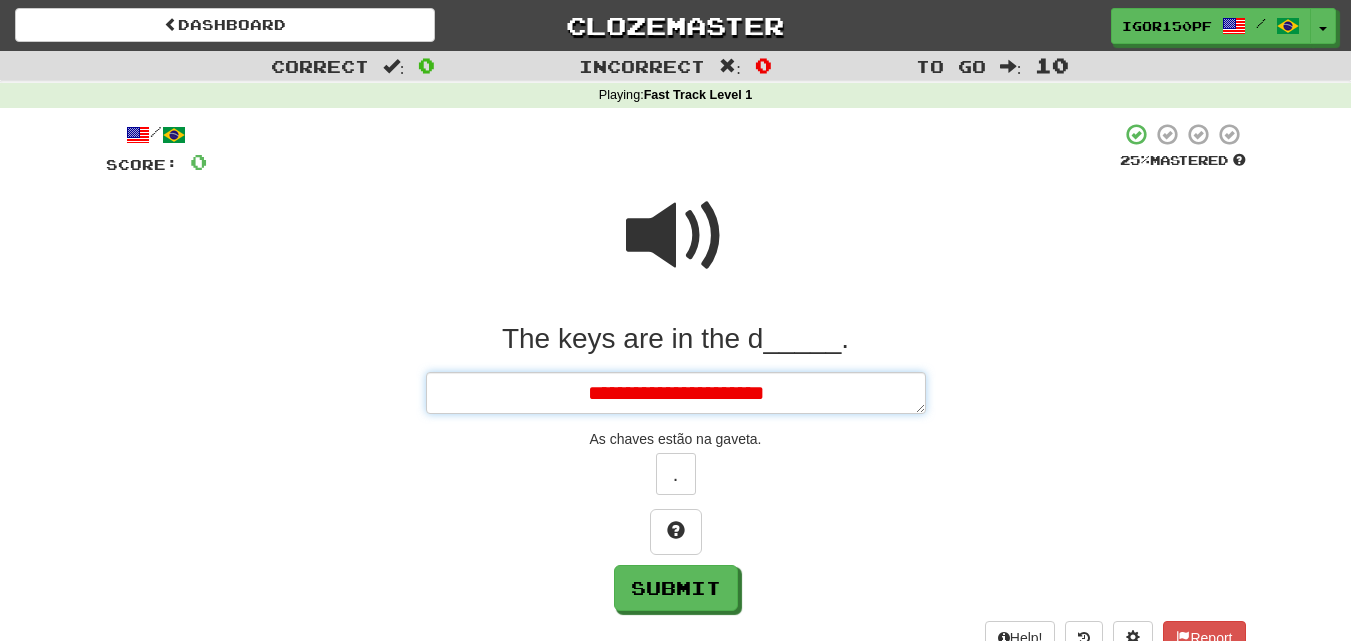 type on "*" 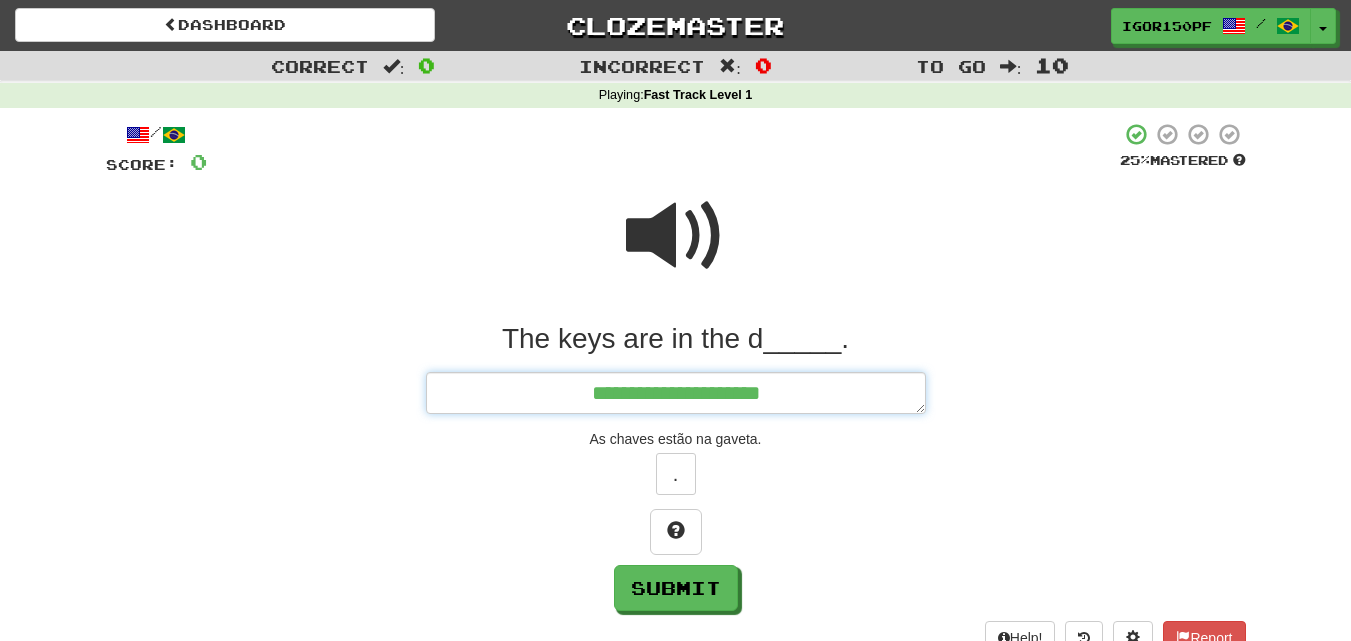 type on "*" 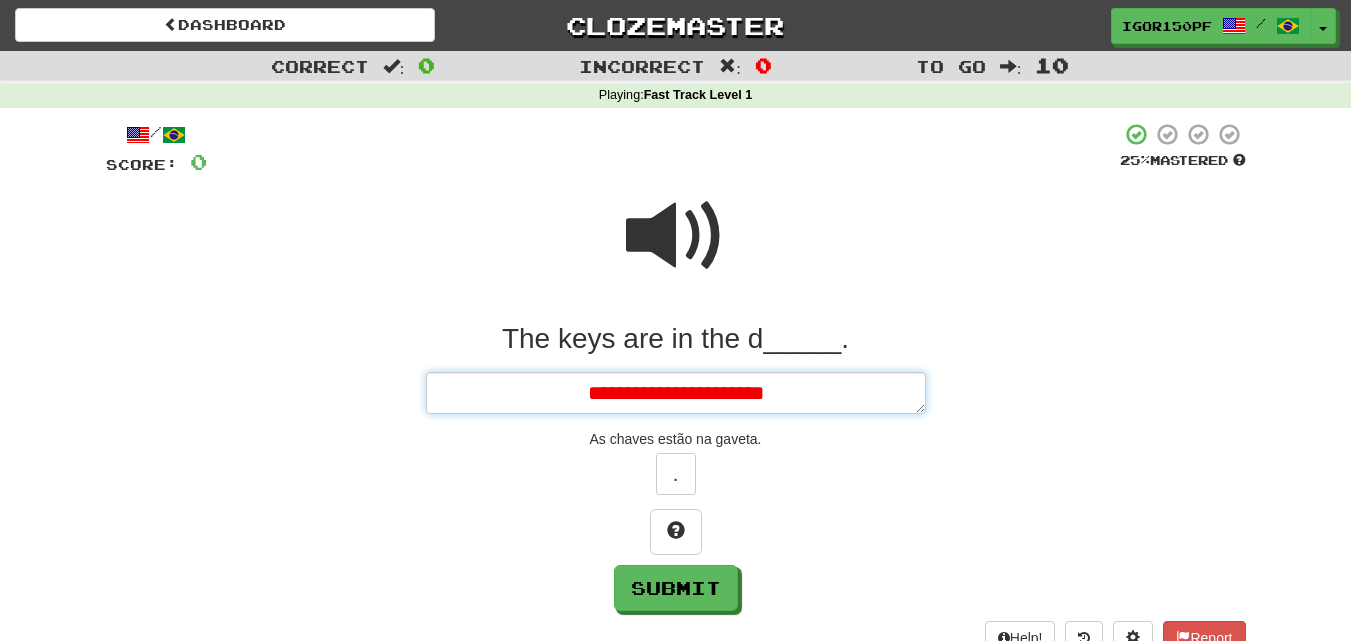 type on "*" 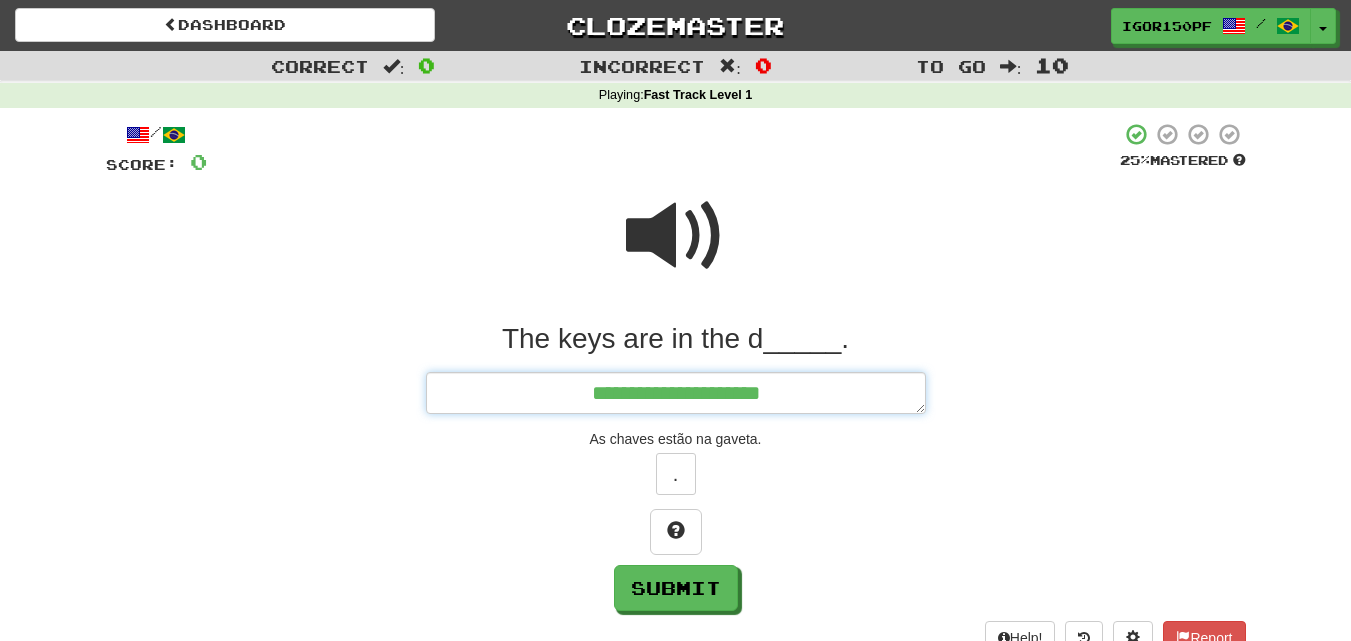 type on "*" 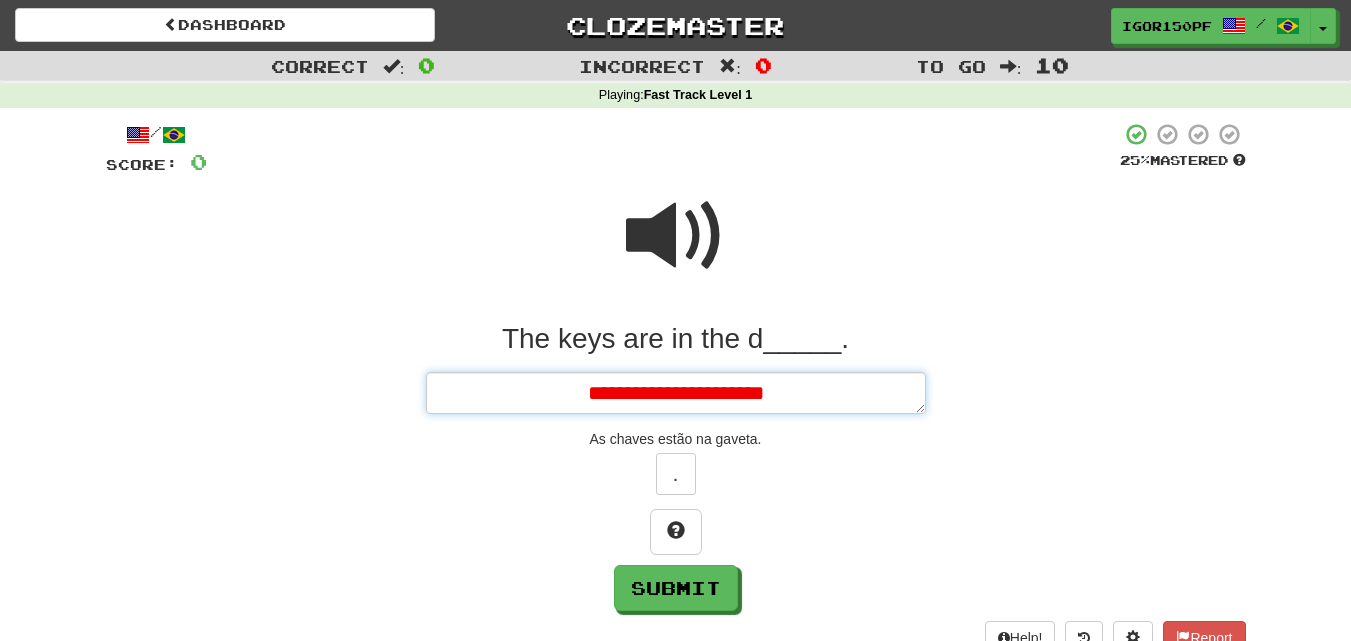 type on "*" 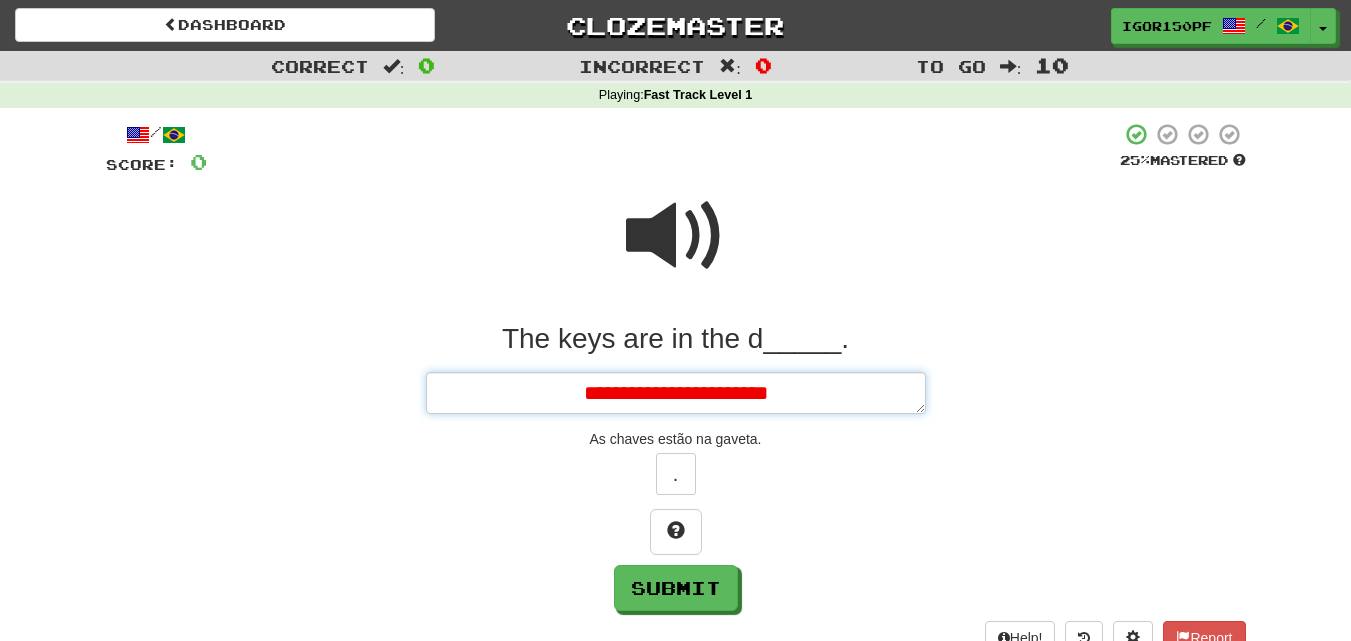 type on "*" 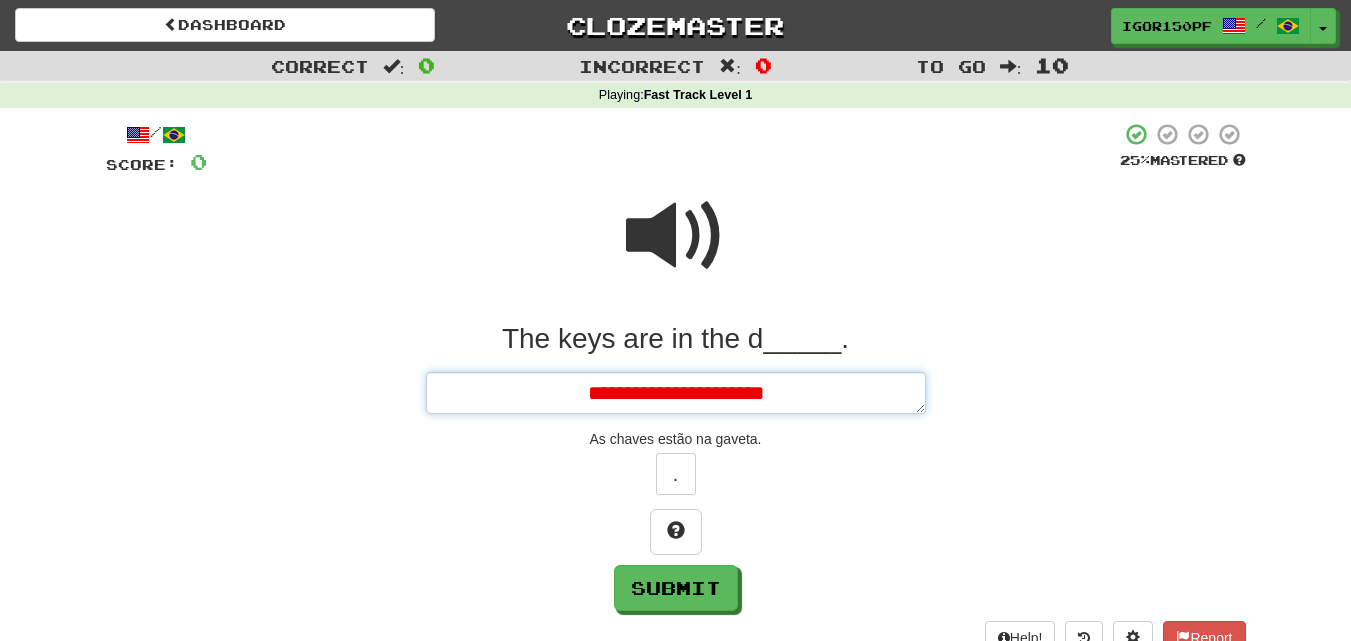 type on "*" 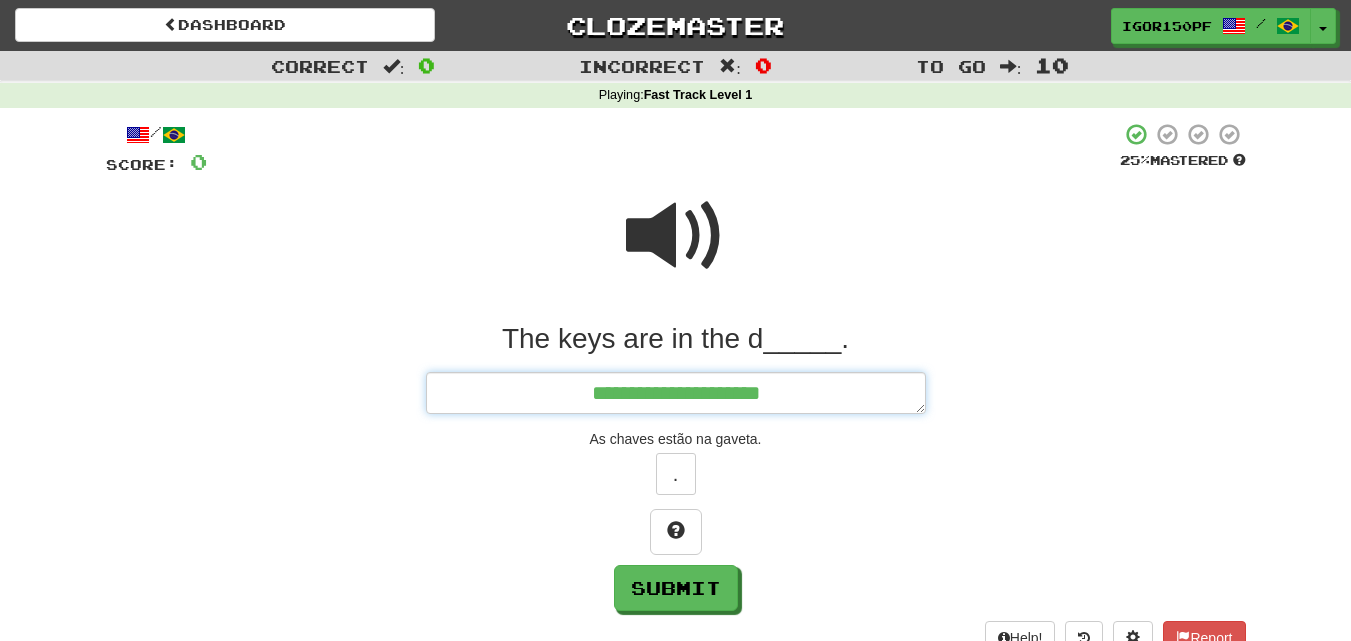 type on "*" 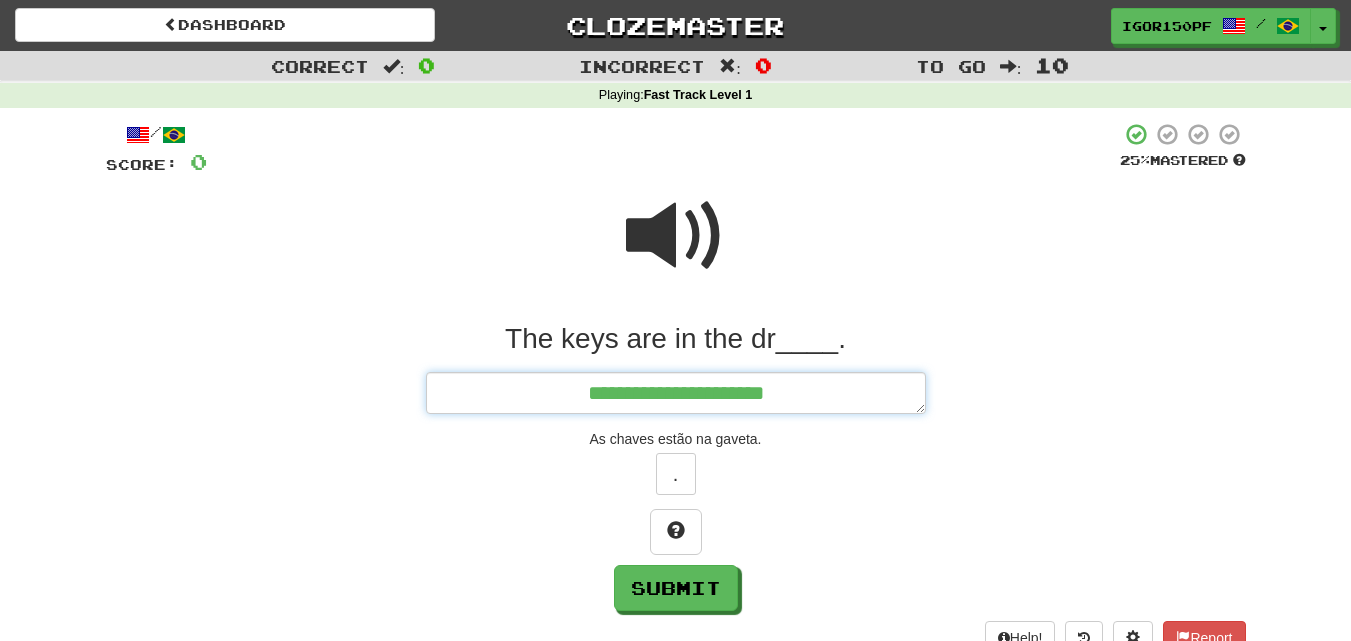 type on "*" 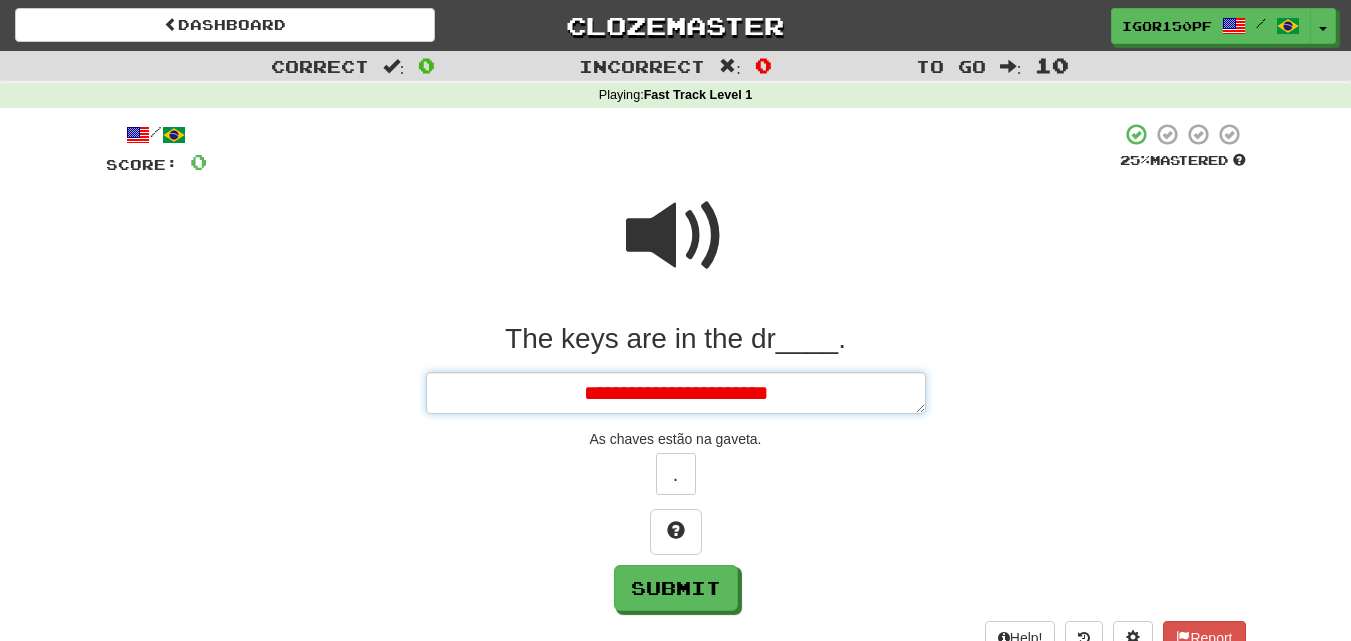 type on "*" 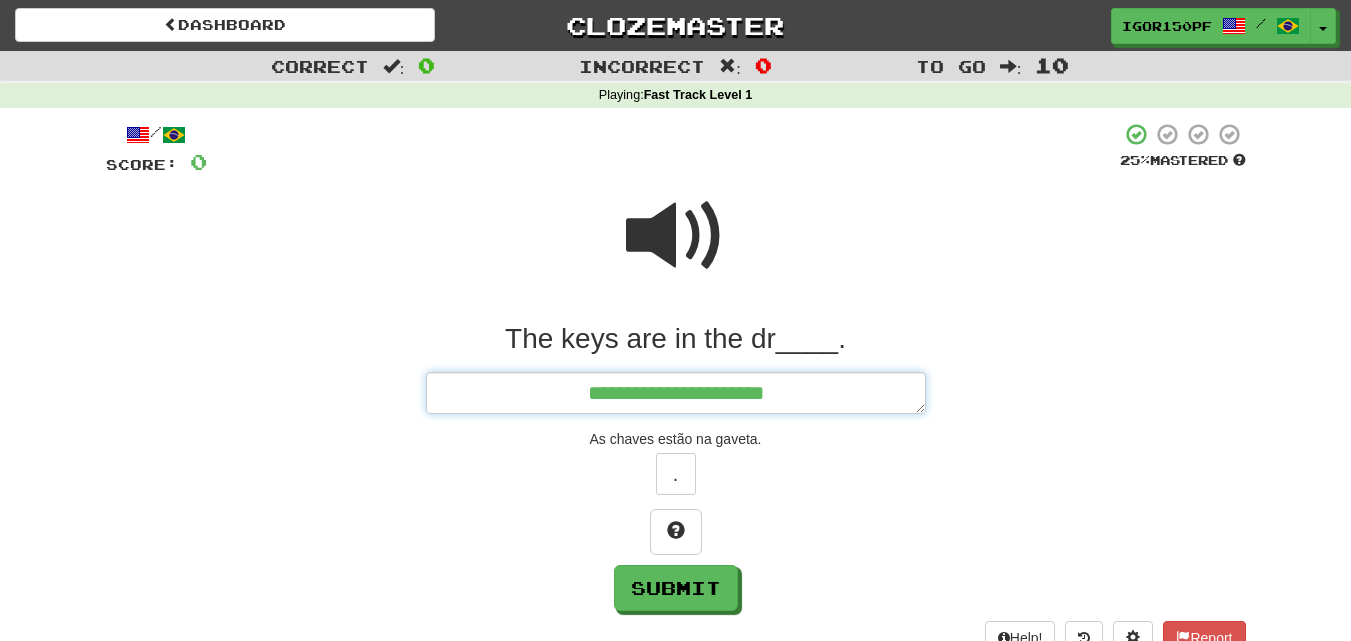type on "*" 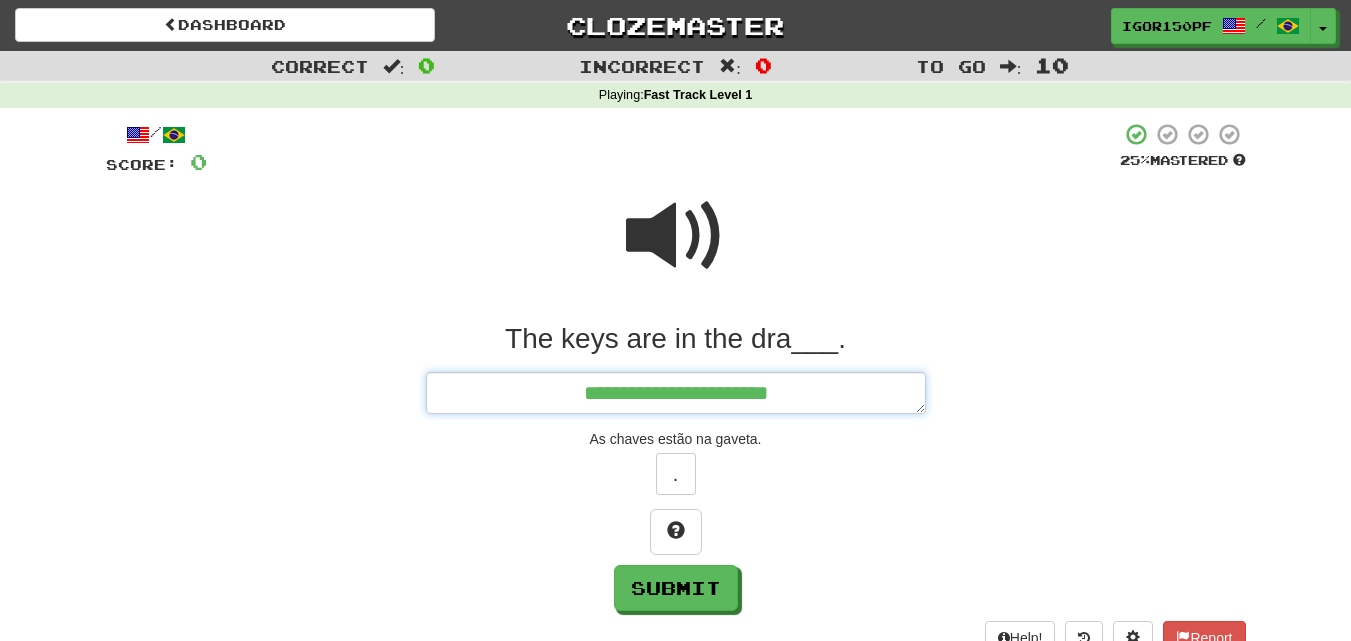 type on "*" 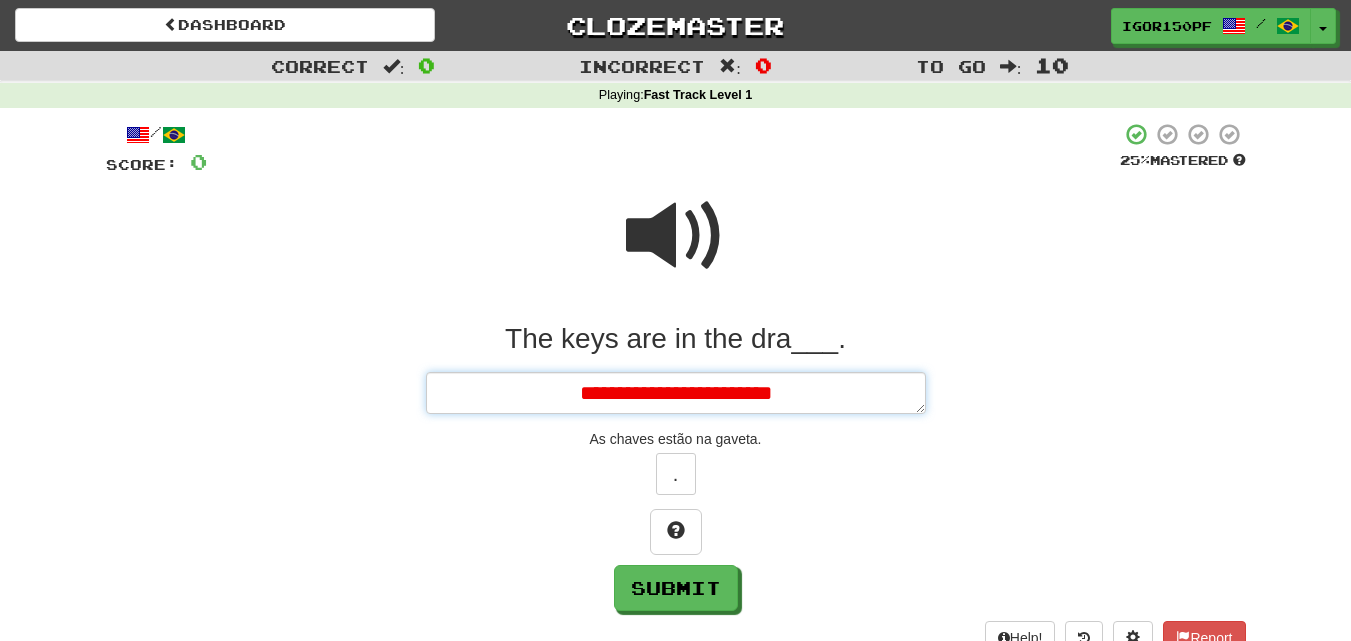 type on "*" 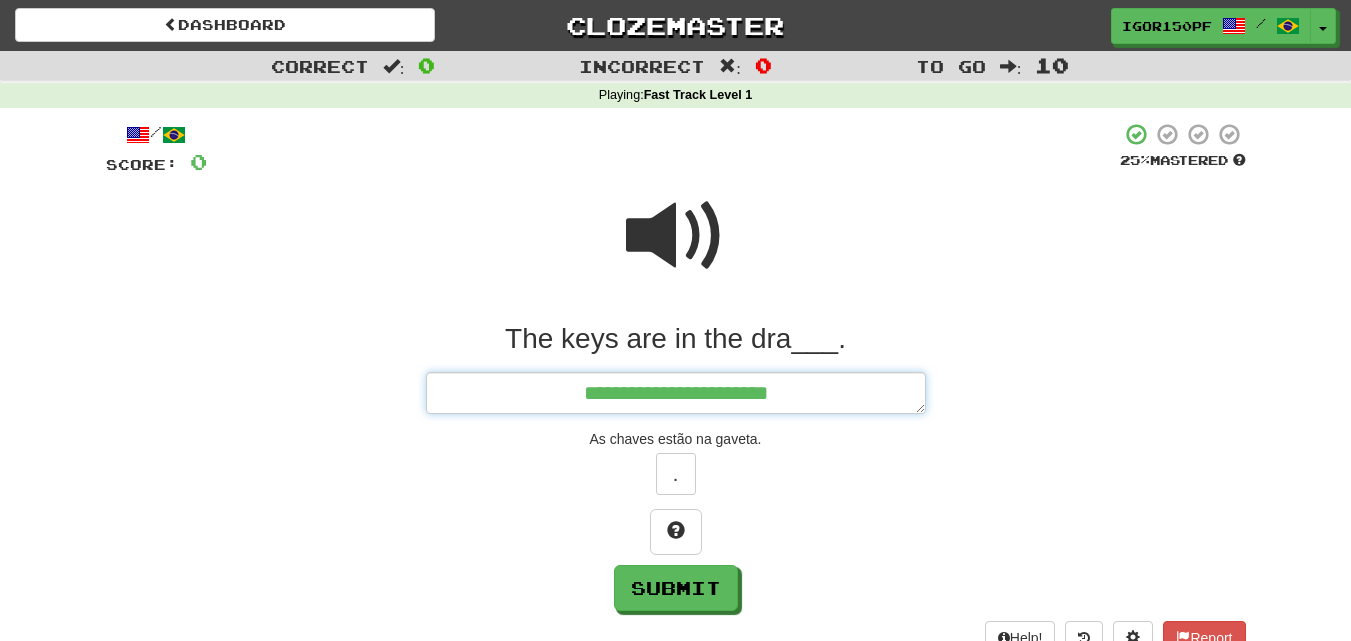 type on "*" 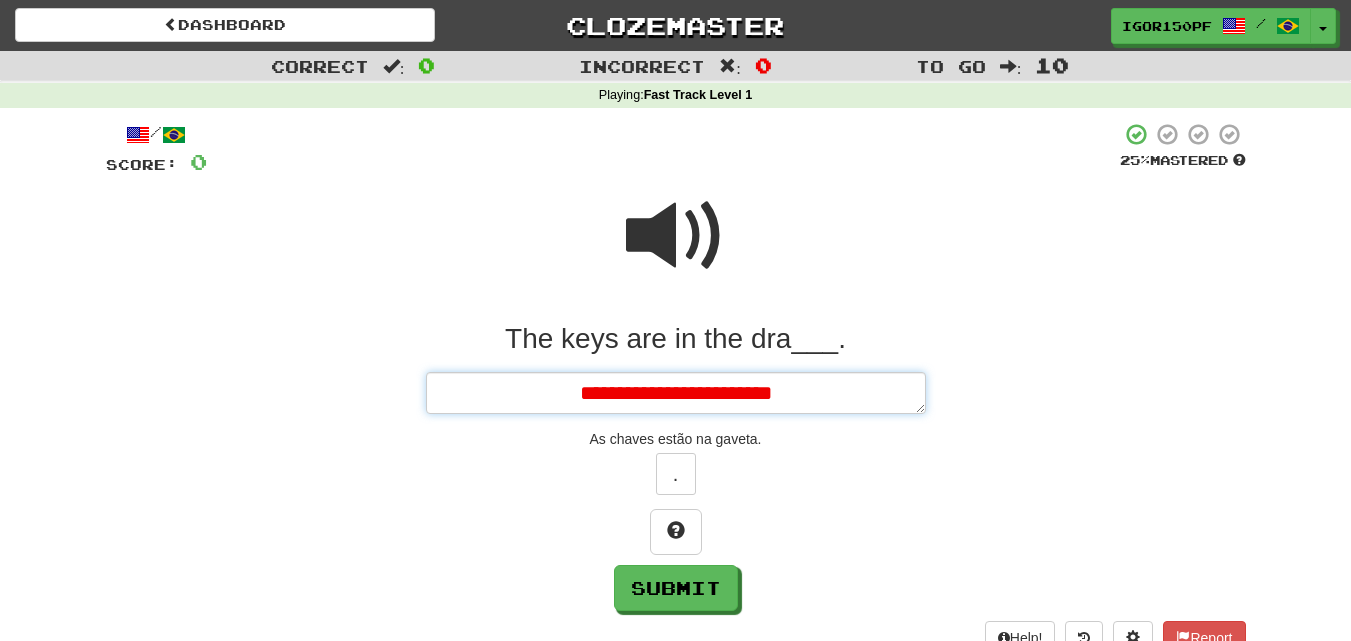 type on "*" 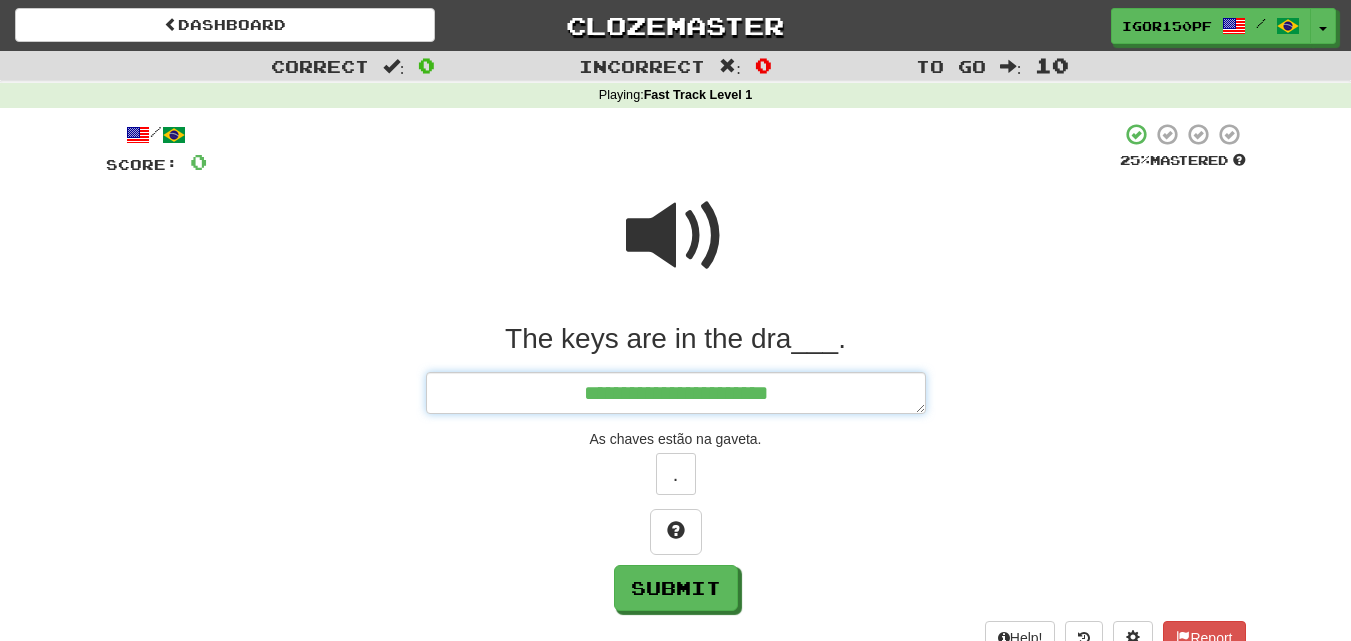 type on "*" 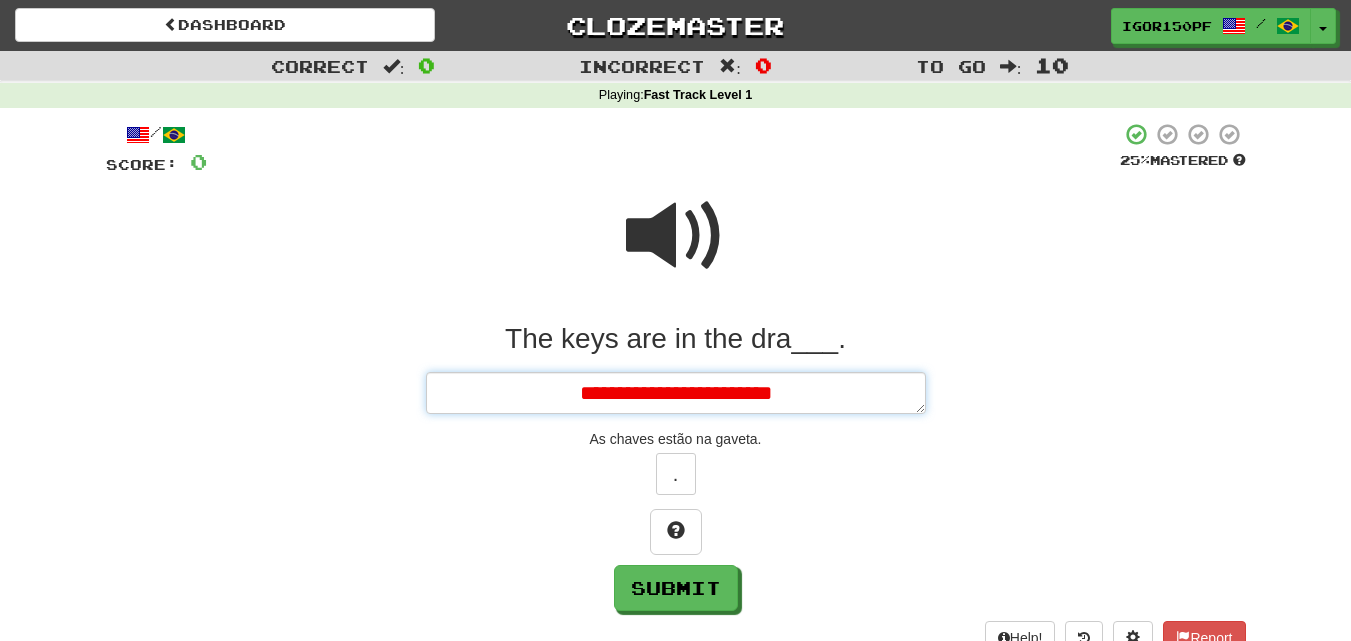 type on "*" 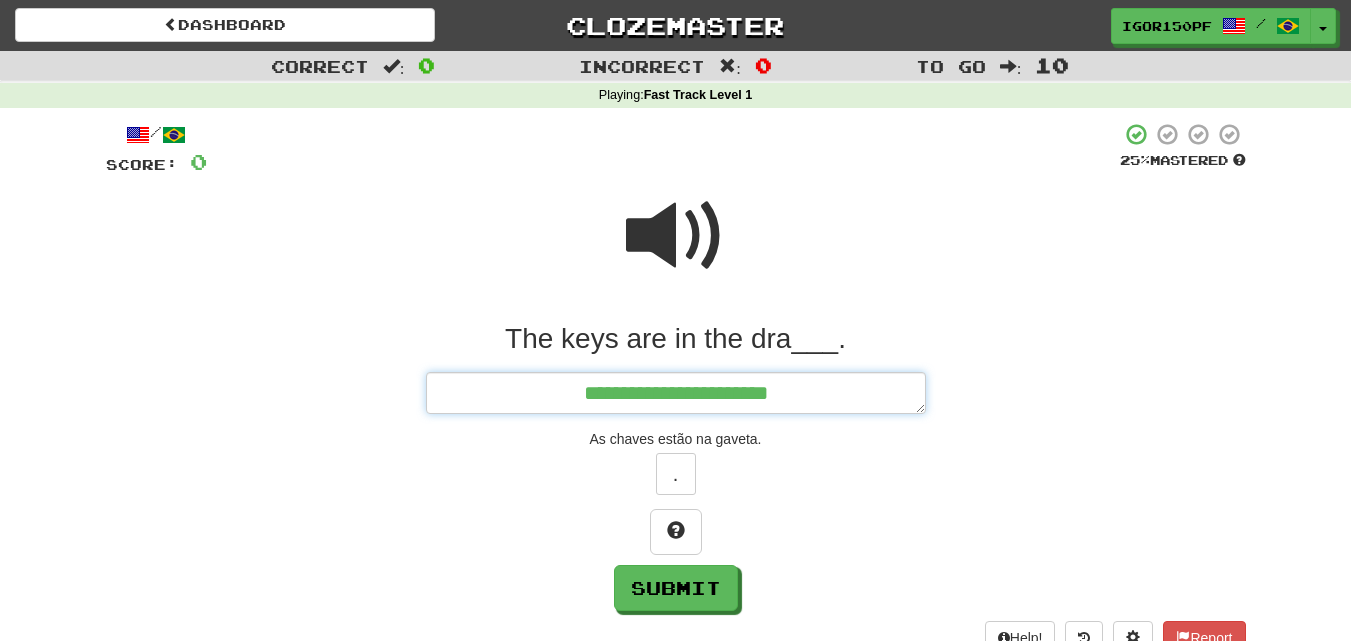 type on "*" 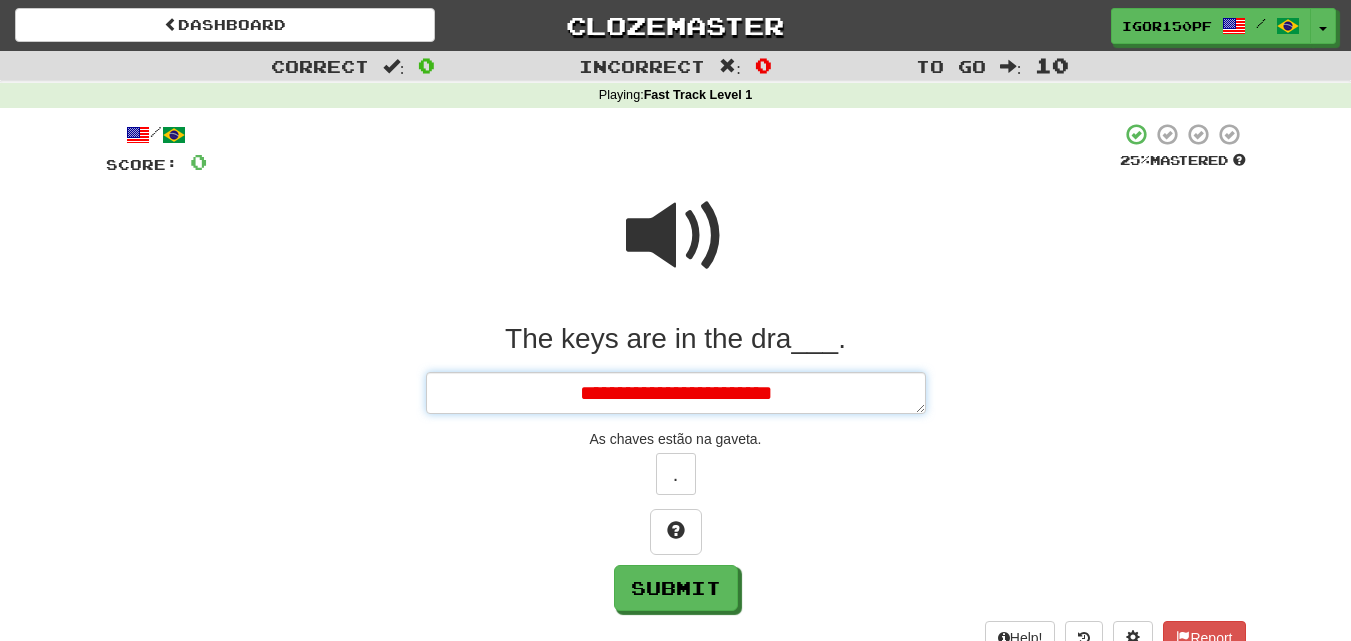 type on "*" 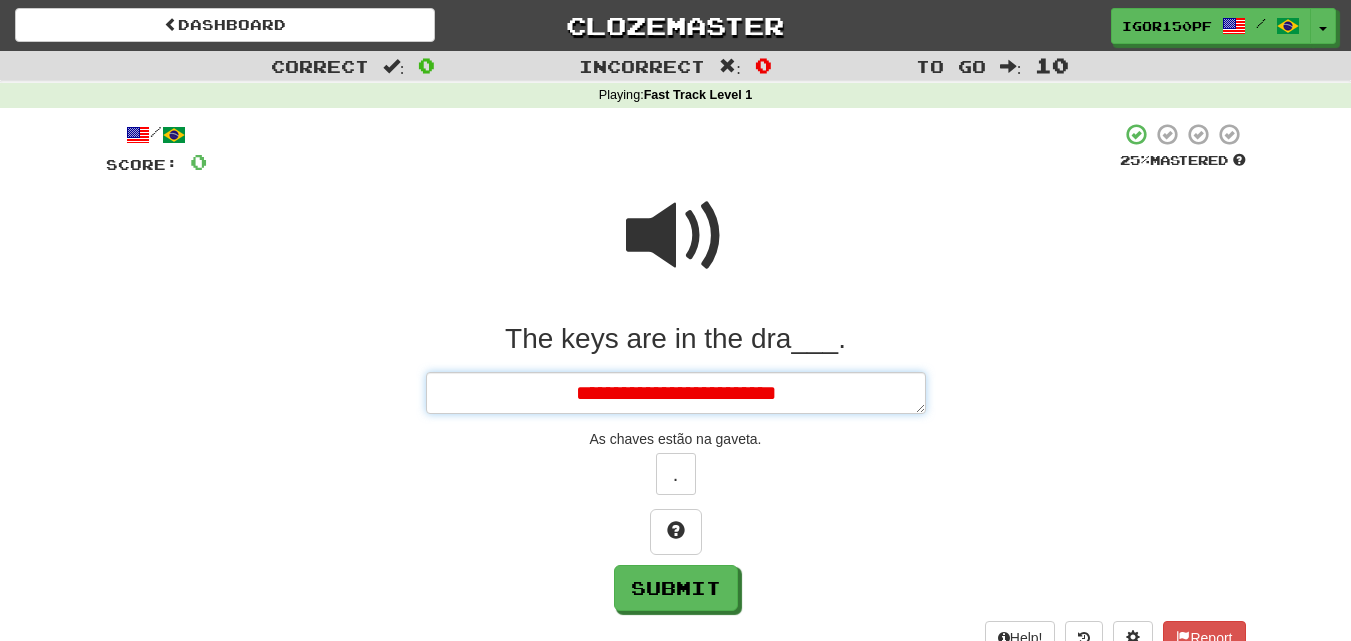 type on "*" 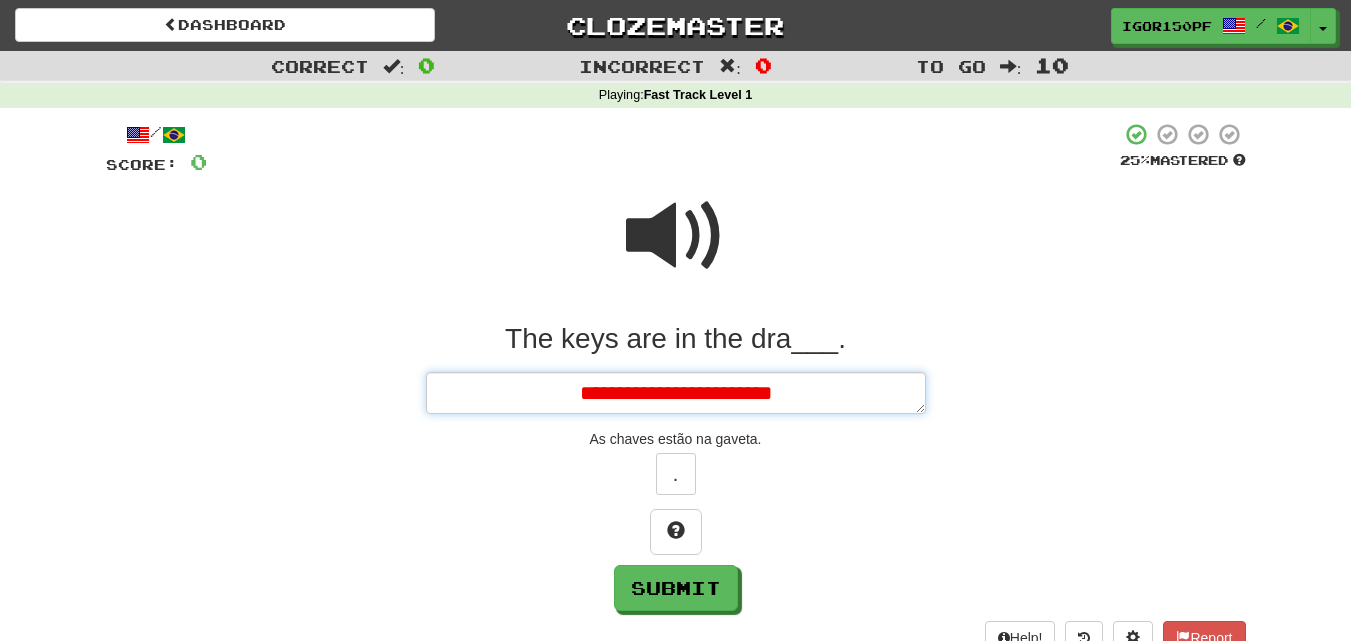 type 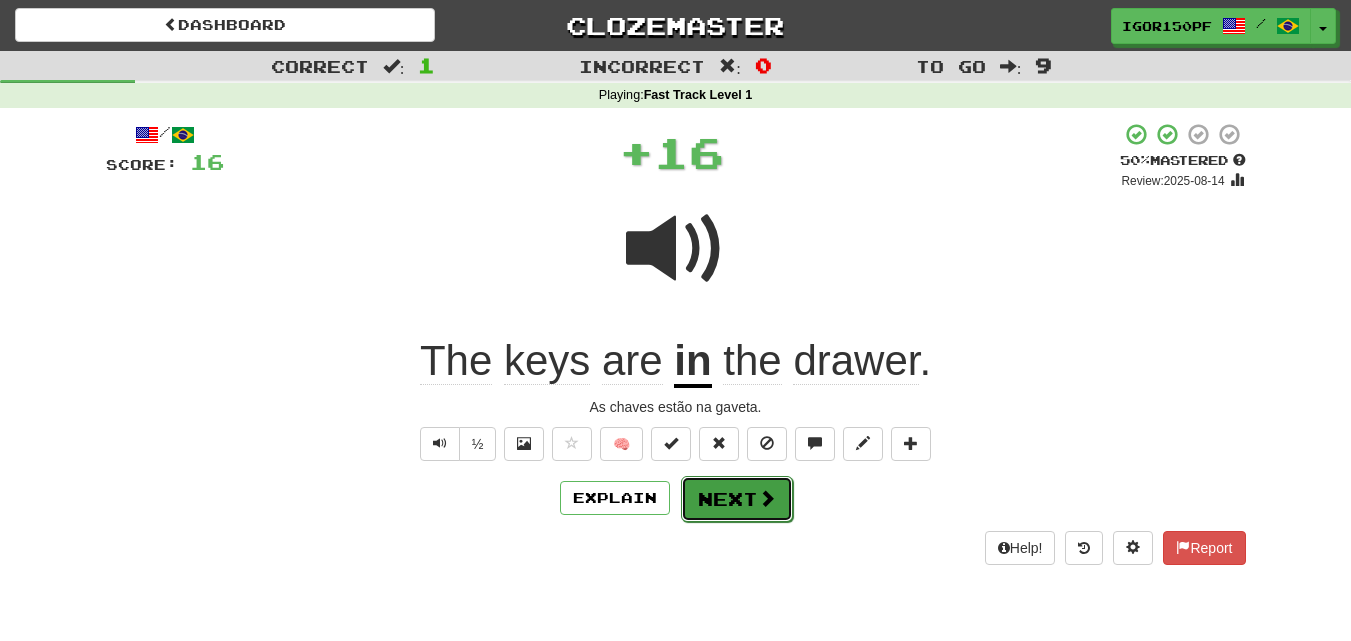 click on "Next" at bounding box center [737, 499] 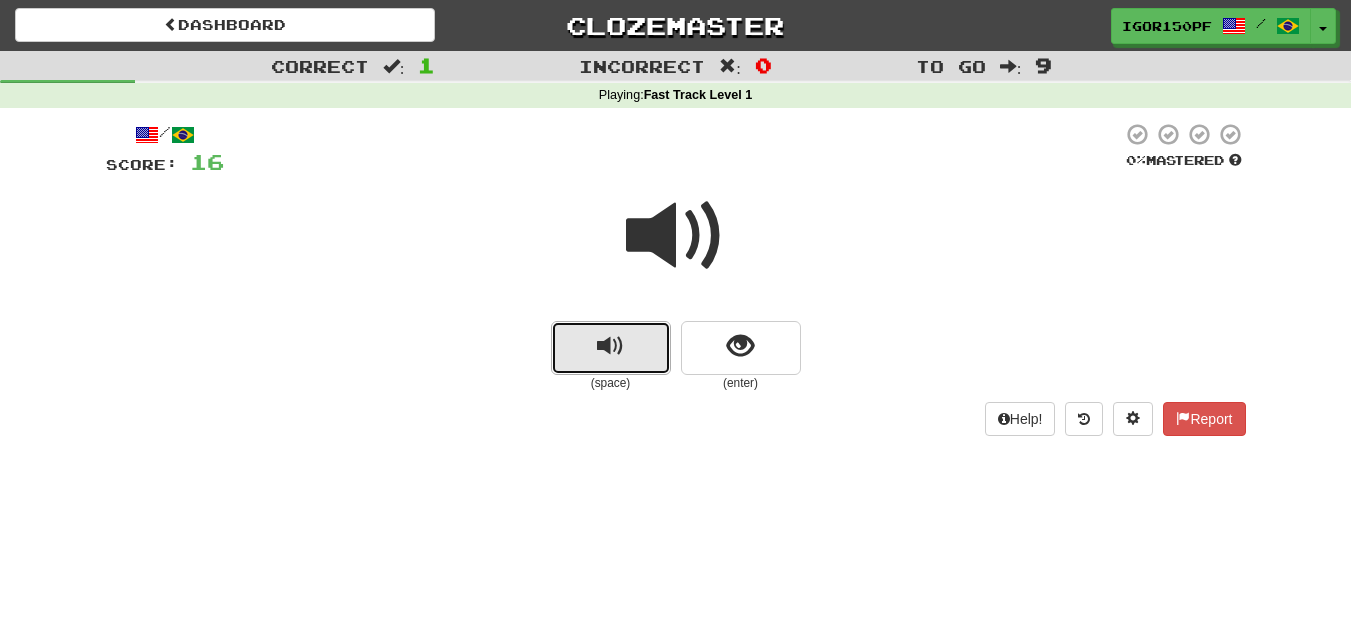 click at bounding box center [611, 348] 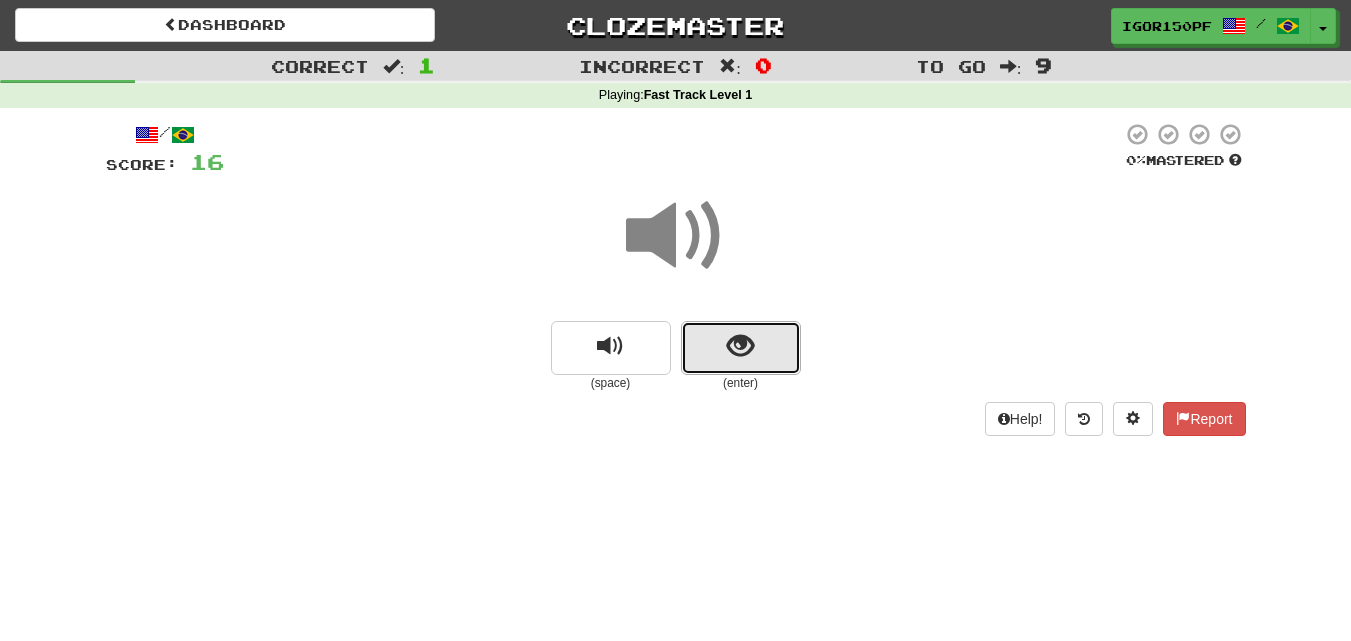 click at bounding box center (741, 348) 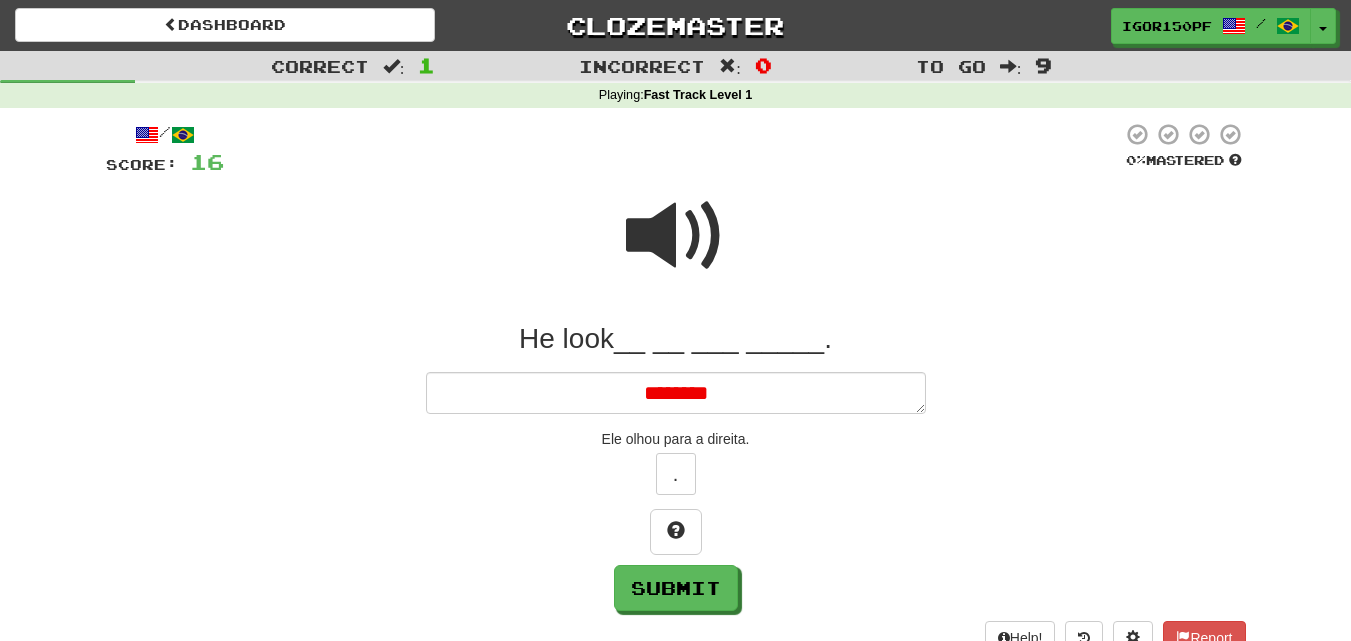 click at bounding box center [676, 236] 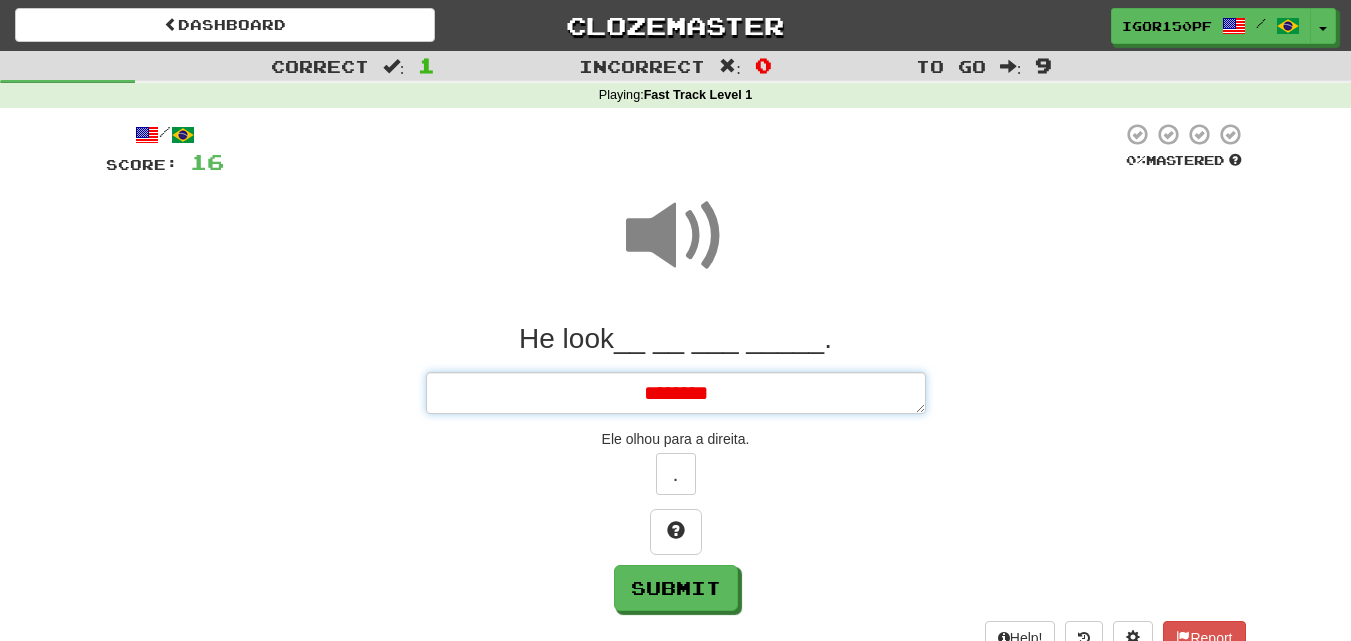 click on "*******" at bounding box center [676, 393] 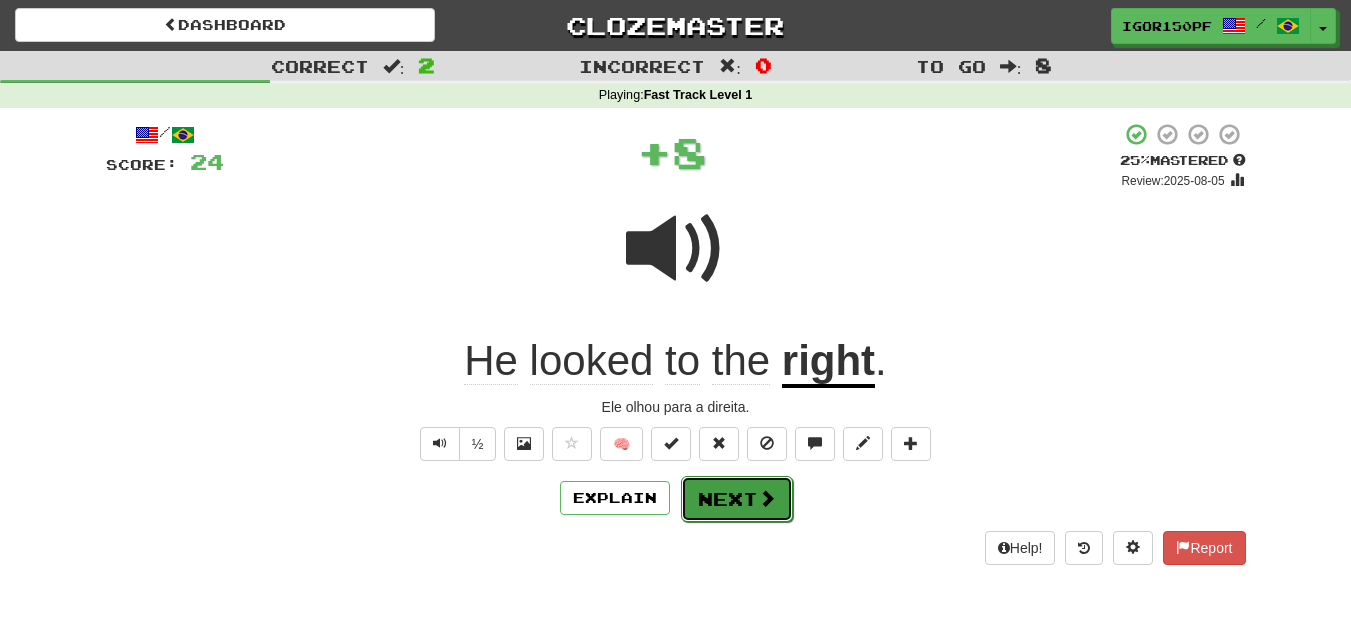 click on "Next" at bounding box center (737, 499) 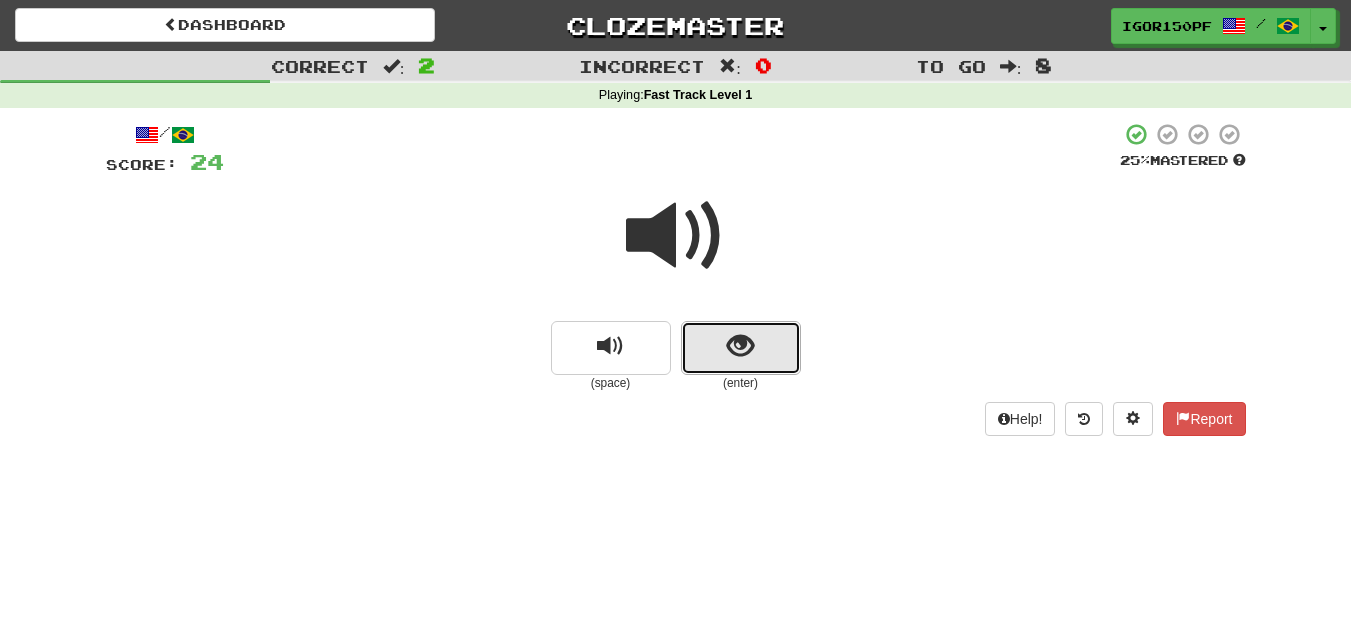 click at bounding box center (740, 346) 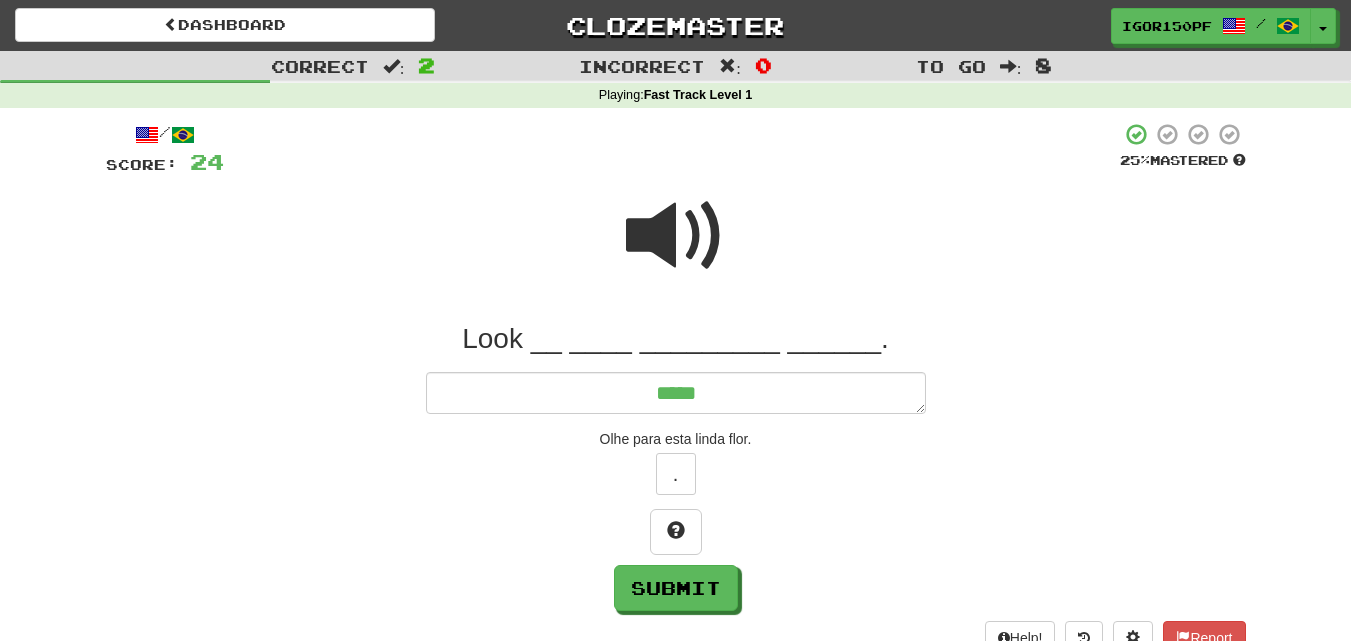 click at bounding box center [676, 236] 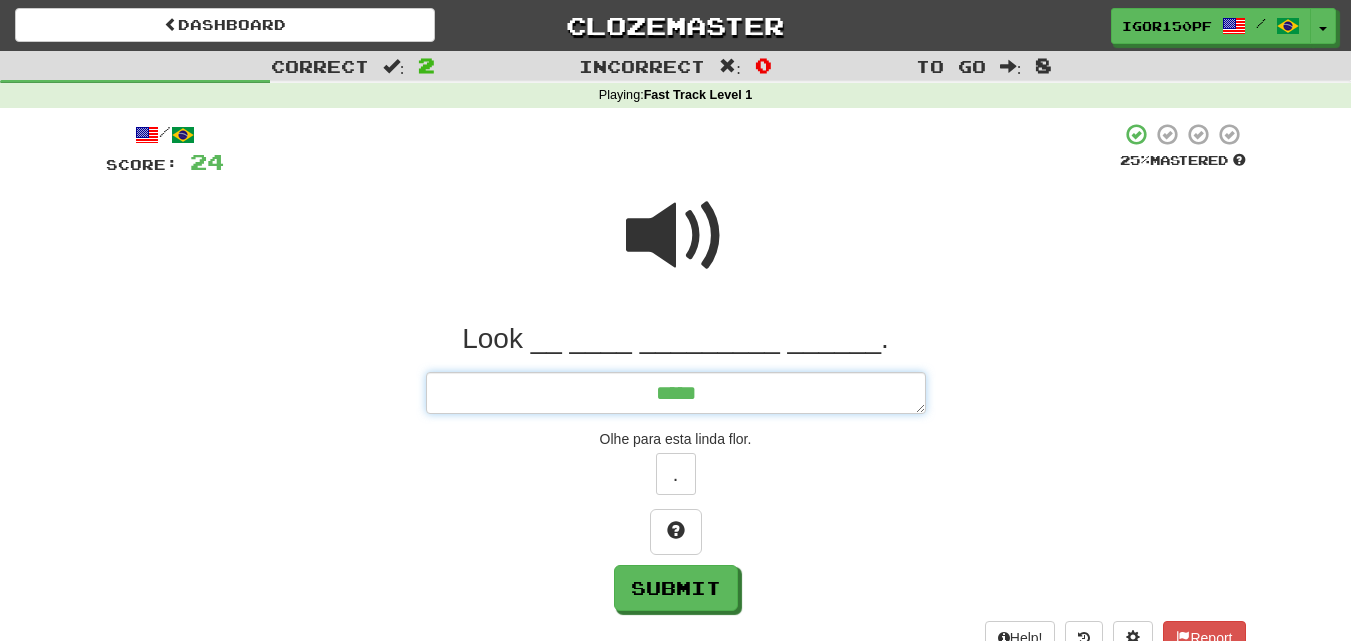click on "****" at bounding box center (676, 393) 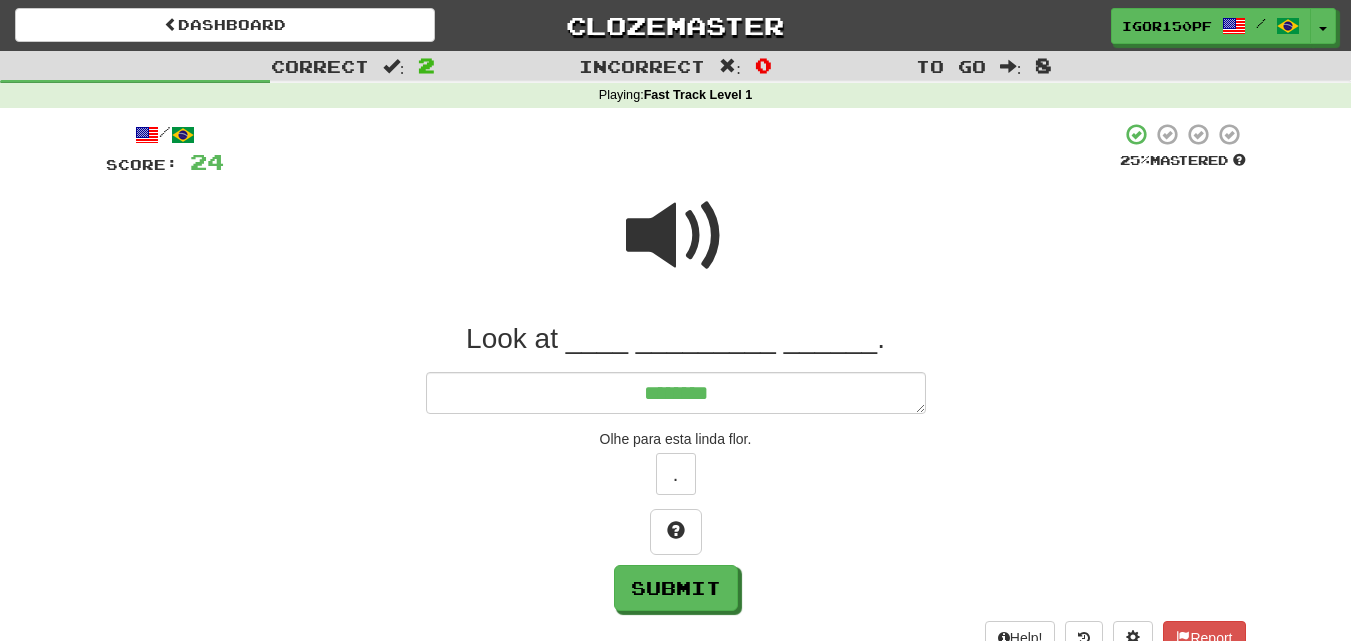 click at bounding box center [676, 236] 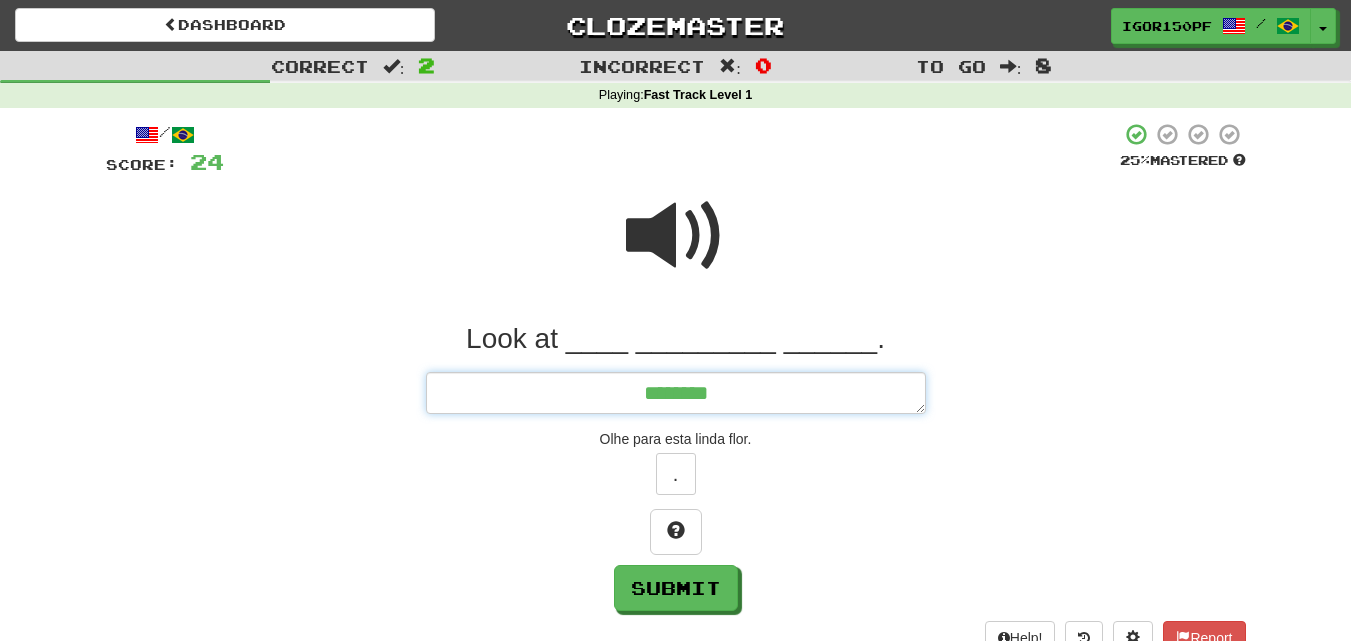 click on "*******" at bounding box center (676, 393) 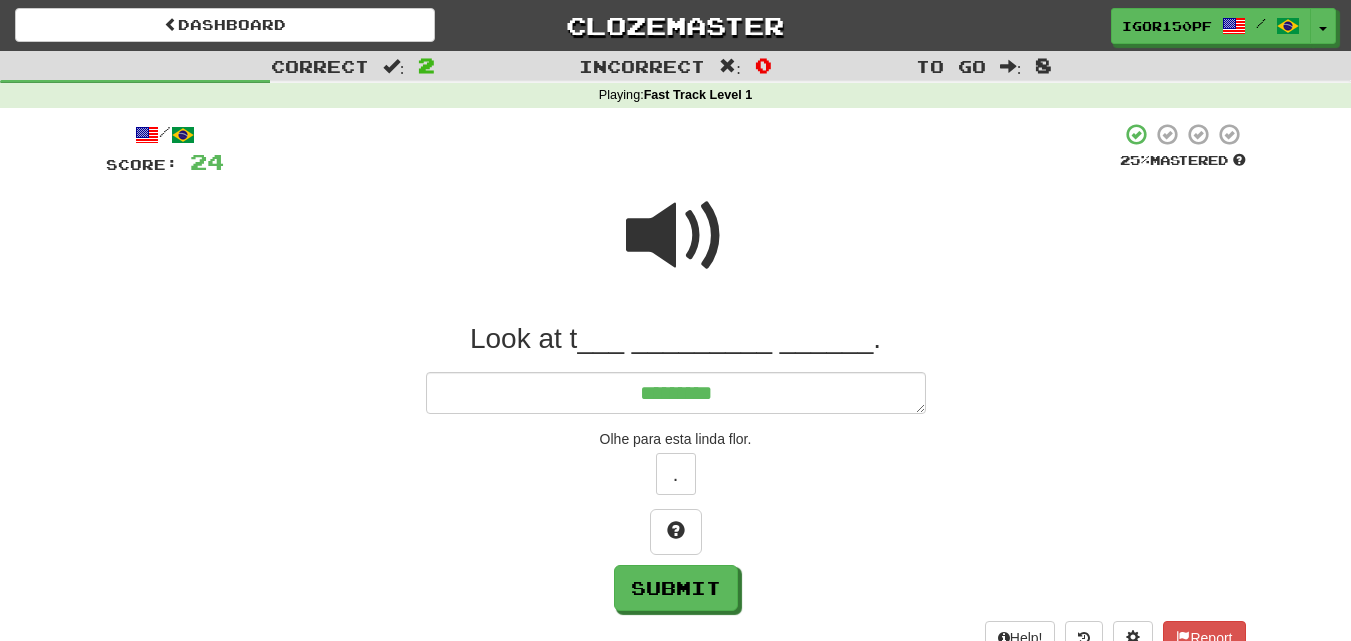 click at bounding box center [676, 236] 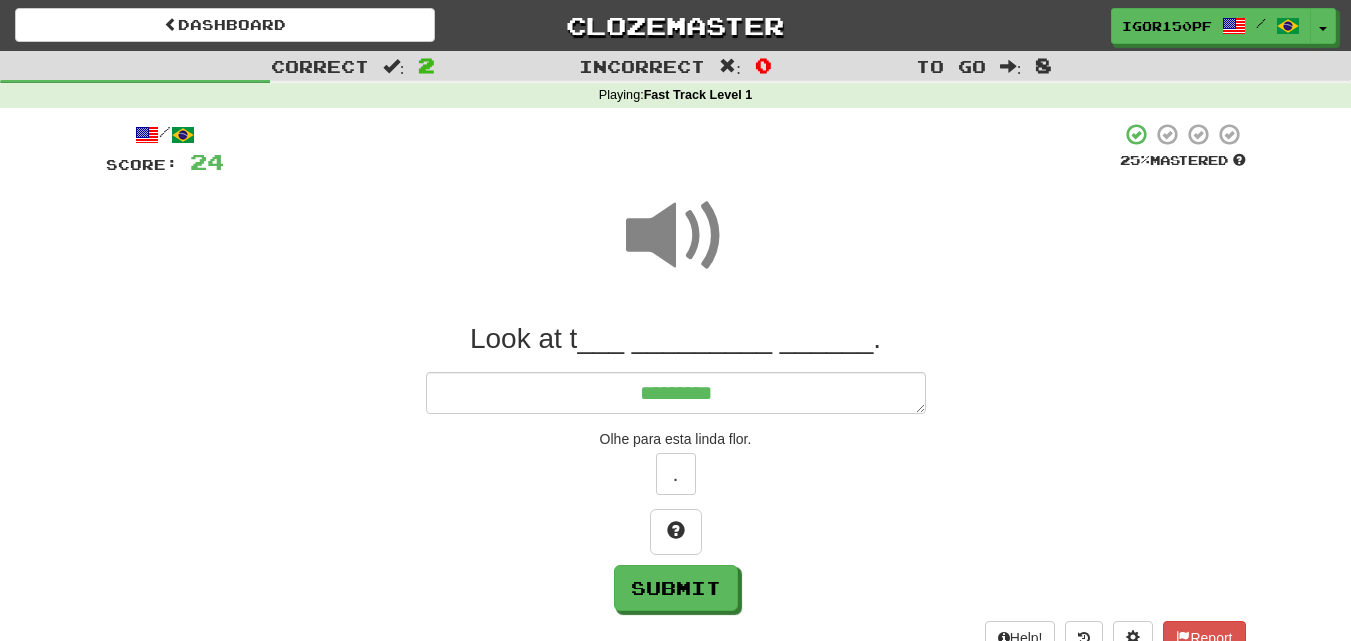 click at bounding box center (676, 236) 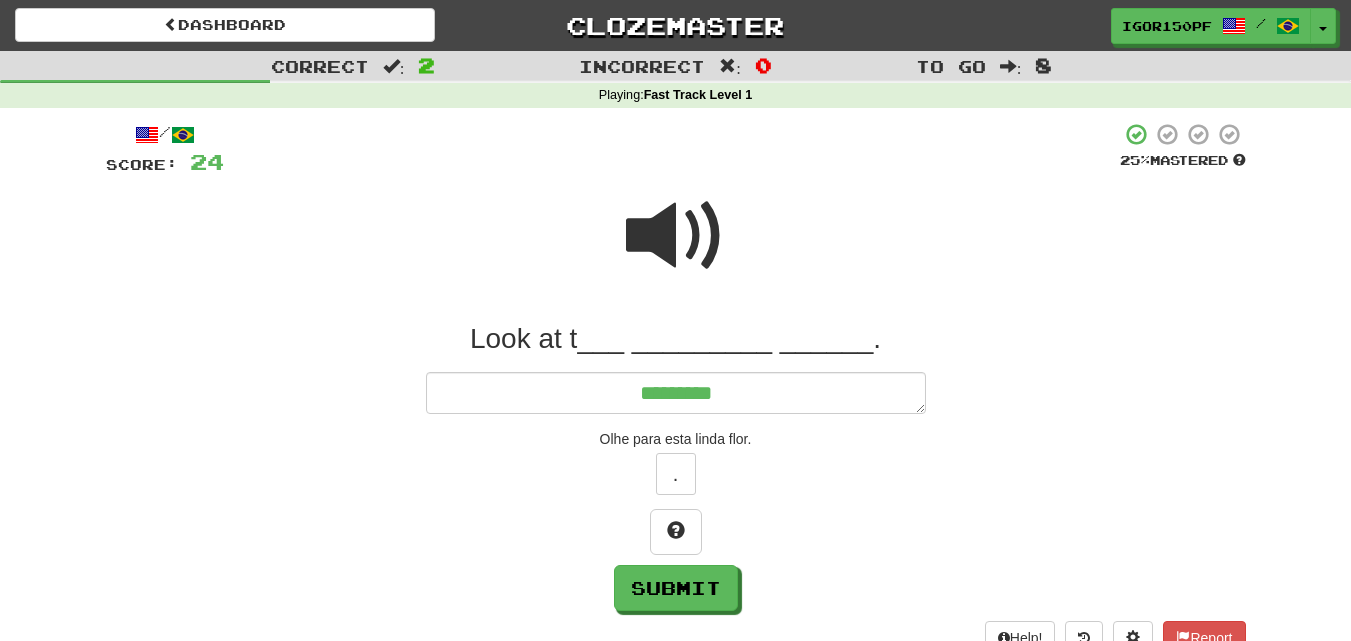 click at bounding box center (676, 236) 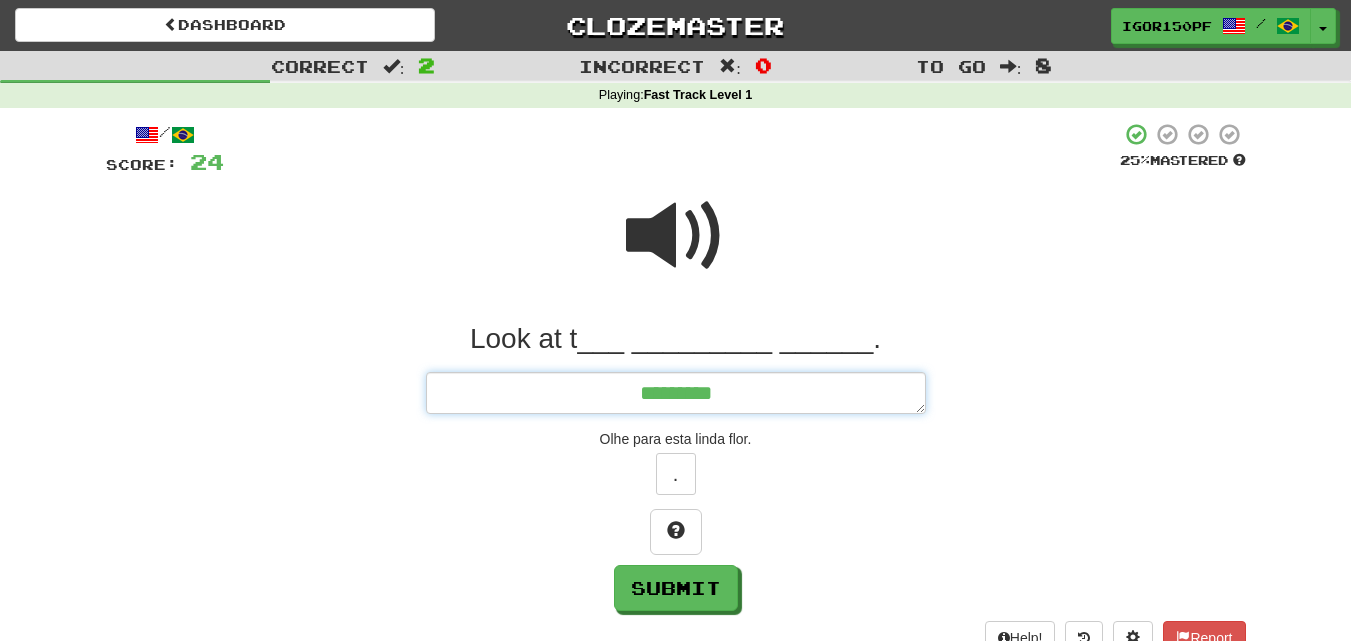click on "*********" at bounding box center (676, 393) 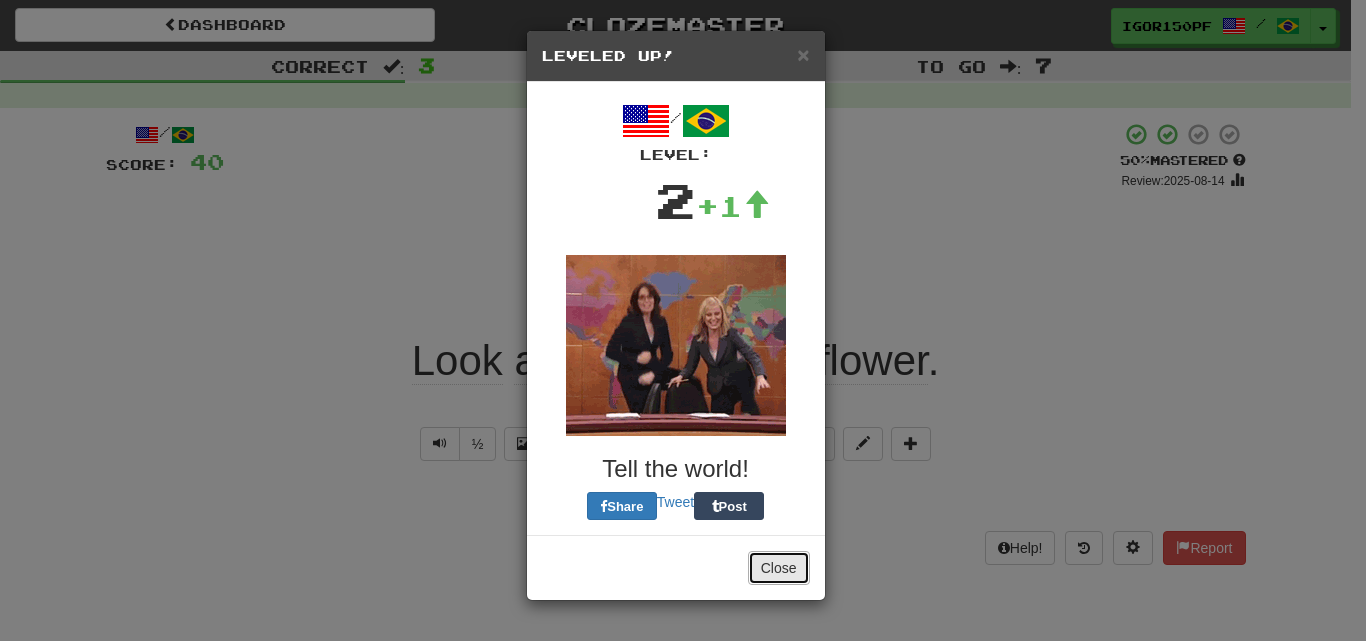 click on "Close" at bounding box center [779, 568] 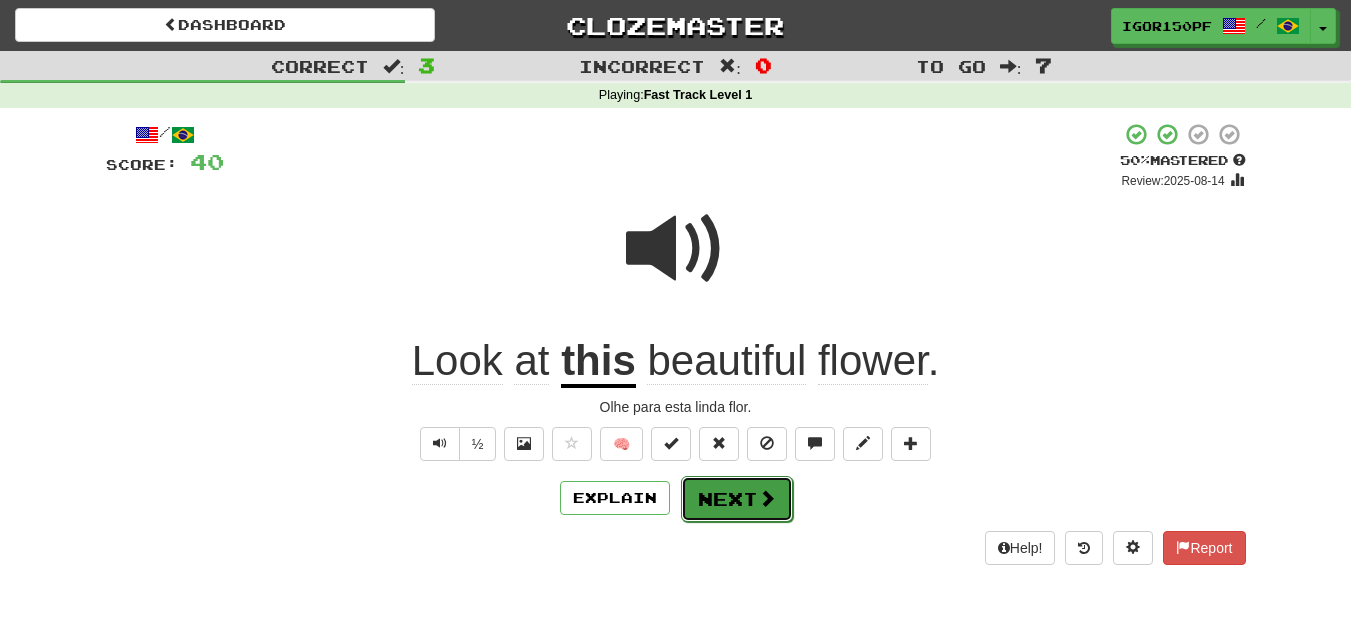 click on "Next" at bounding box center (737, 499) 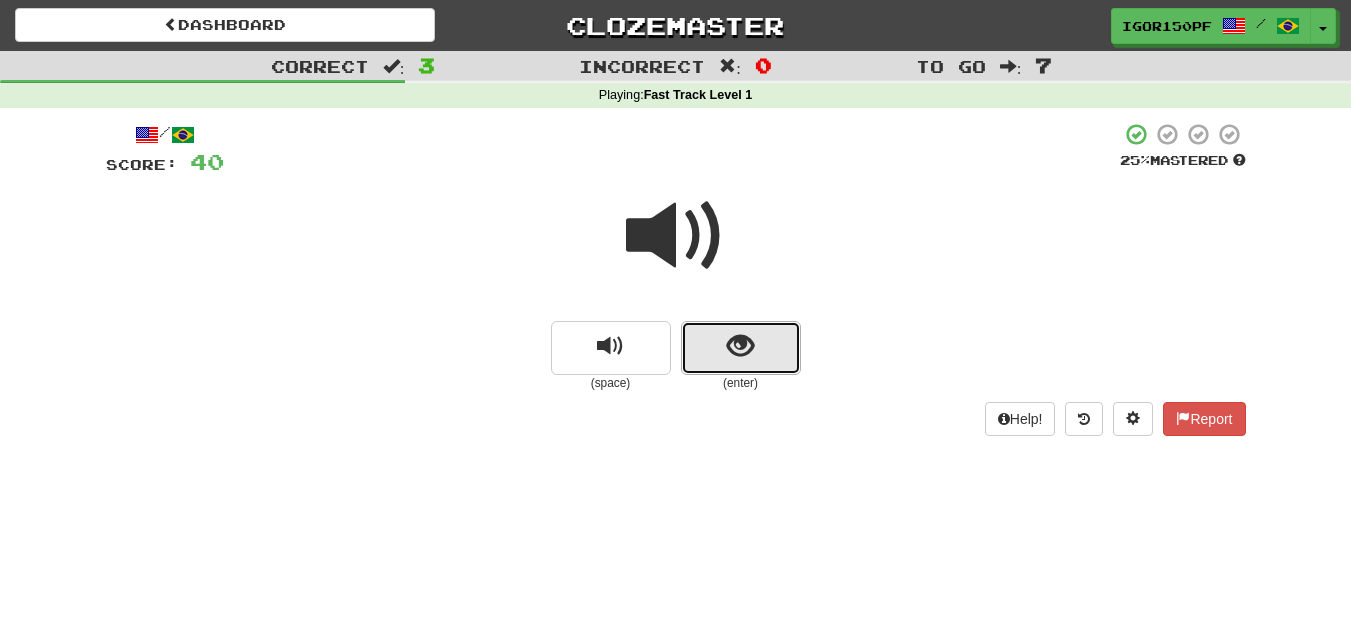 click at bounding box center [741, 348] 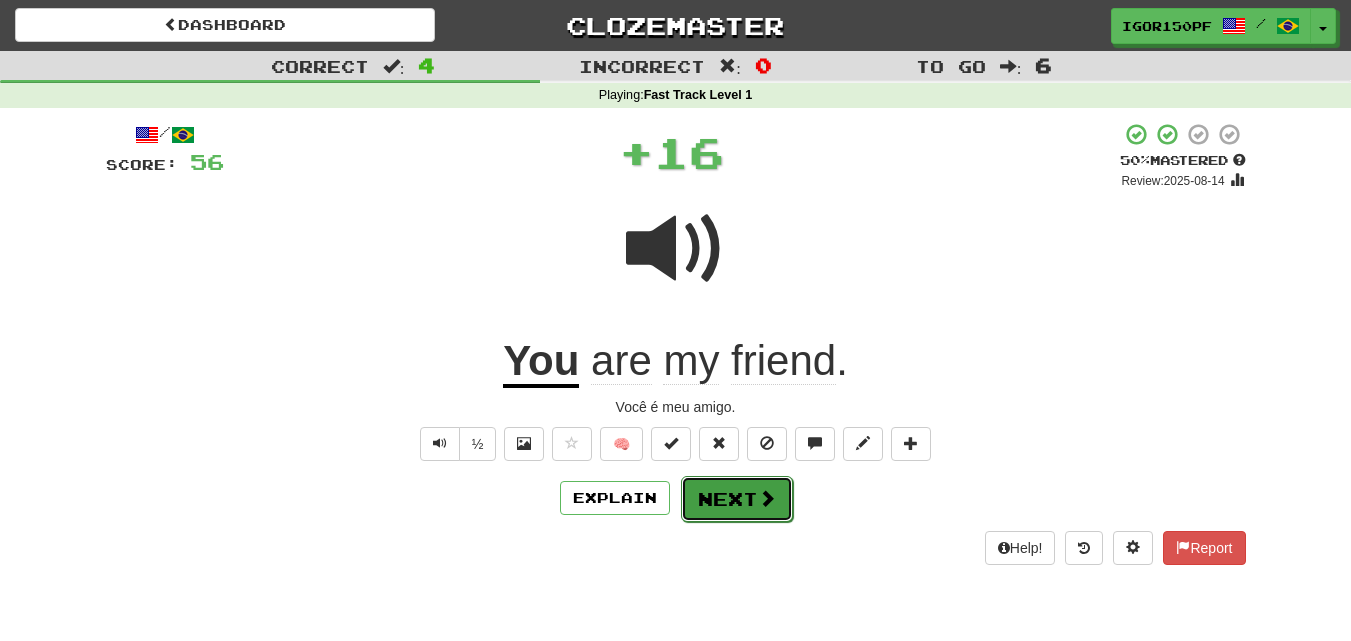 click on "Next" at bounding box center (737, 499) 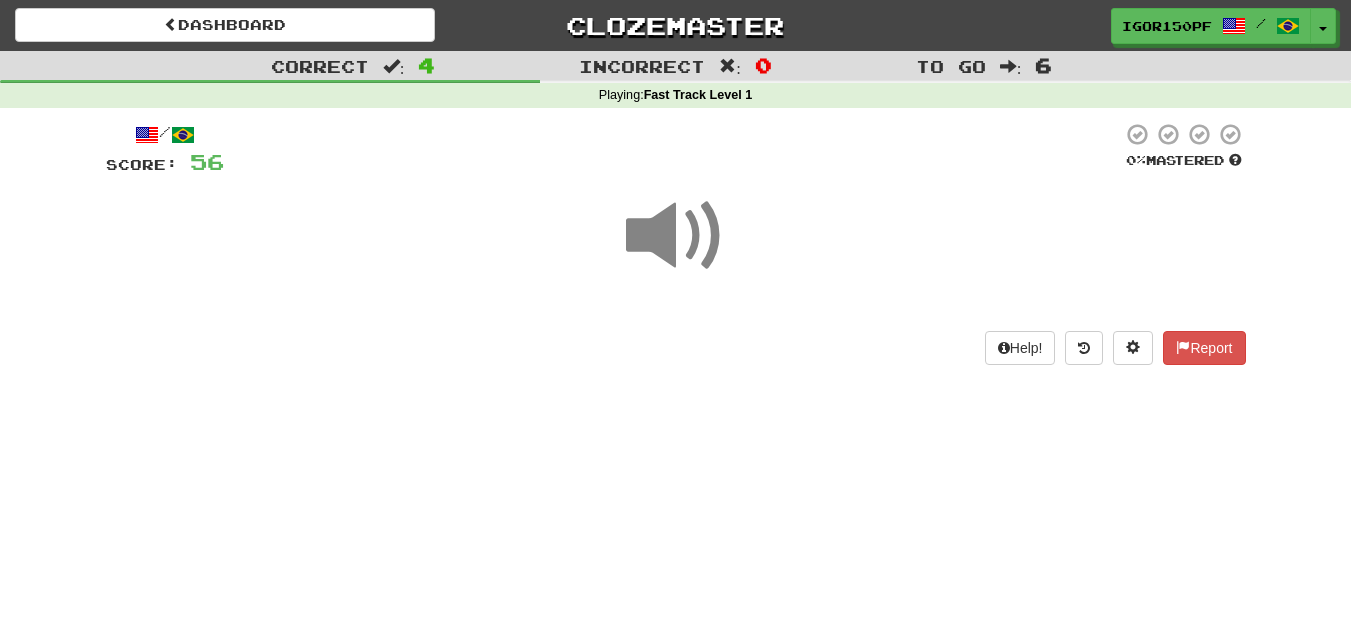 click at bounding box center (676, 236) 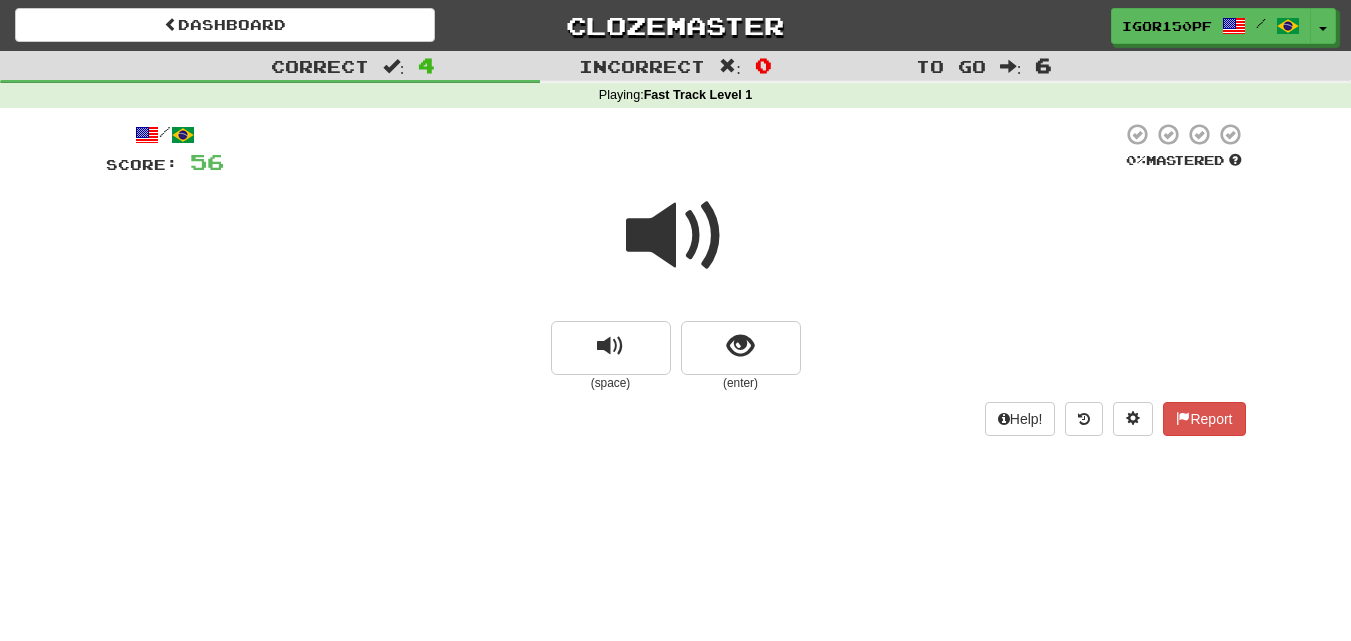 click at bounding box center (676, 236) 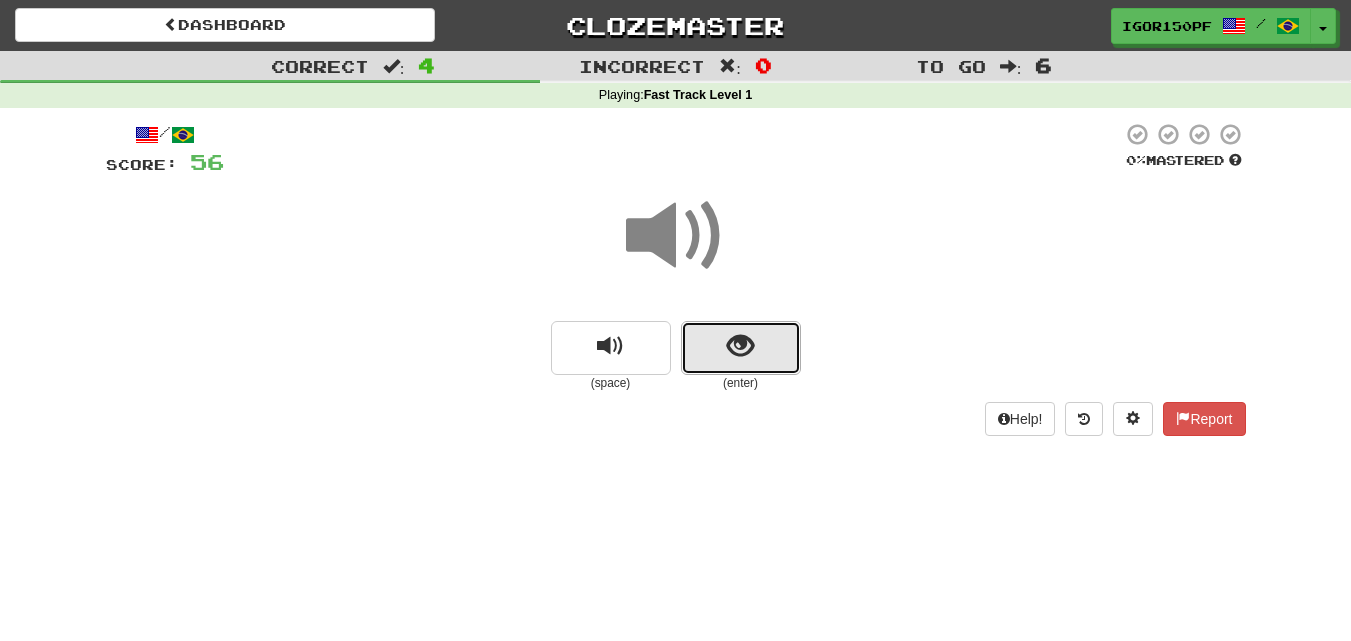 click at bounding box center (740, 346) 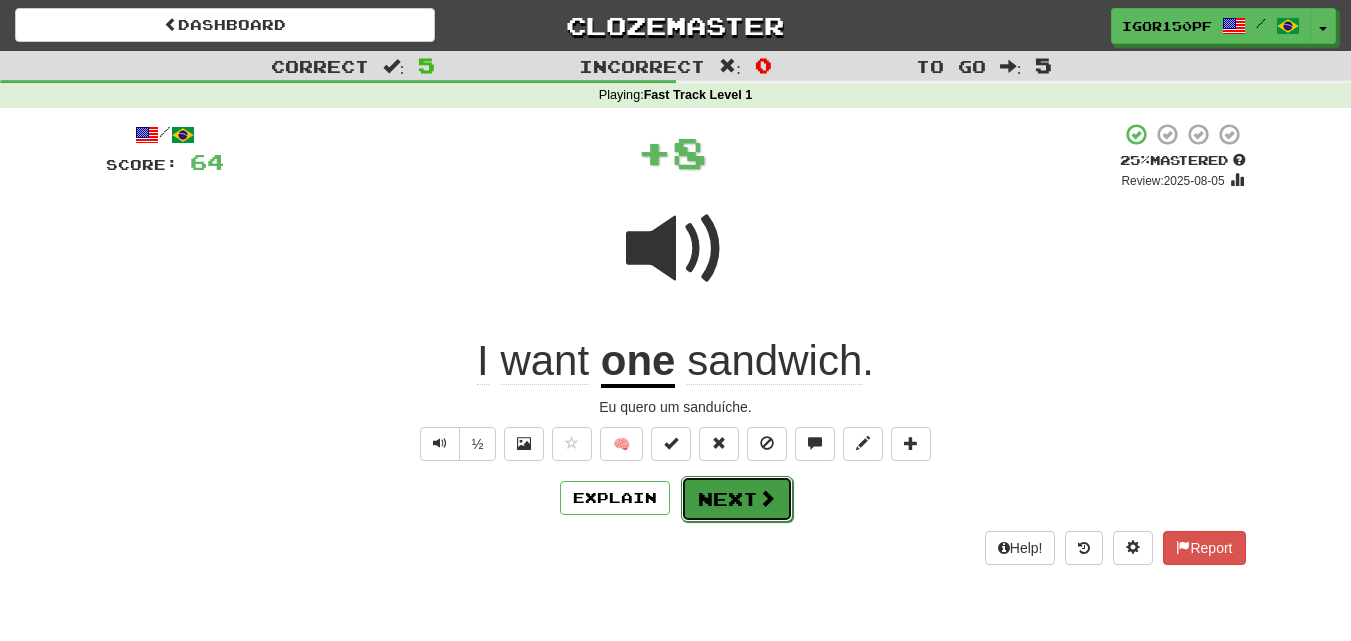 click on "Next" at bounding box center [737, 499] 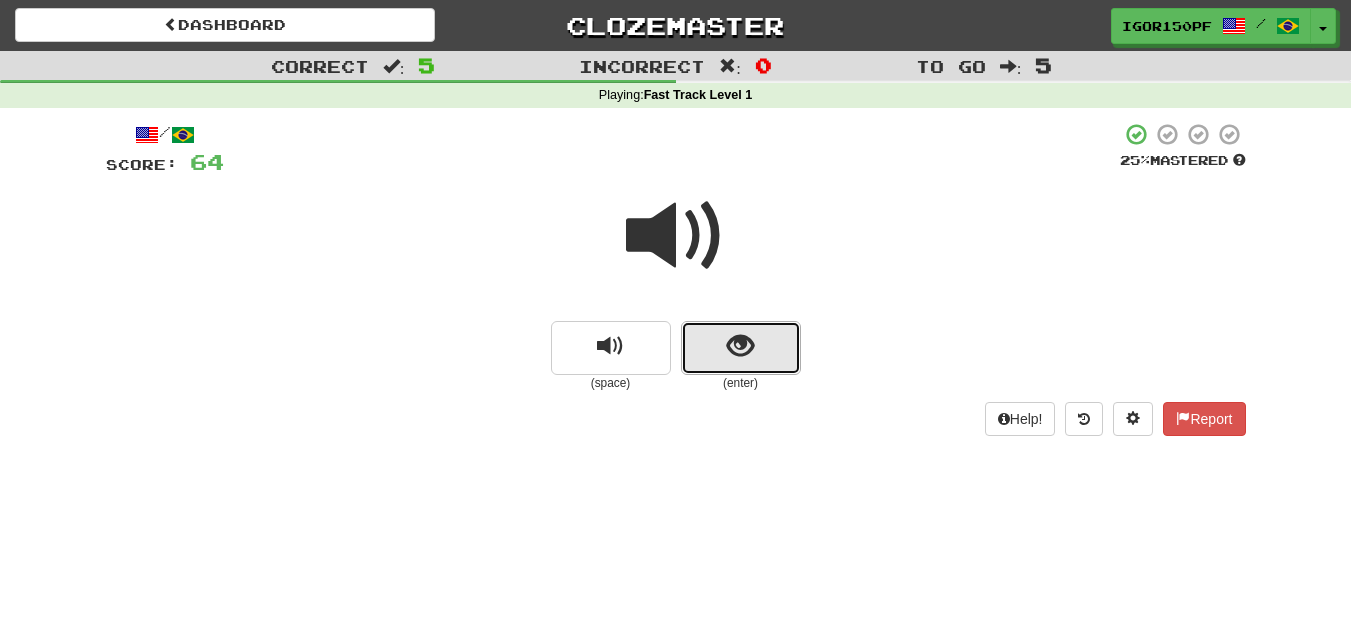 click at bounding box center [741, 348] 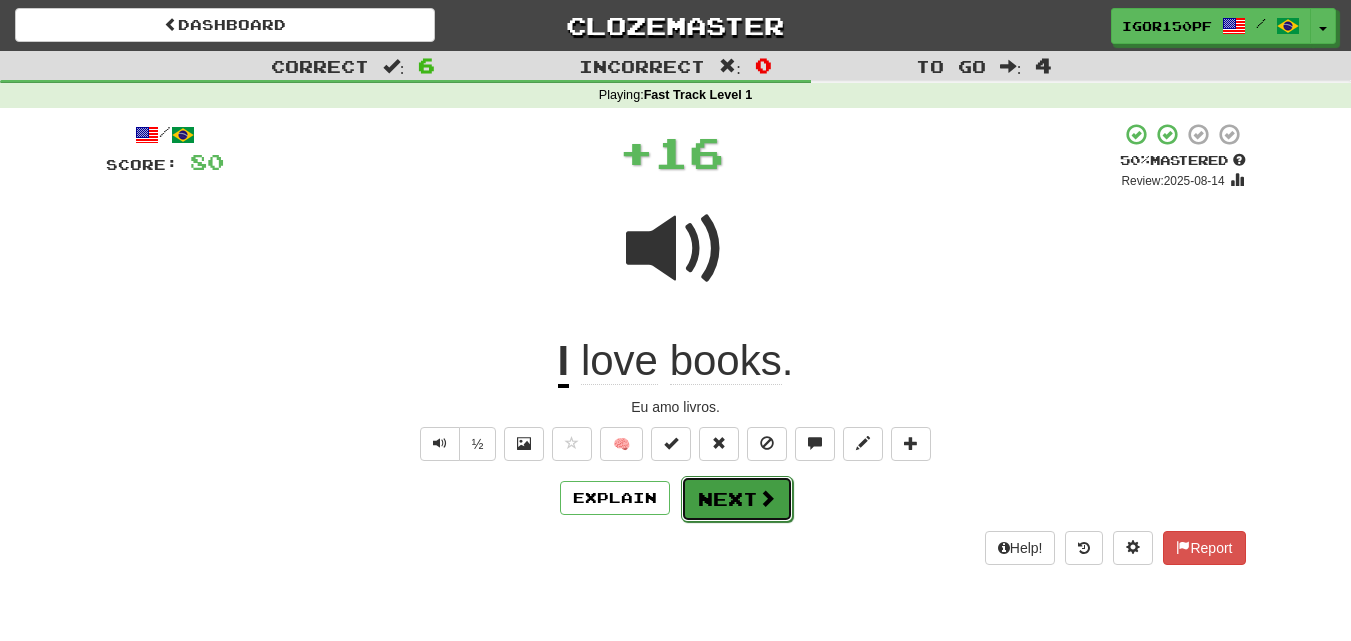 click on "Next" at bounding box center (737, 499) 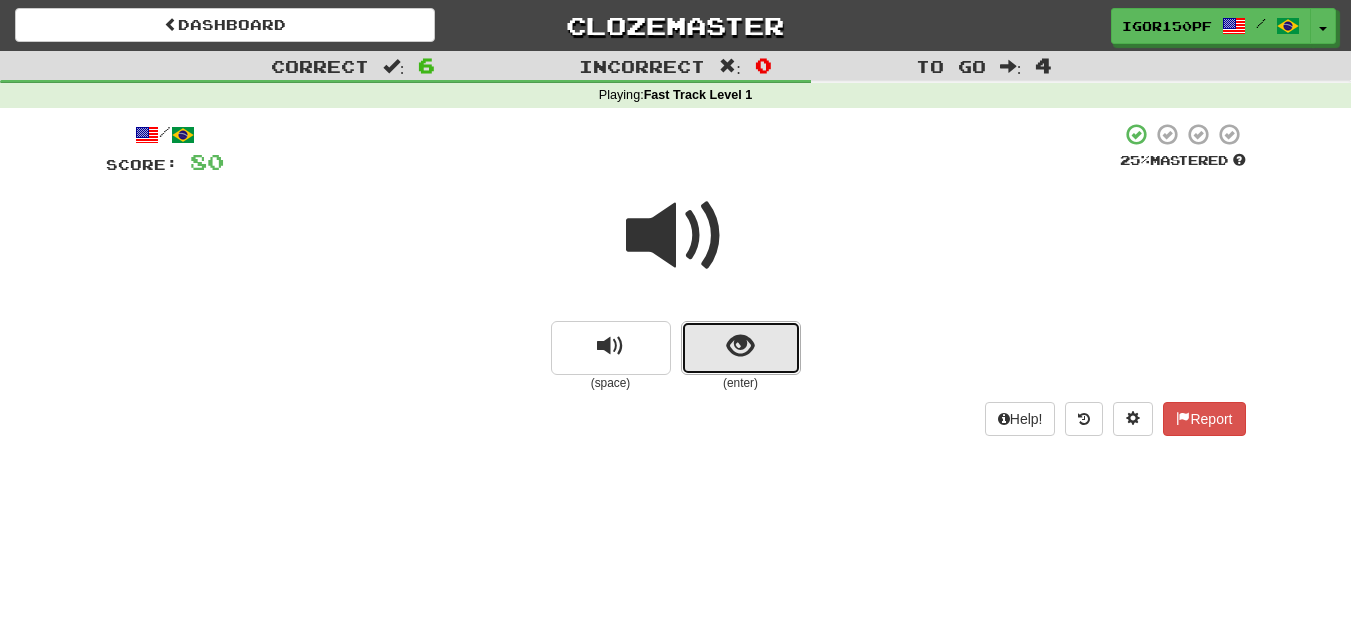 click at bounding box center (740, 346) 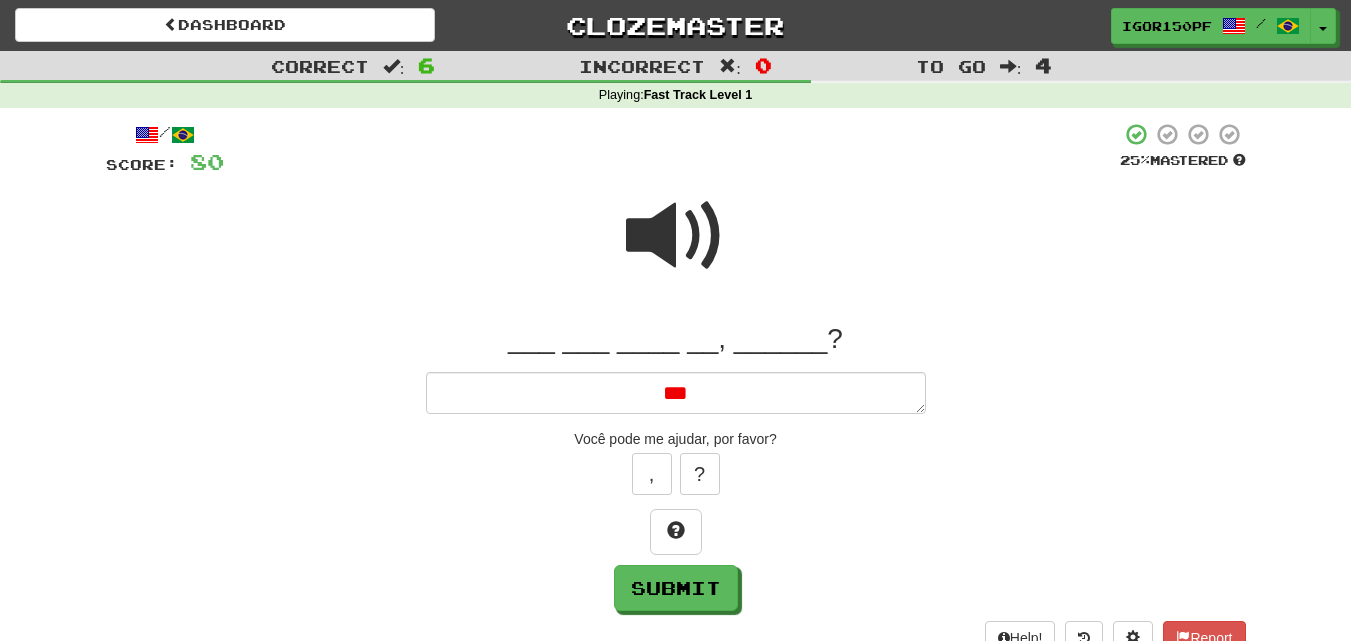 click at bounding box center [676, 236] 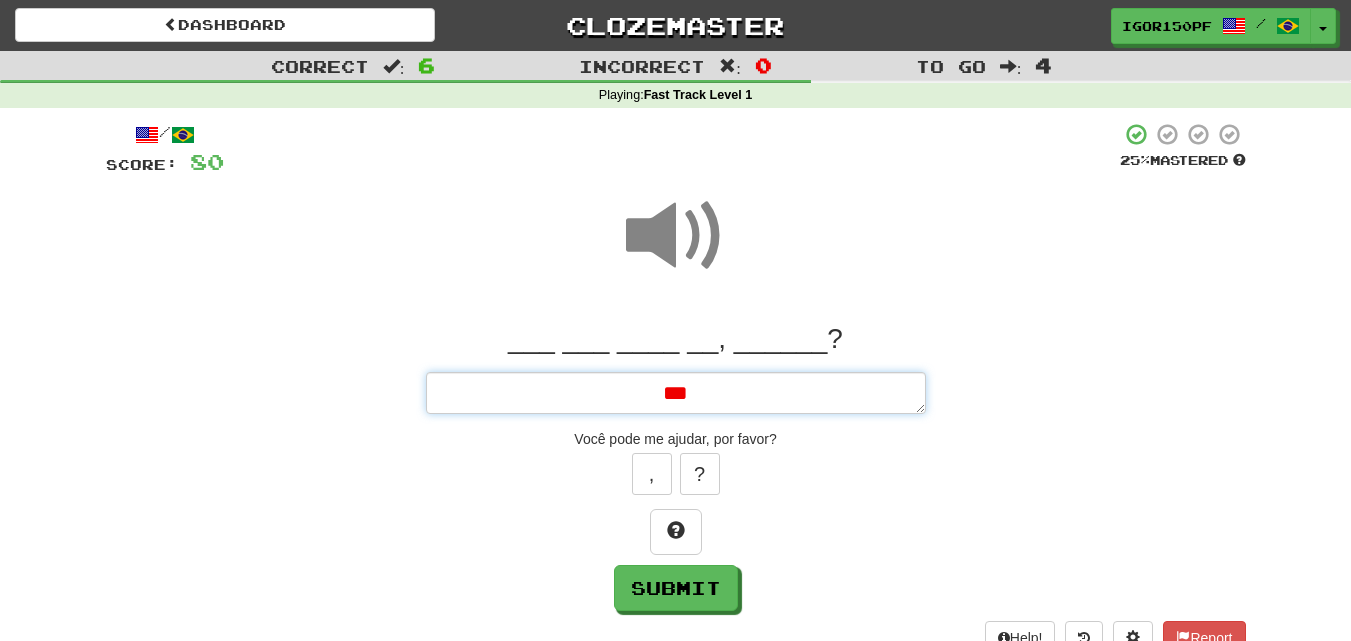 drag, startPoint x: 684, startPoint y: 398, endPoint x: 589, endPoint y: 390, distance: 95.33625 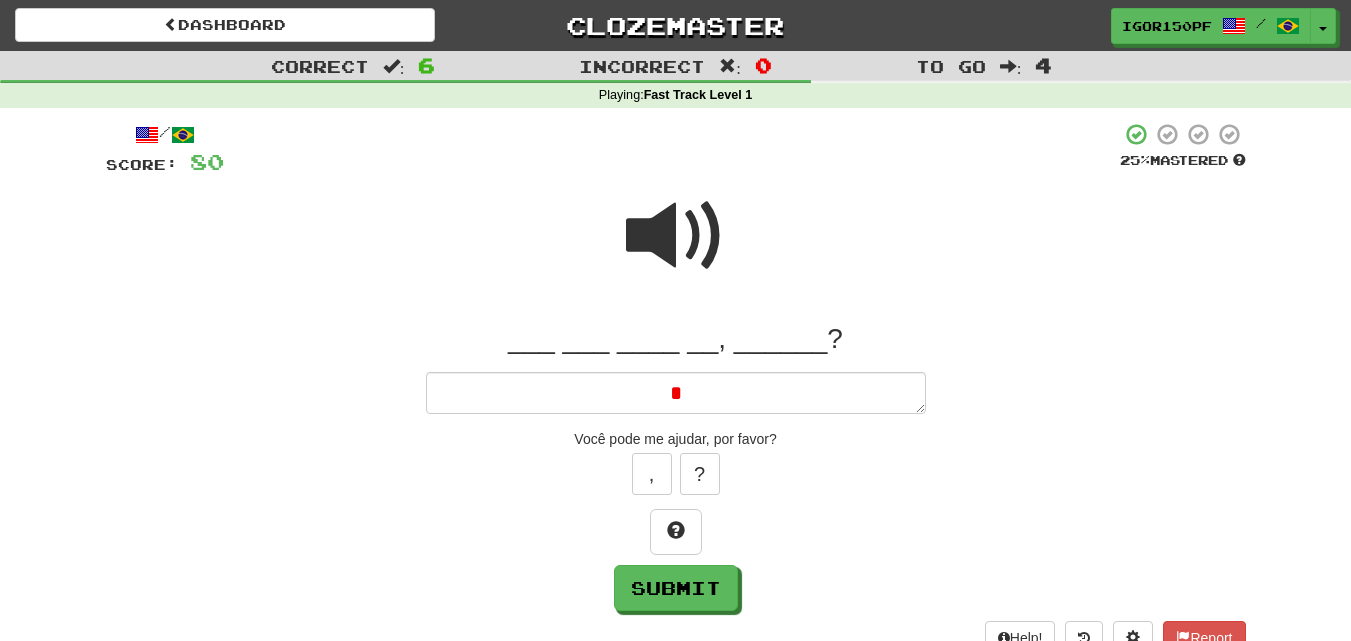 click at bounding box center [676, 236] 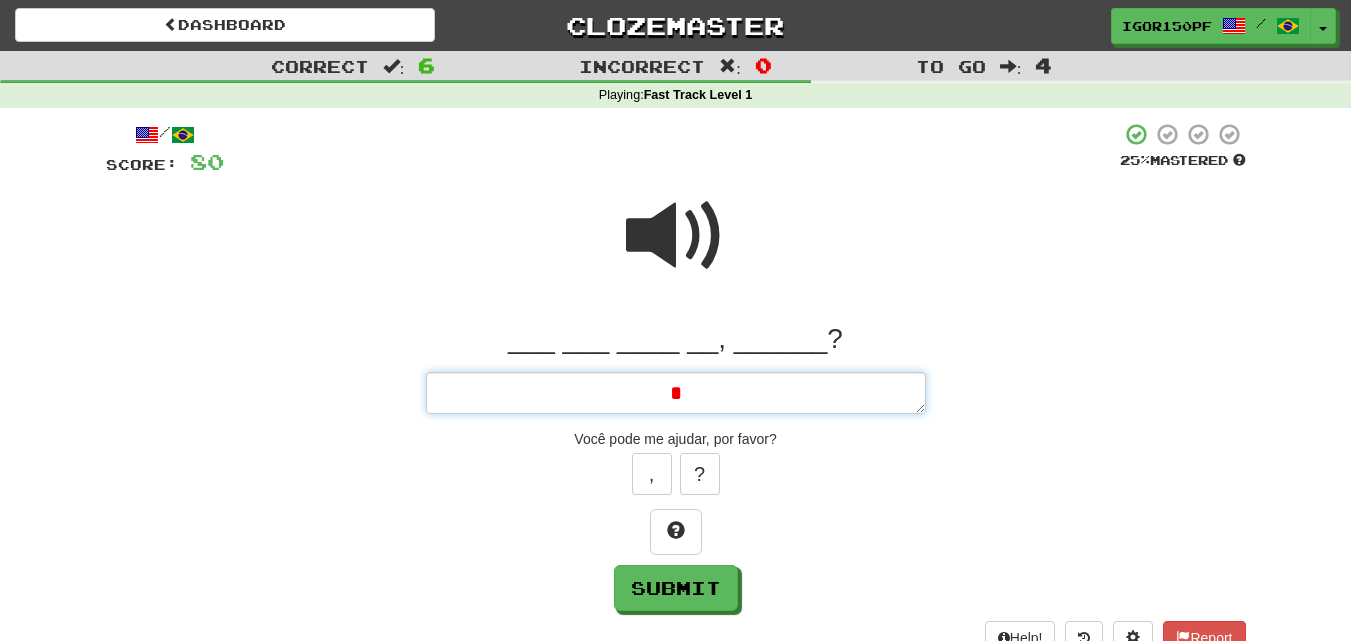 click at bounding box center [676, 393] 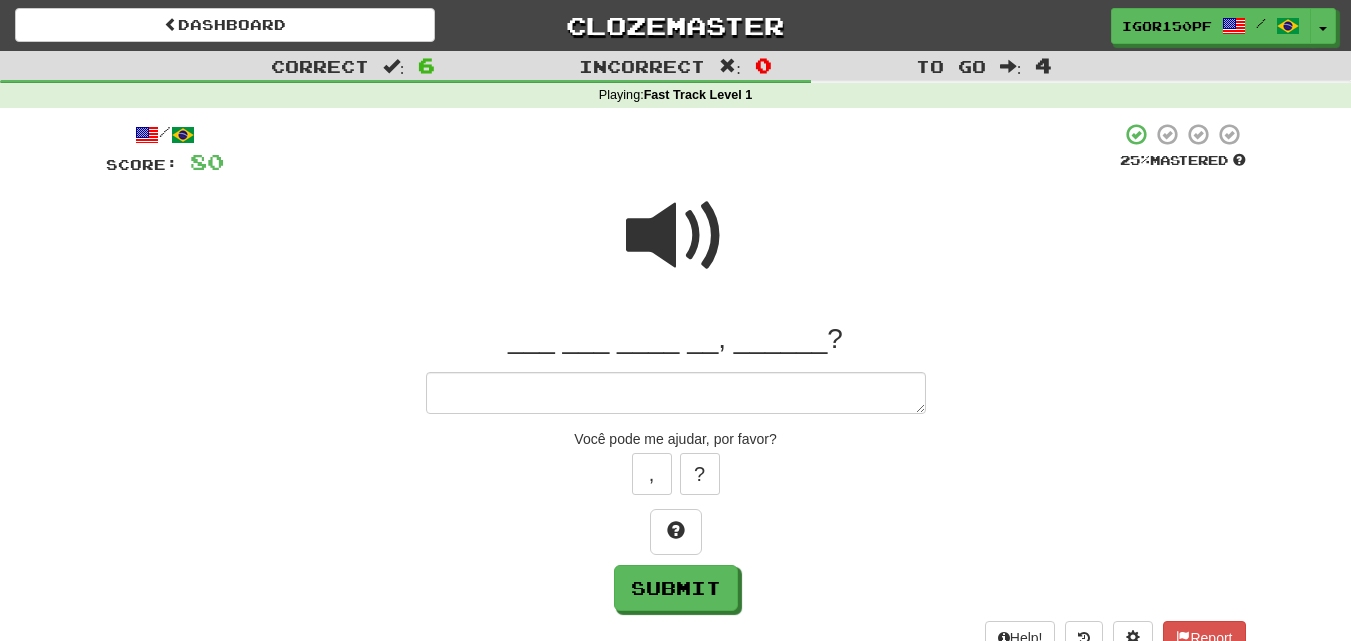 click at bounding box center (676, 236) 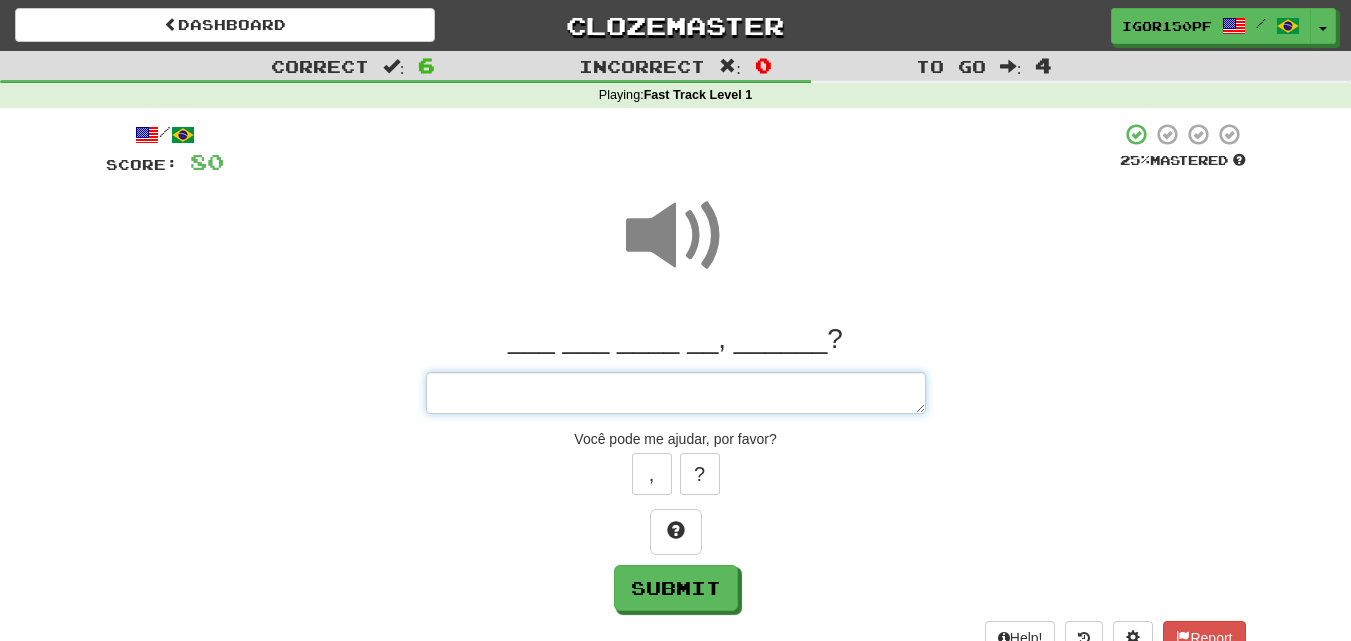 click at bounding box center [676, 393] 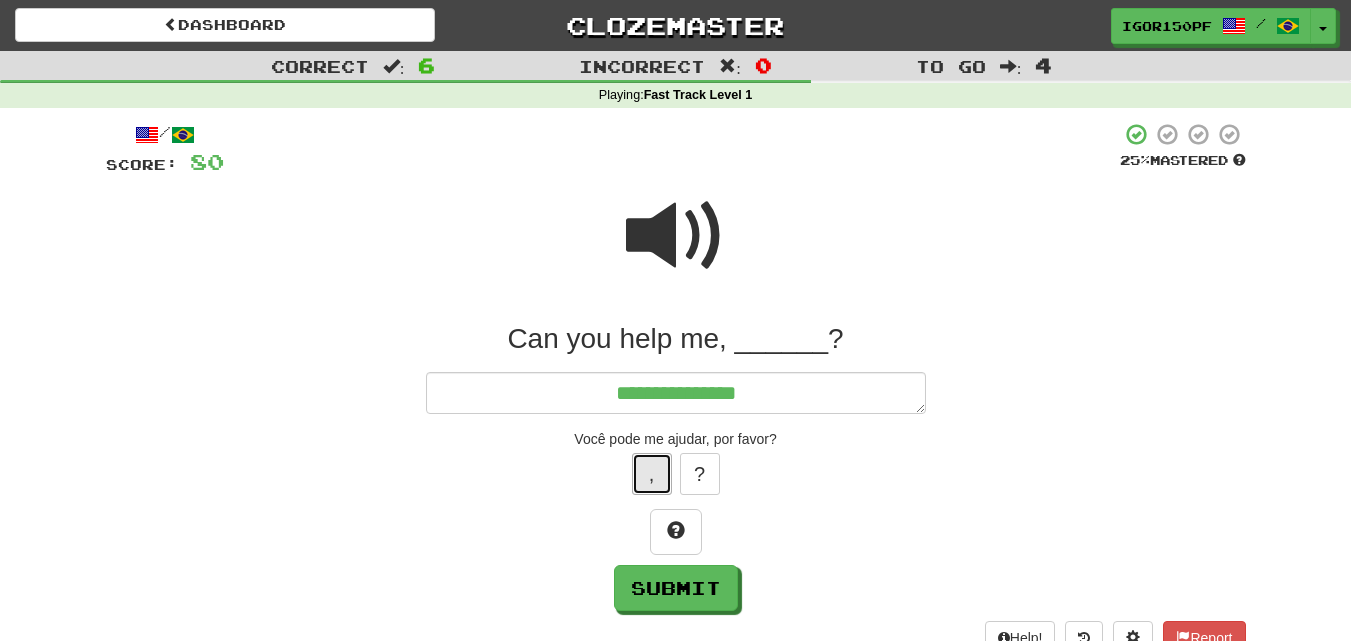 click on "," at bounding box center [652, 474] 